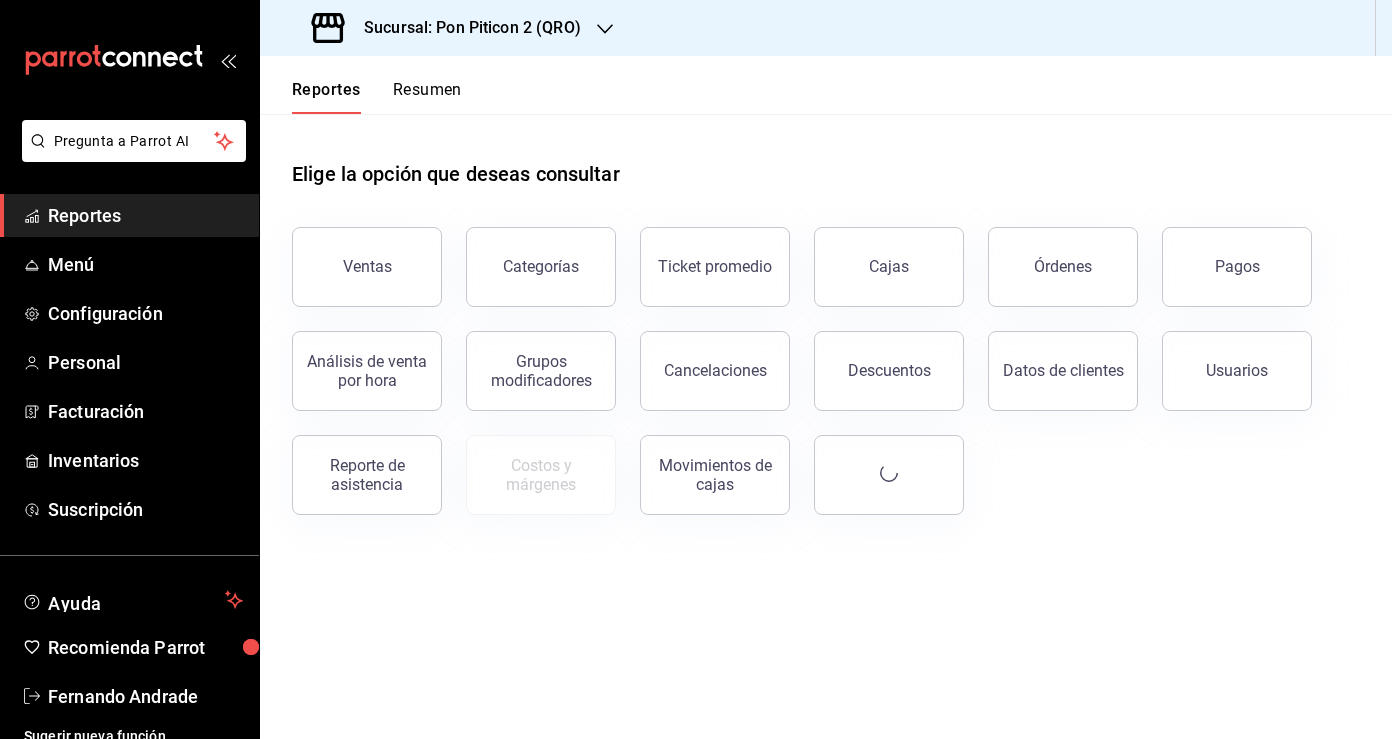 scroll, scrollTop: 0, scrollLeft: 0, axis: both 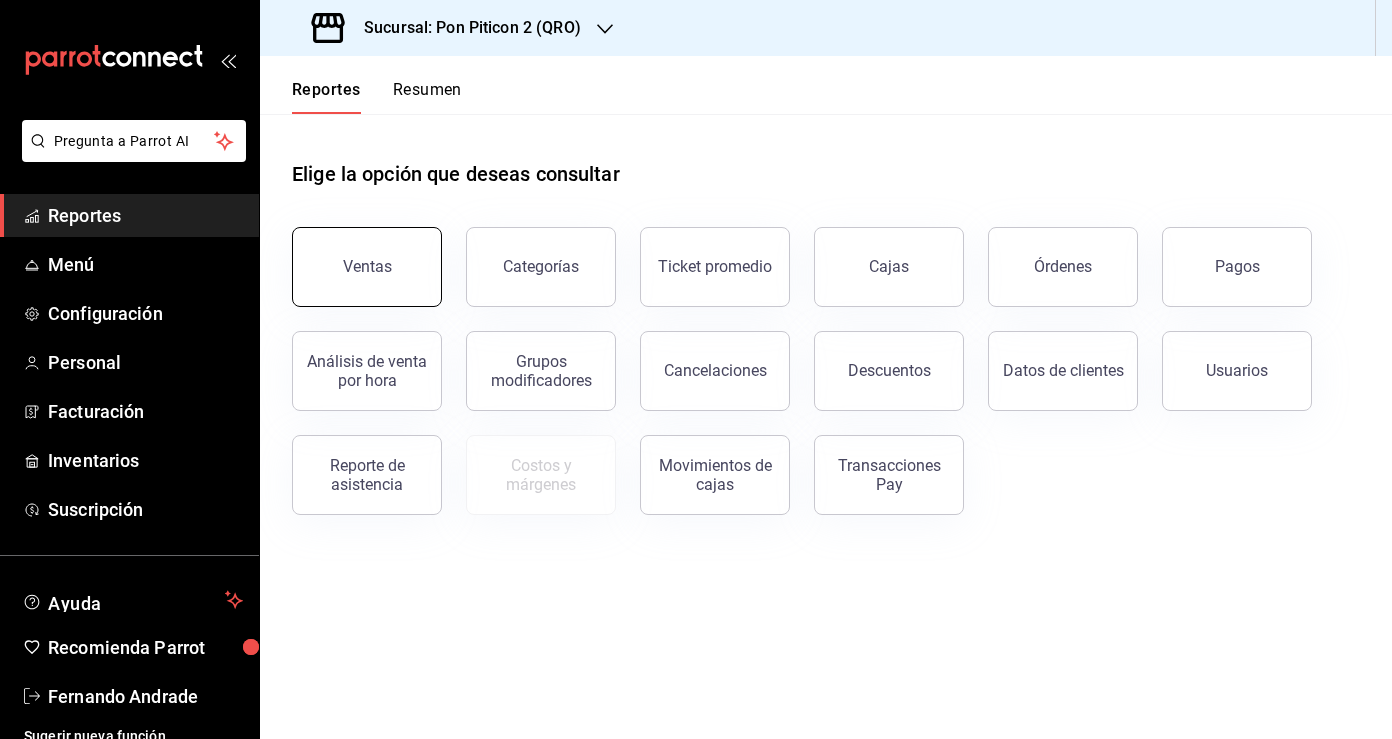 click on "Ventas" at bounding box center [367, 267] 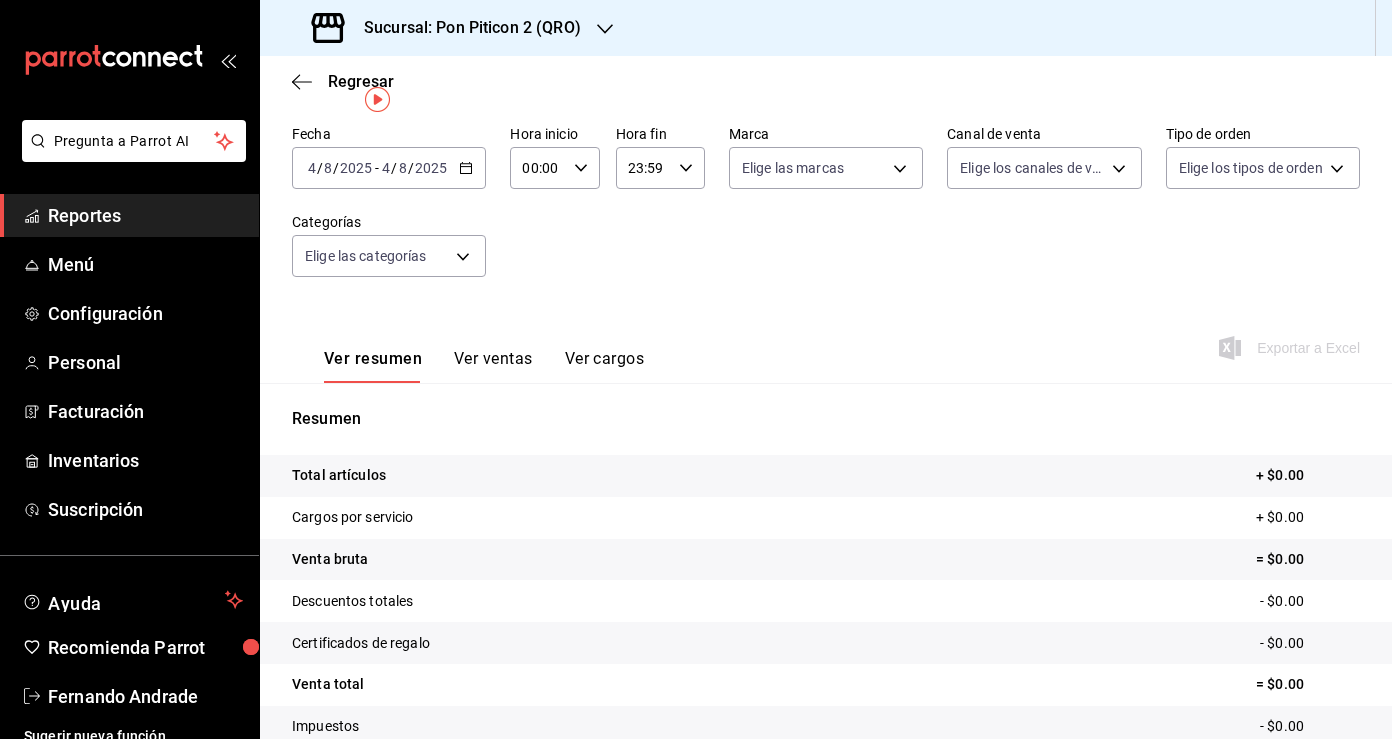 scroll, scrollTop: 0, scrollLeft: 0, axis: both 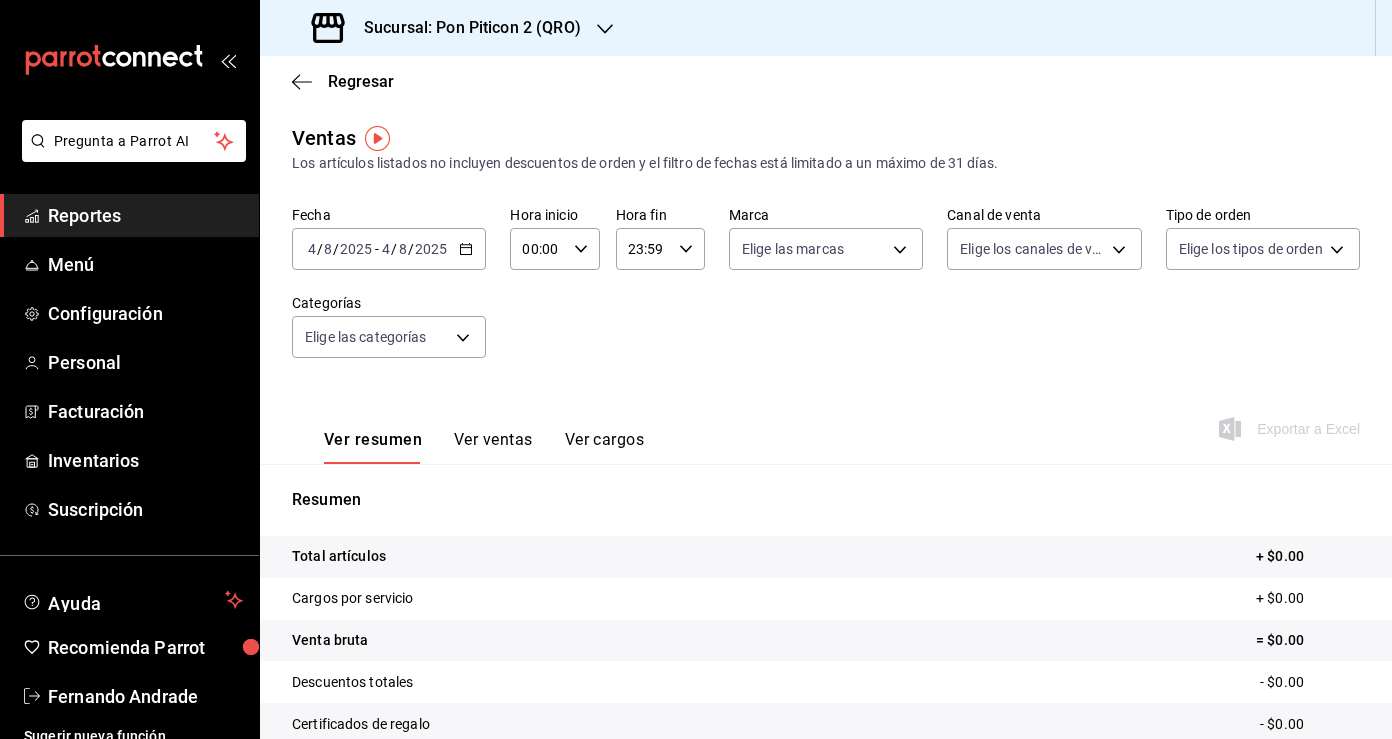 click on "[DATE] [DATE] - [DATE] [DATE]" at bounding box center (389, 249) 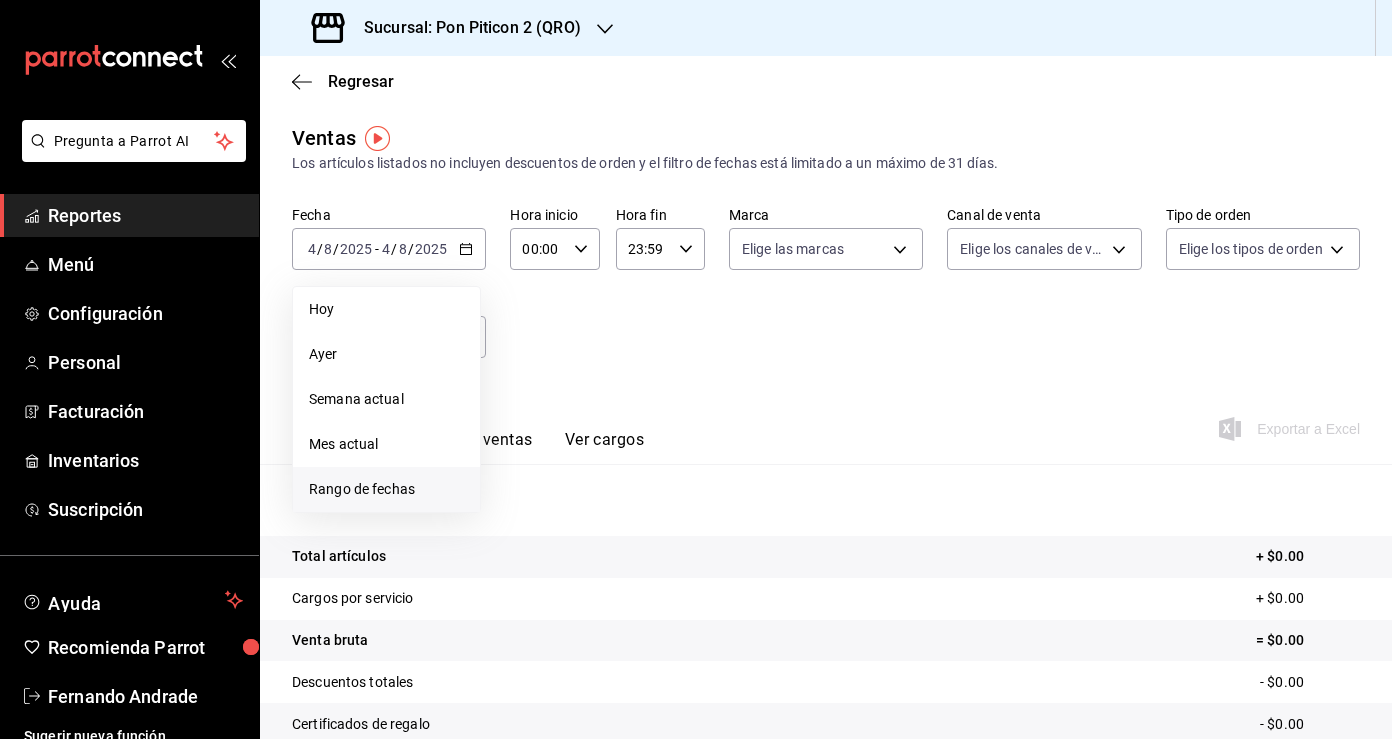 click on "Rango de fechas" at bounding box center [386, 489] 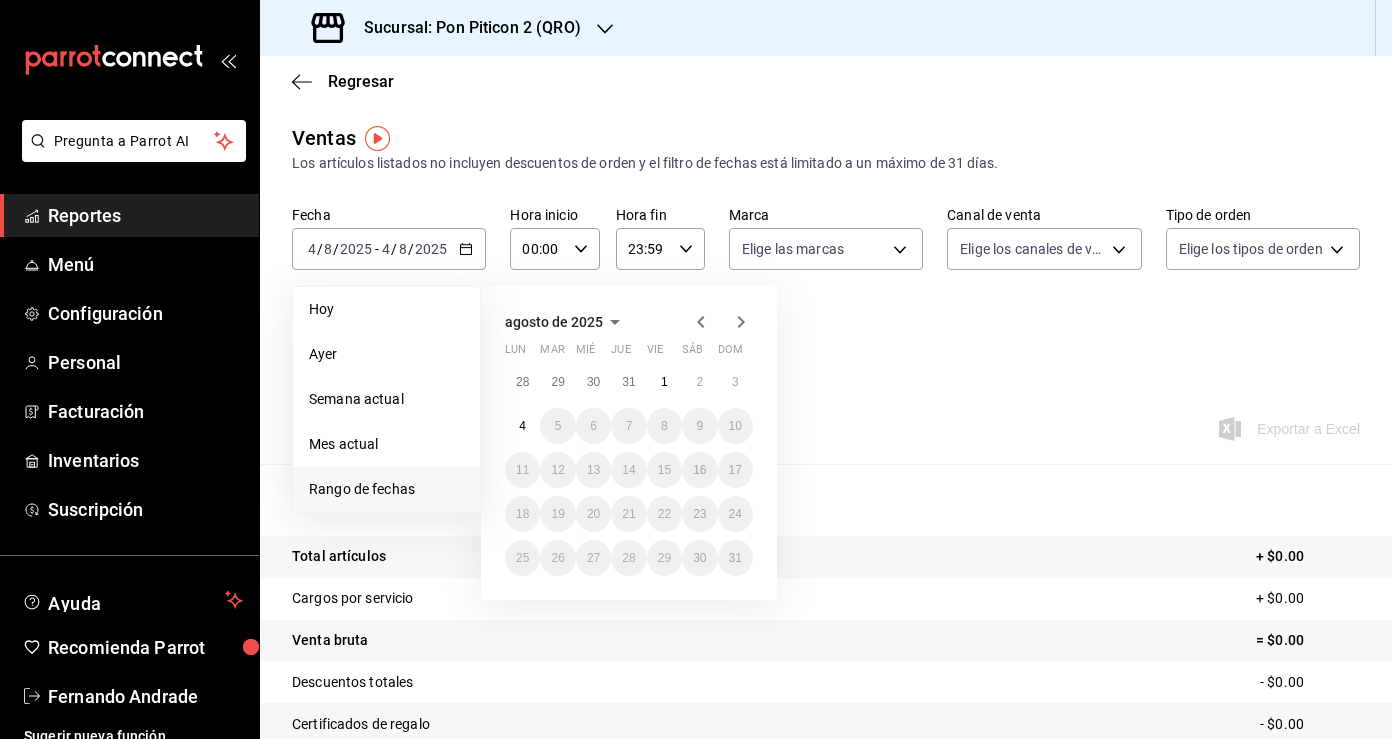 click at bounding box center (721, 322) 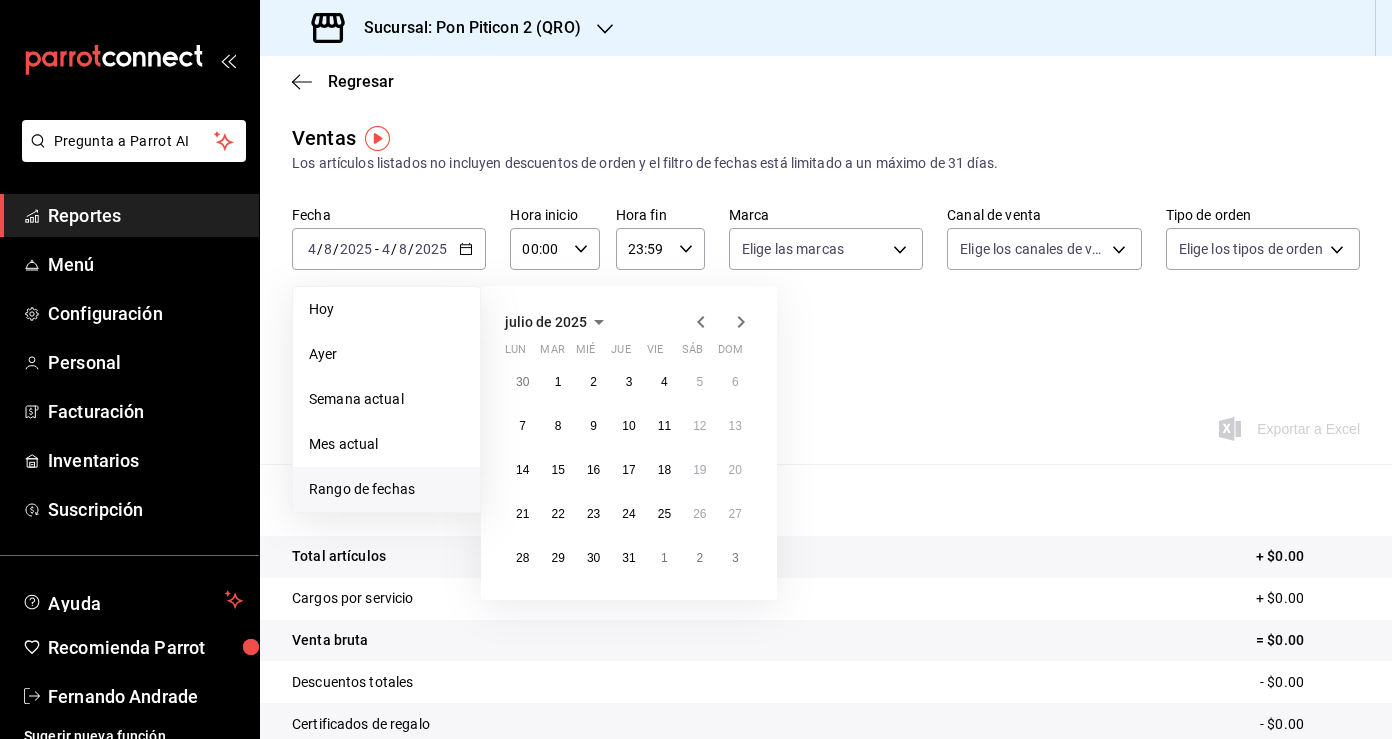 click 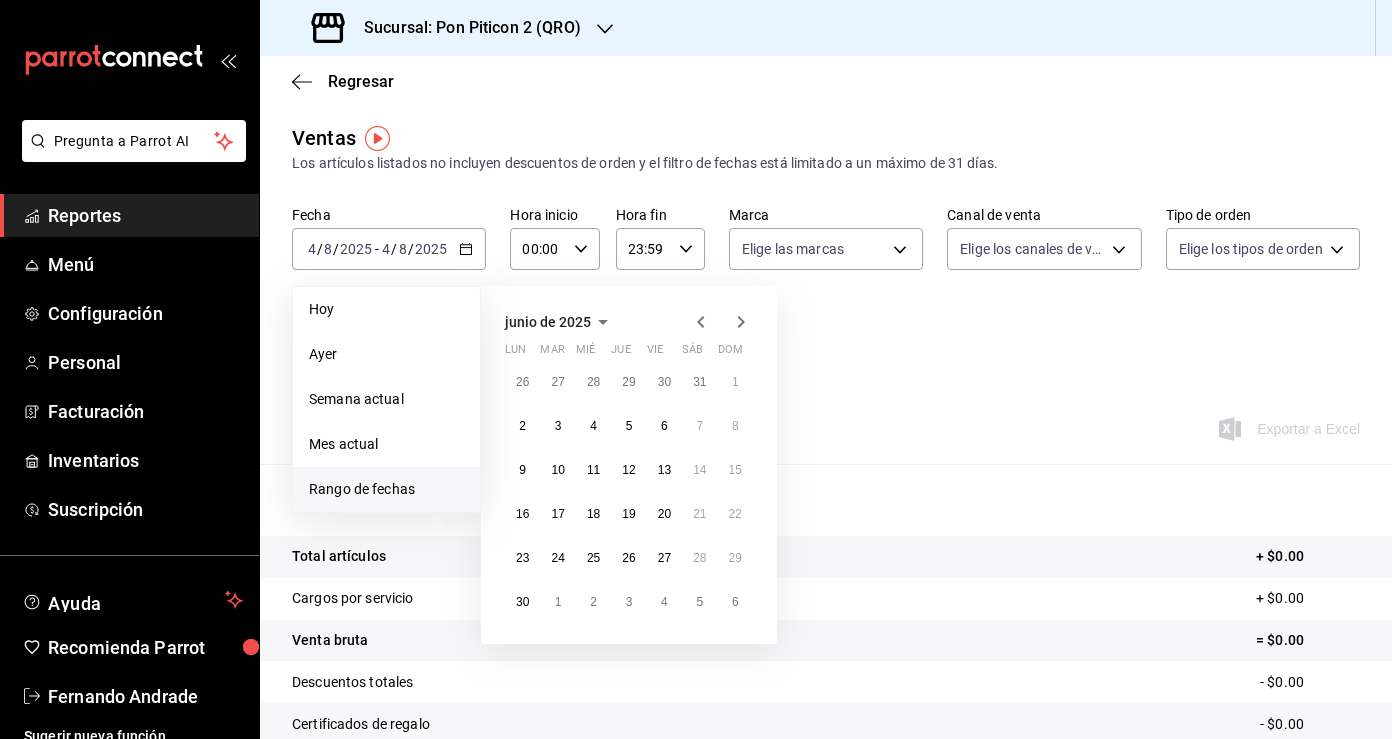 click 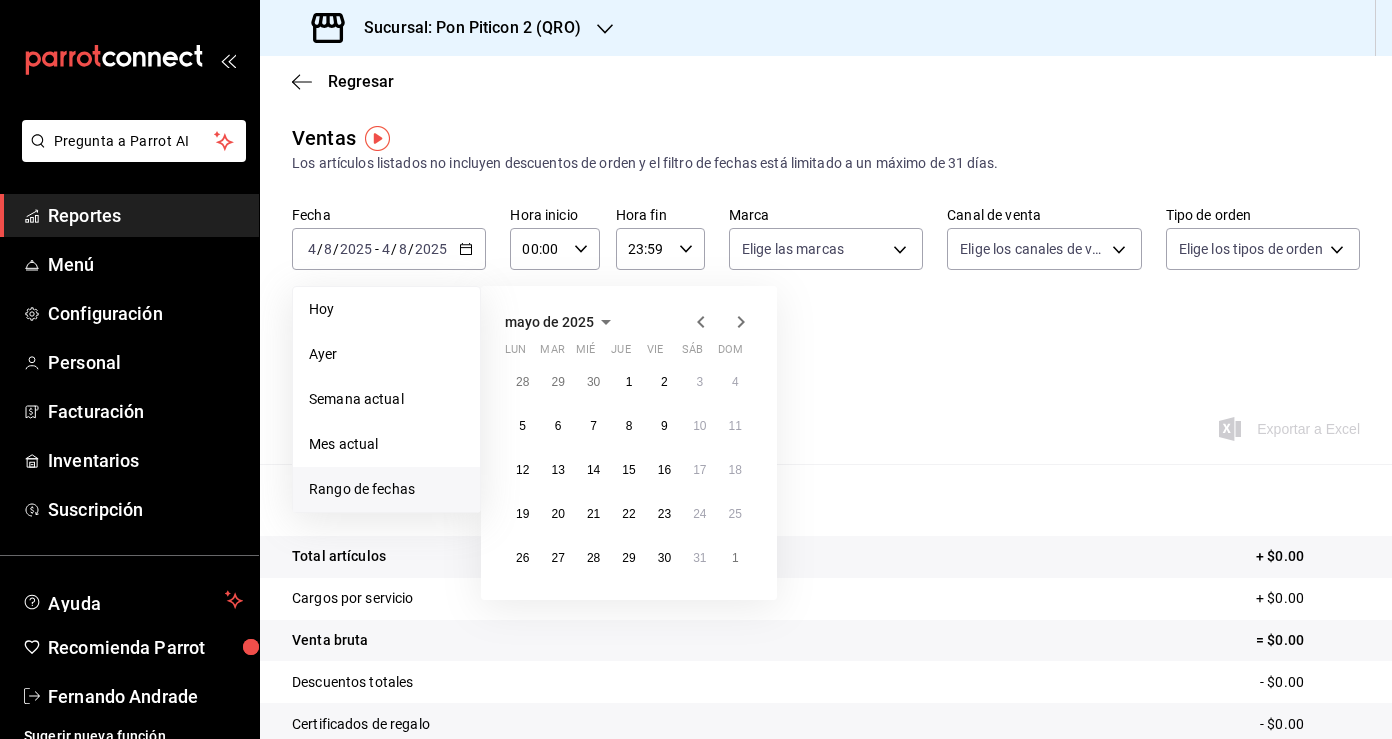 click 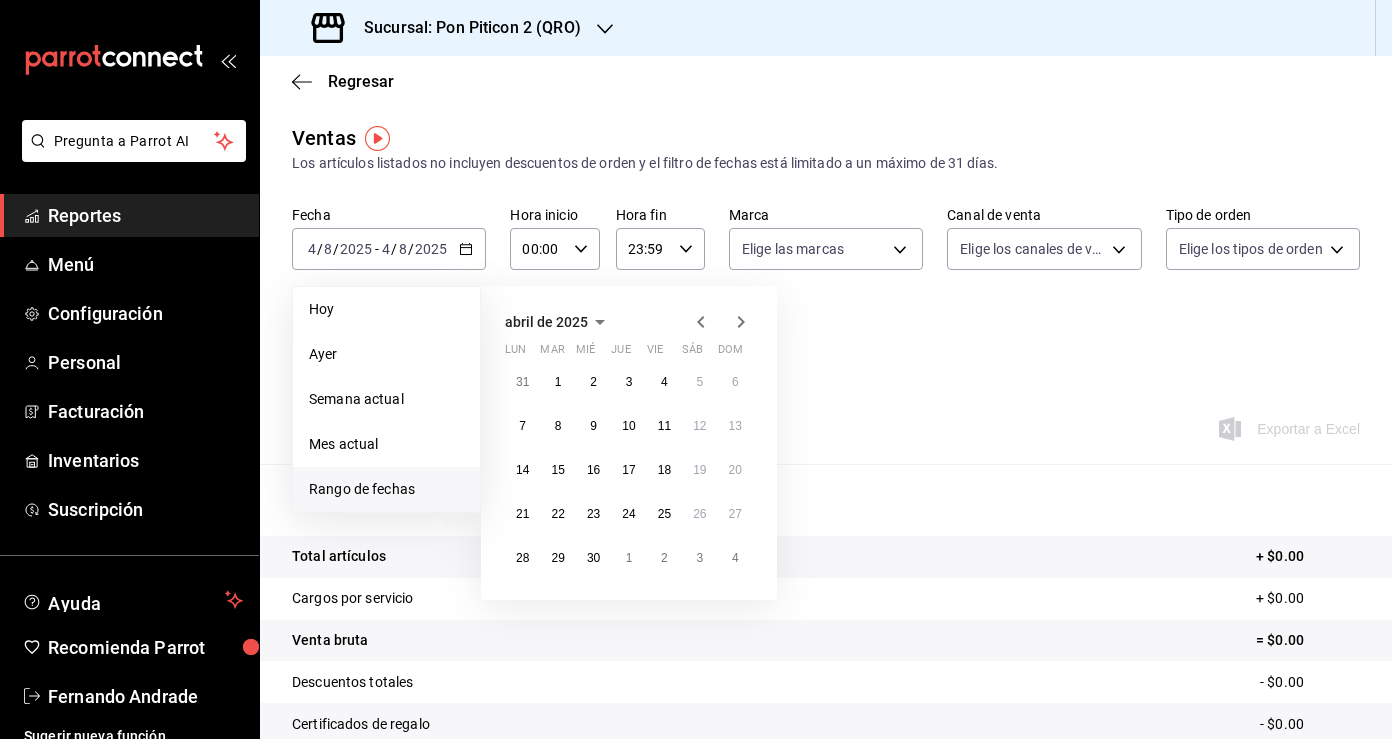 click 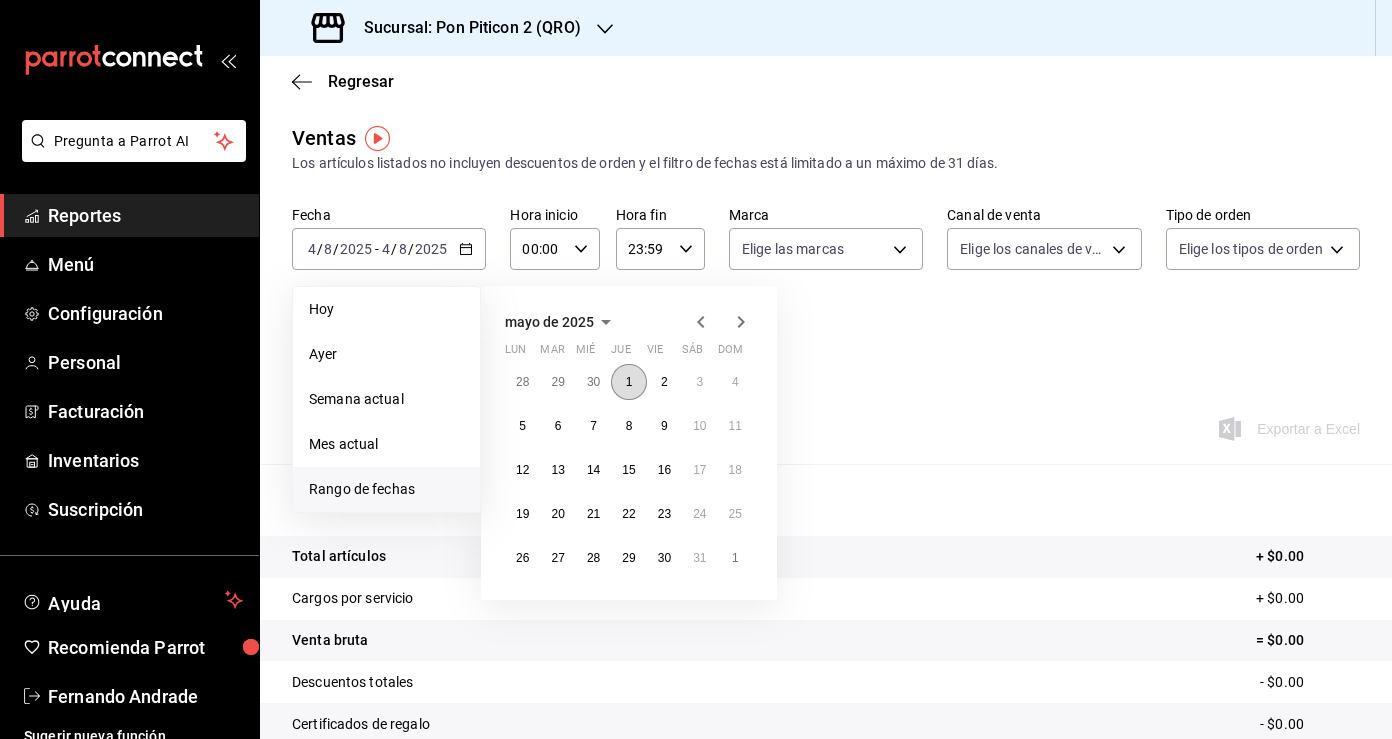 click on "1" at bounding box center [628, 382] 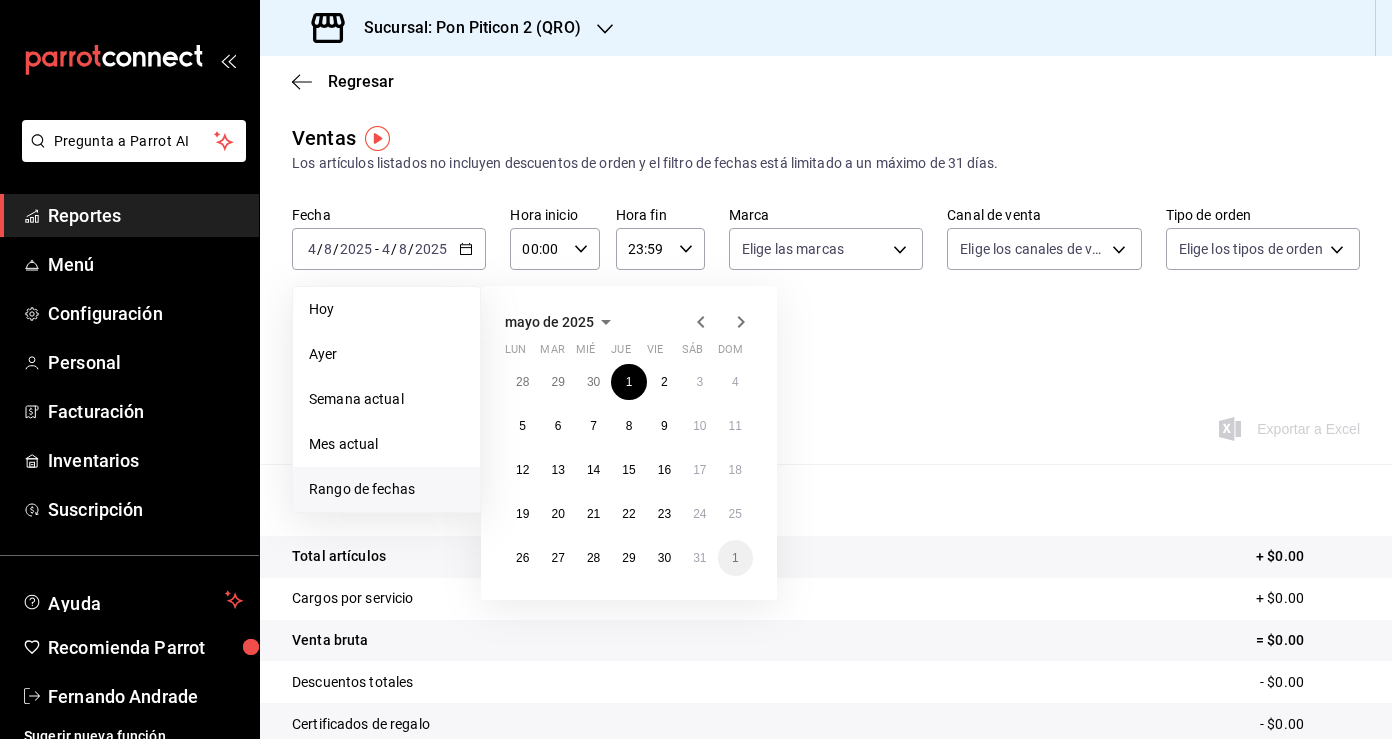 click 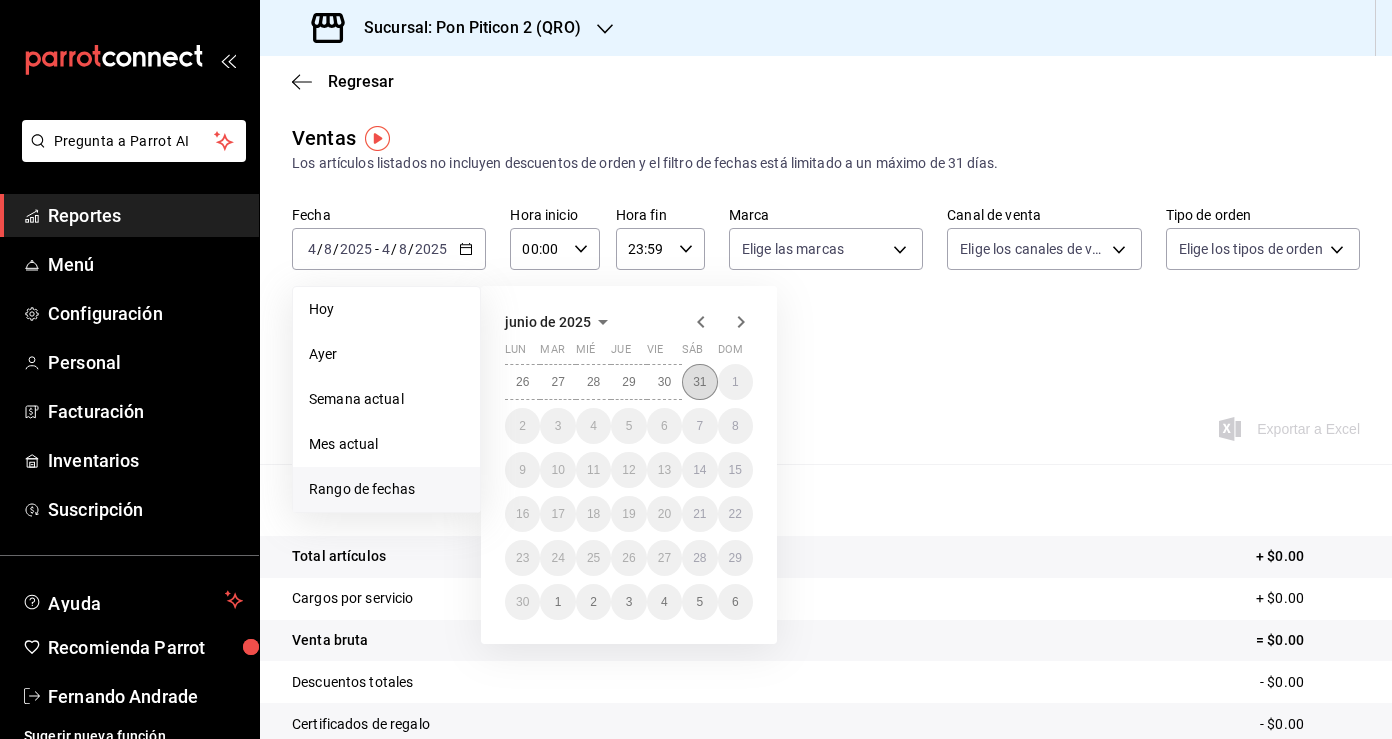 click on "31" at bounding box center [699, 382] 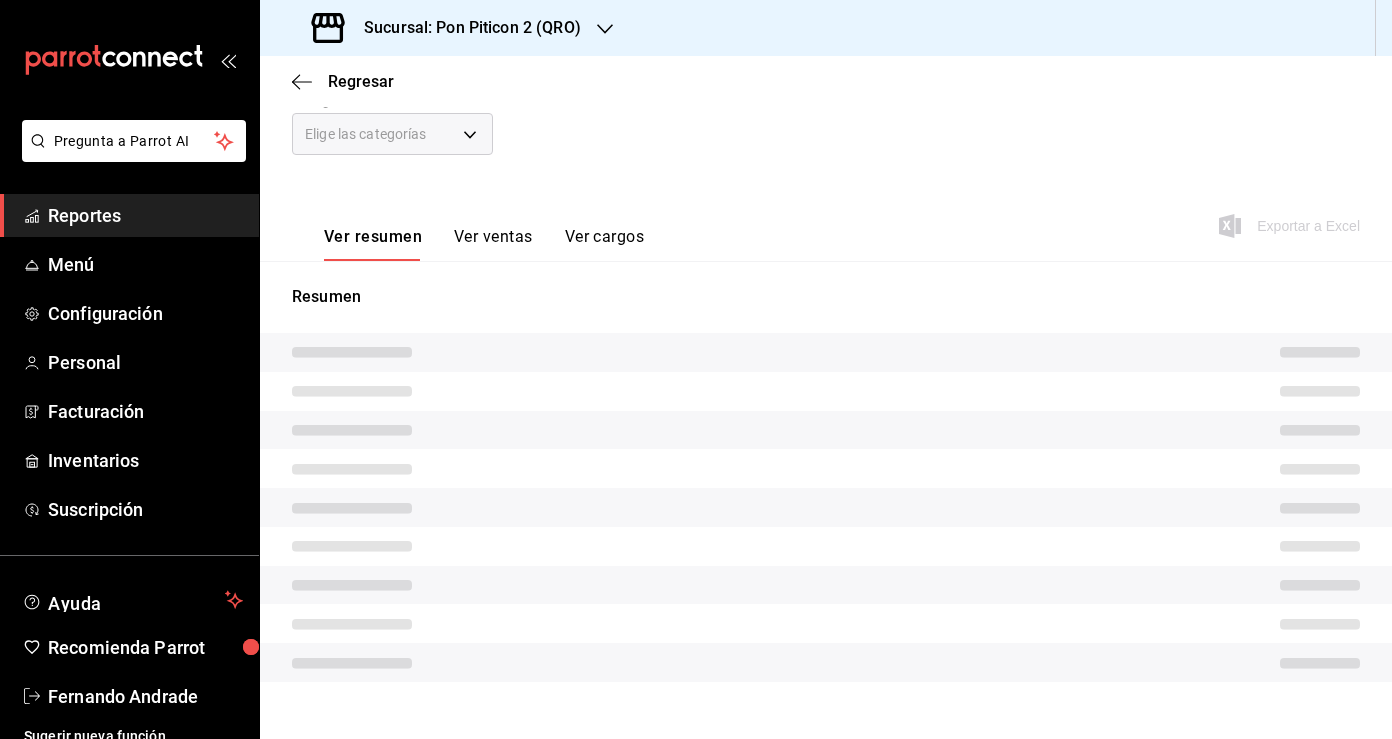 scroll, scrollTop: 196, scrollLeft: 0, axis: vertical 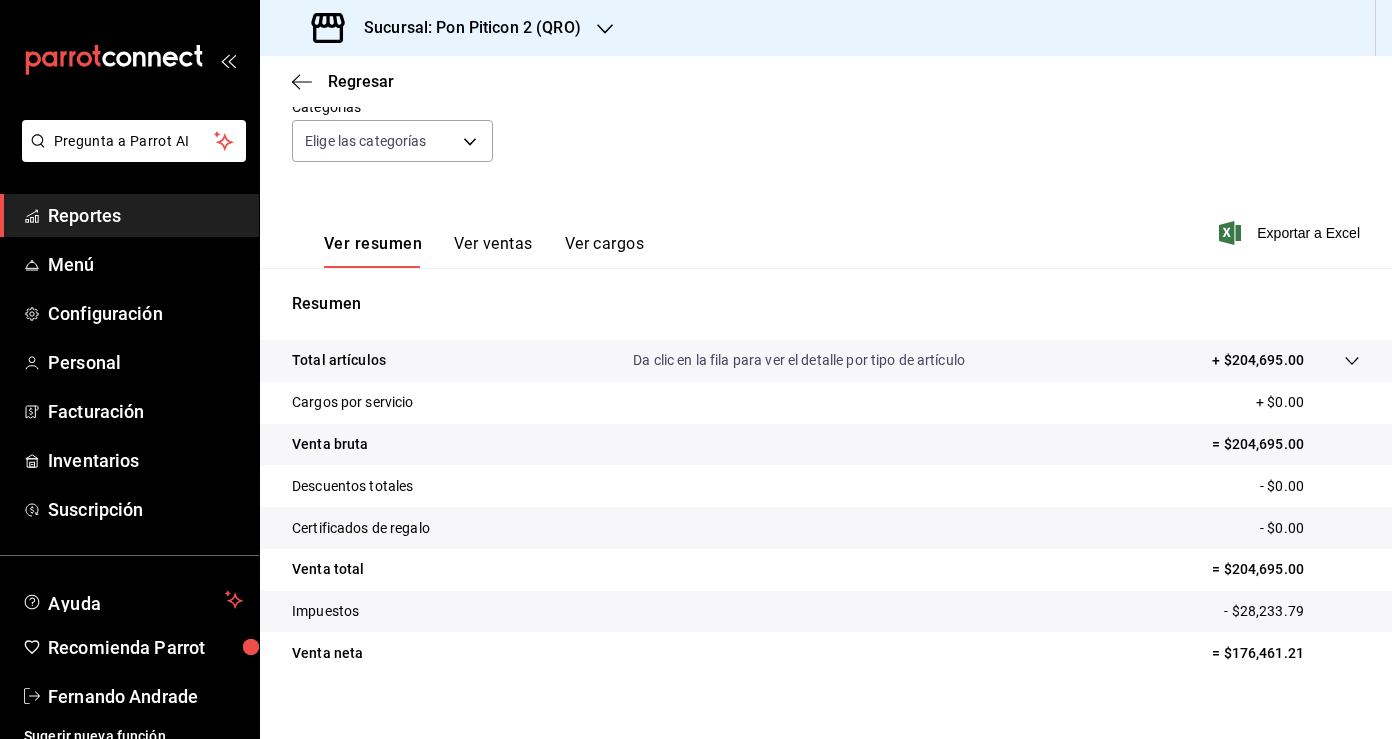 click on "Fecha 2025-05-01 1 / 5 / 2025 - 2025-05-31 31 / 5 / 2025 Hora inicio 00:00 Hora inicio Hora fin 23:59 Hora fin Marca Elige las marcas Canal de venta Elige los canales de venta Tipo de orden Elige los tipos de orden Categorías Elige las categorías" at bounding box center [826, 98] 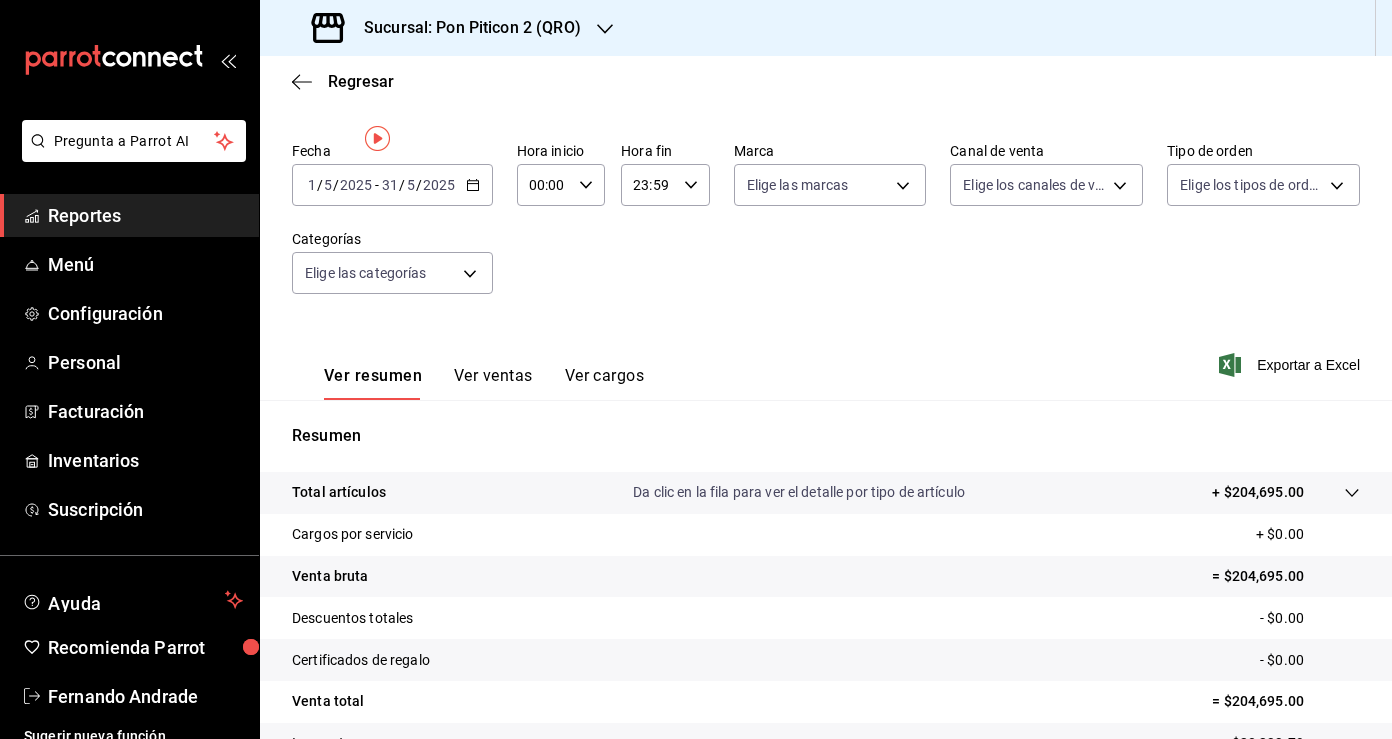 scroll, scrollTop: 0, scrollLeft: 0, axis: both 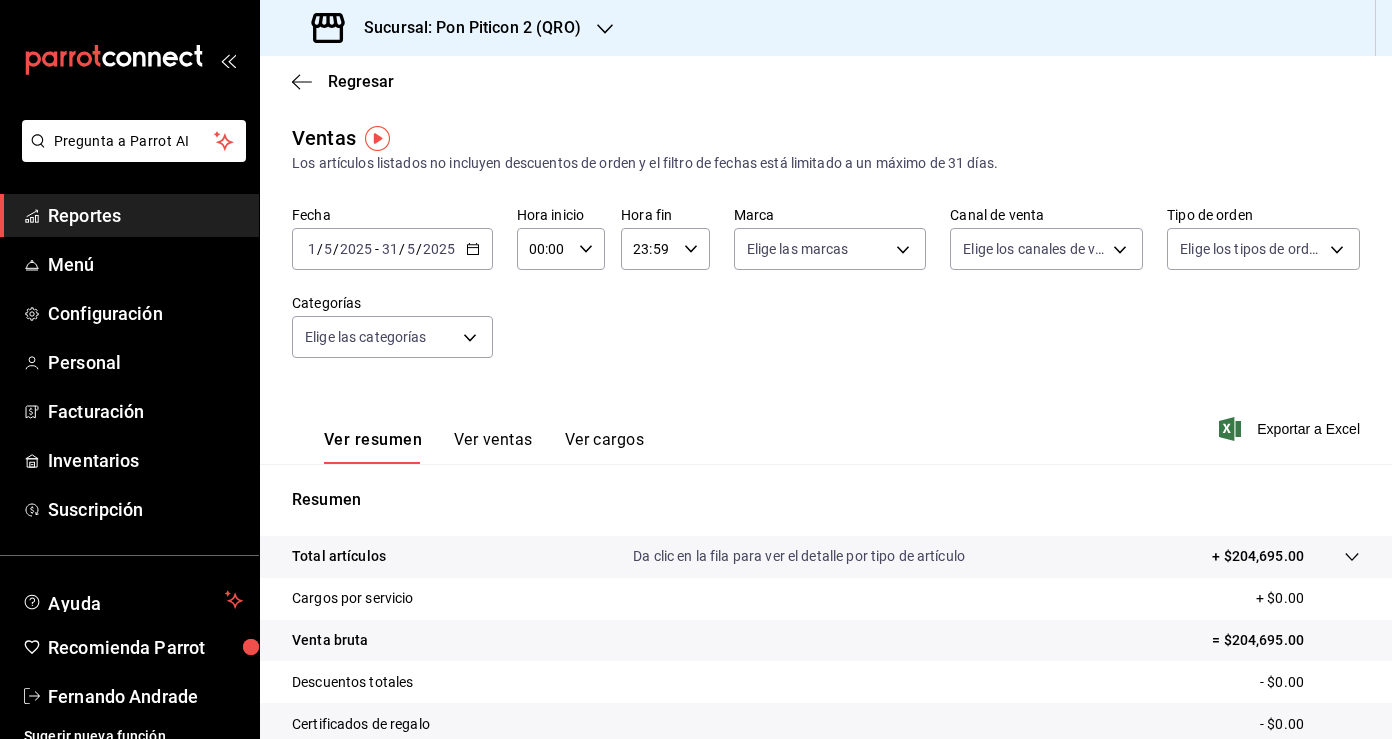 click on "2025-05-01 1 / 5 / 2025 - 2025-05-31 31 / 5 / 2025" at bounding box center [392, 249] 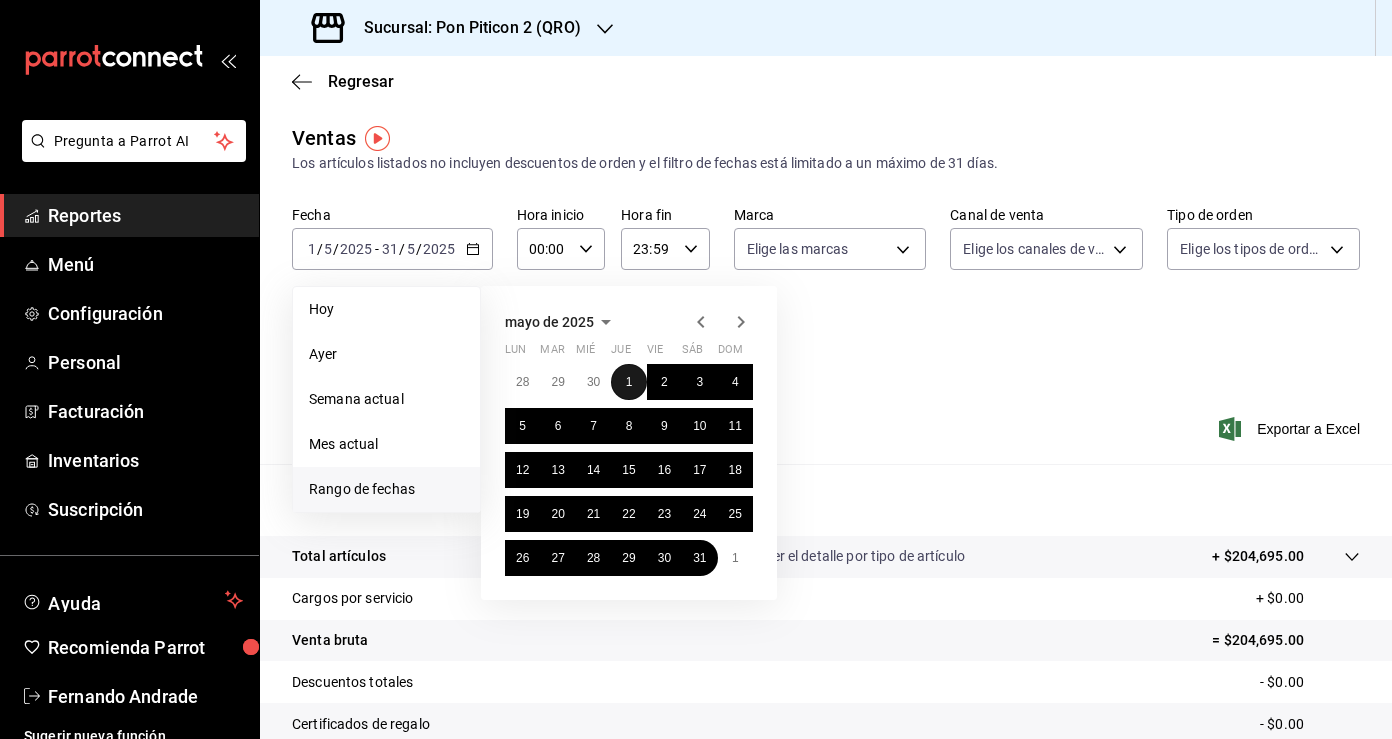 click on "1" at bounding box center [629, 382] 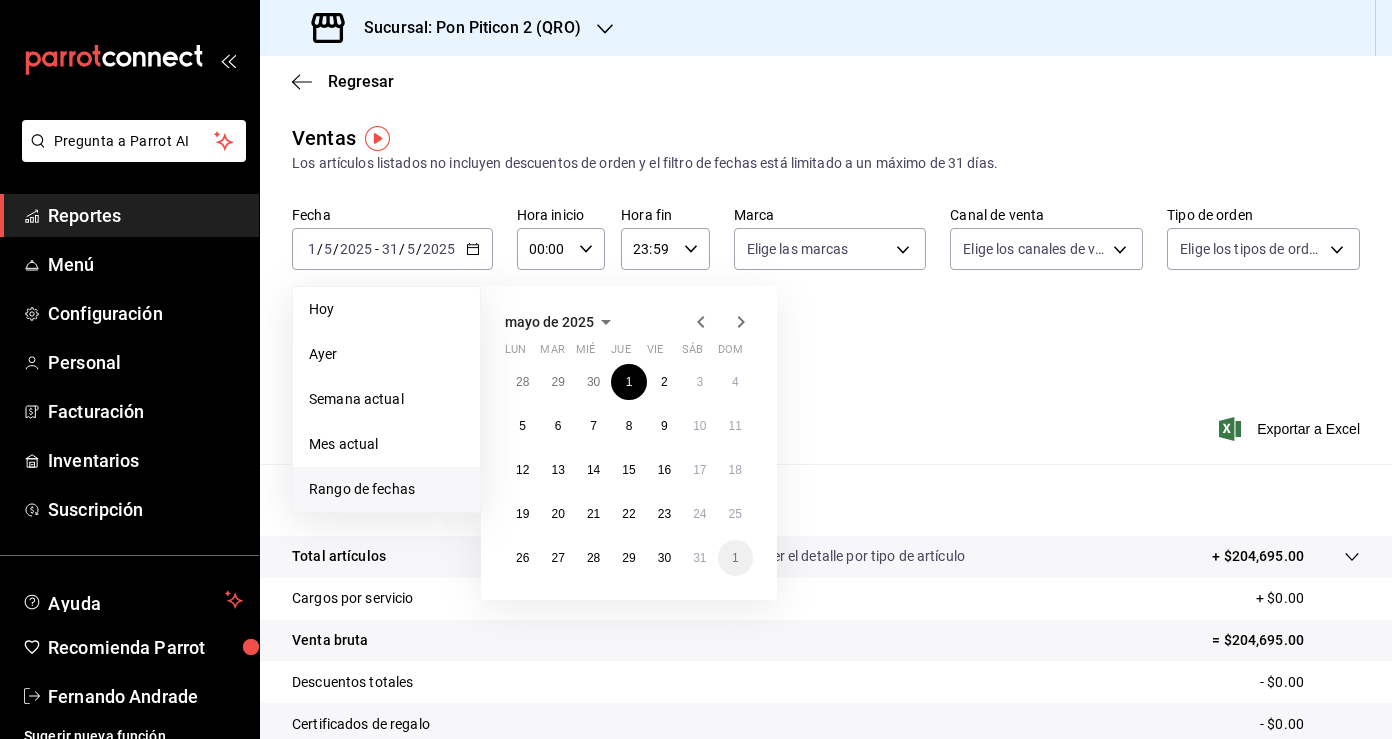 click 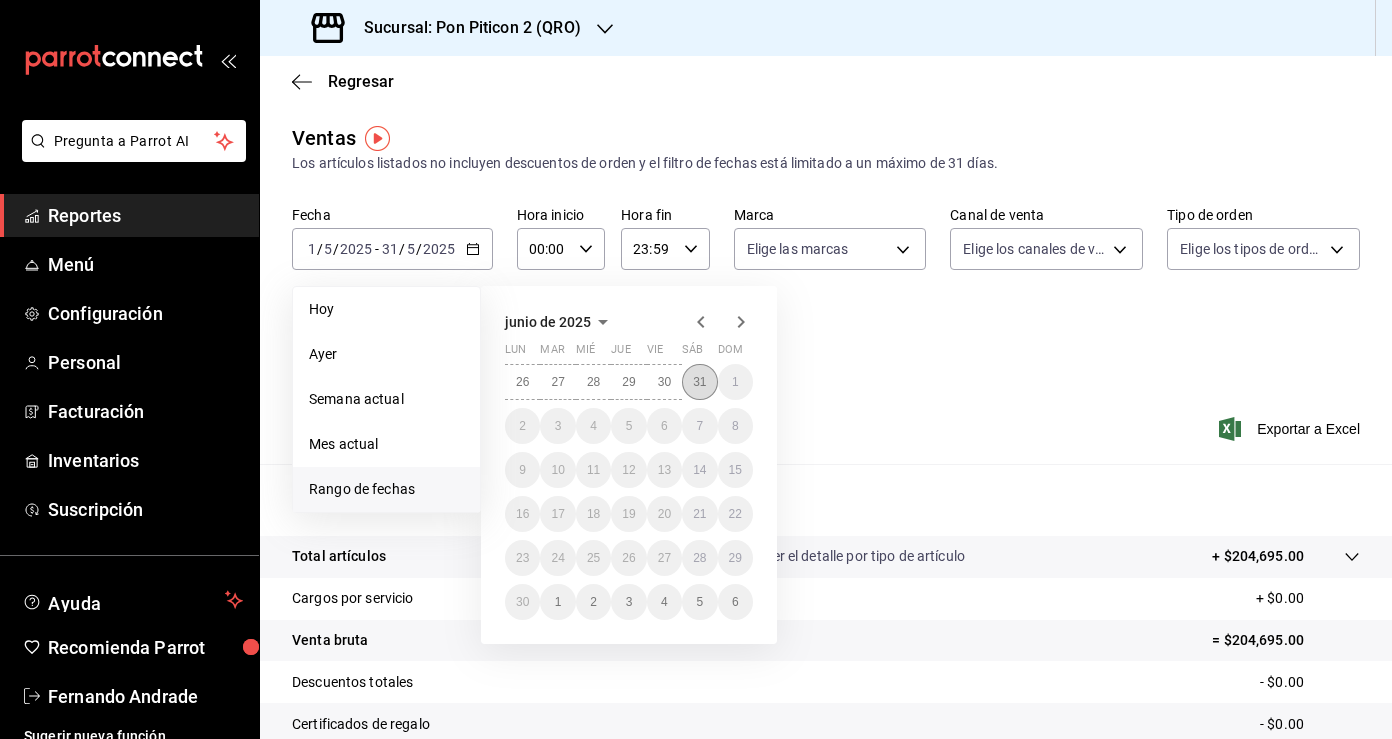 click on "31" at bounding box center [699, 382] 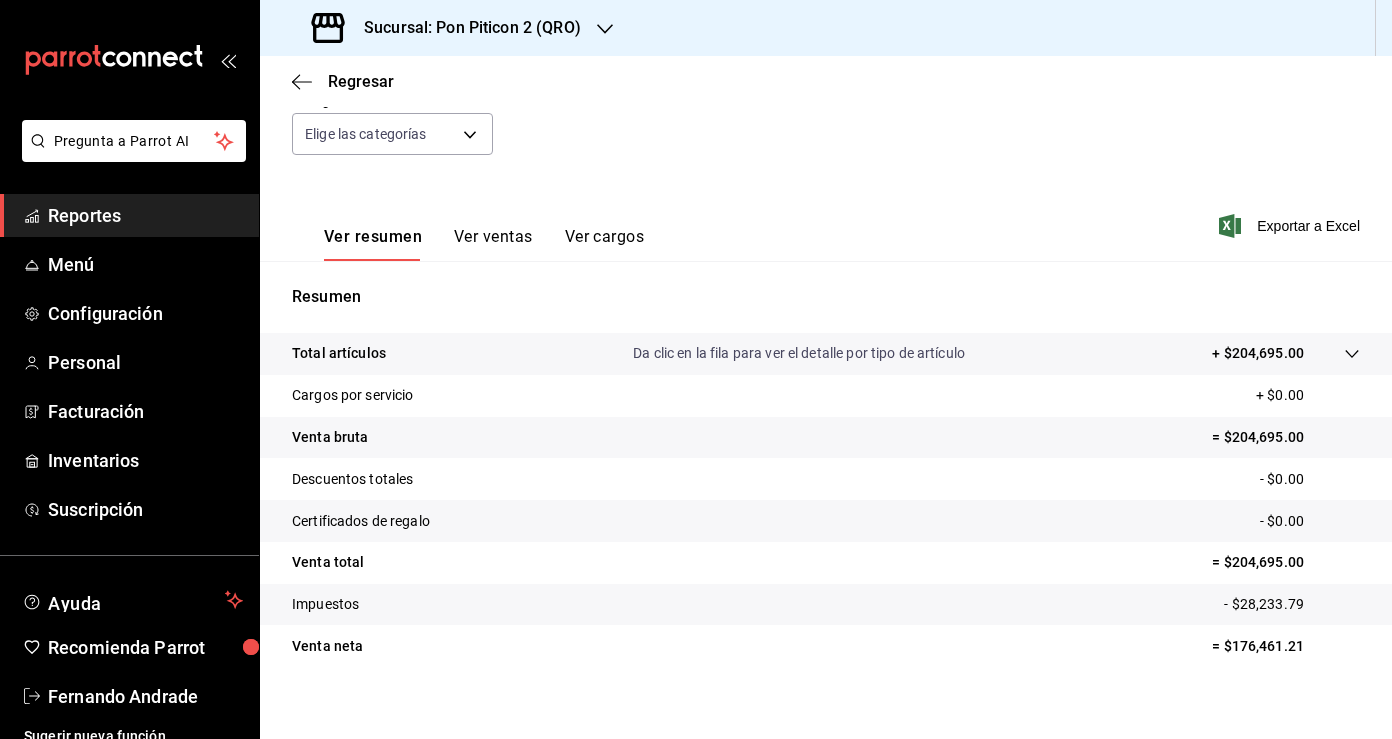scroll, scrollTop: 219, scrollLeft: 0, axis: vertical 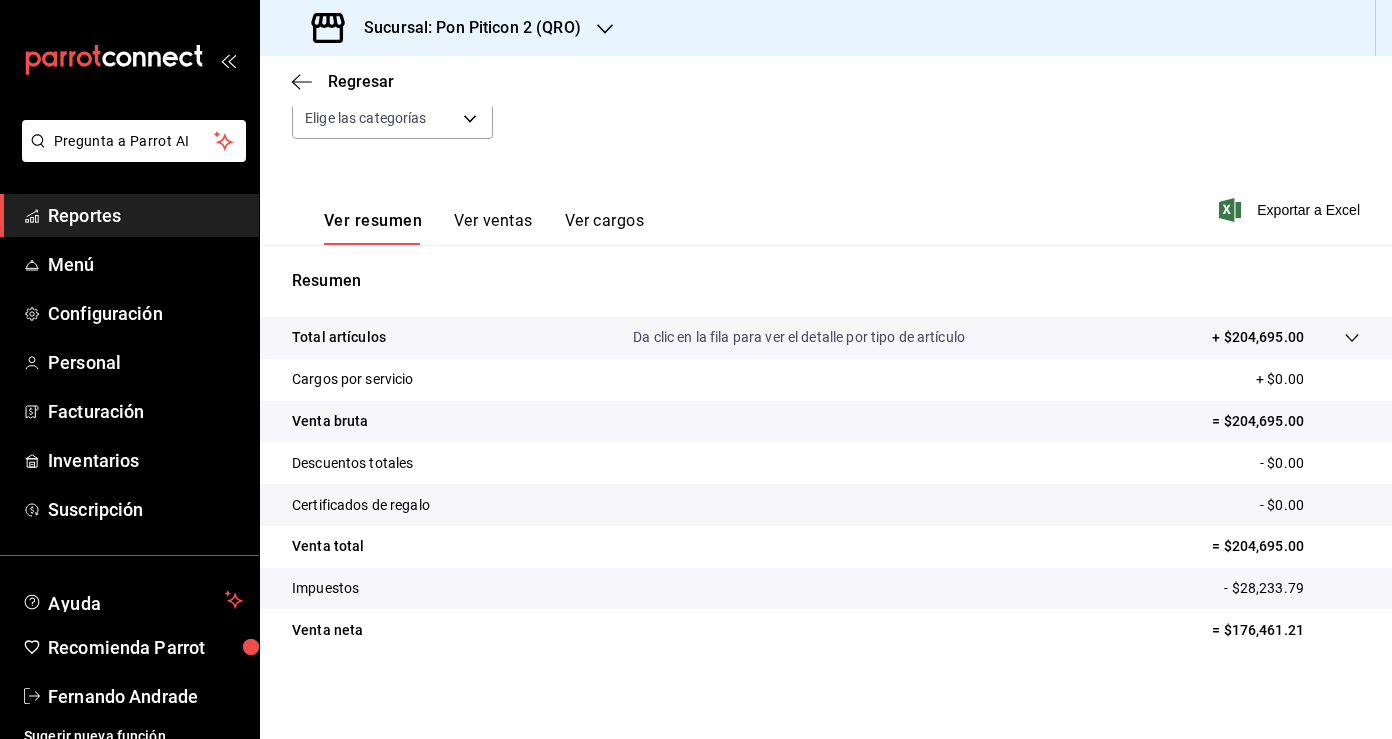 click on "Ver ventas" at bounding box center [493, 228] 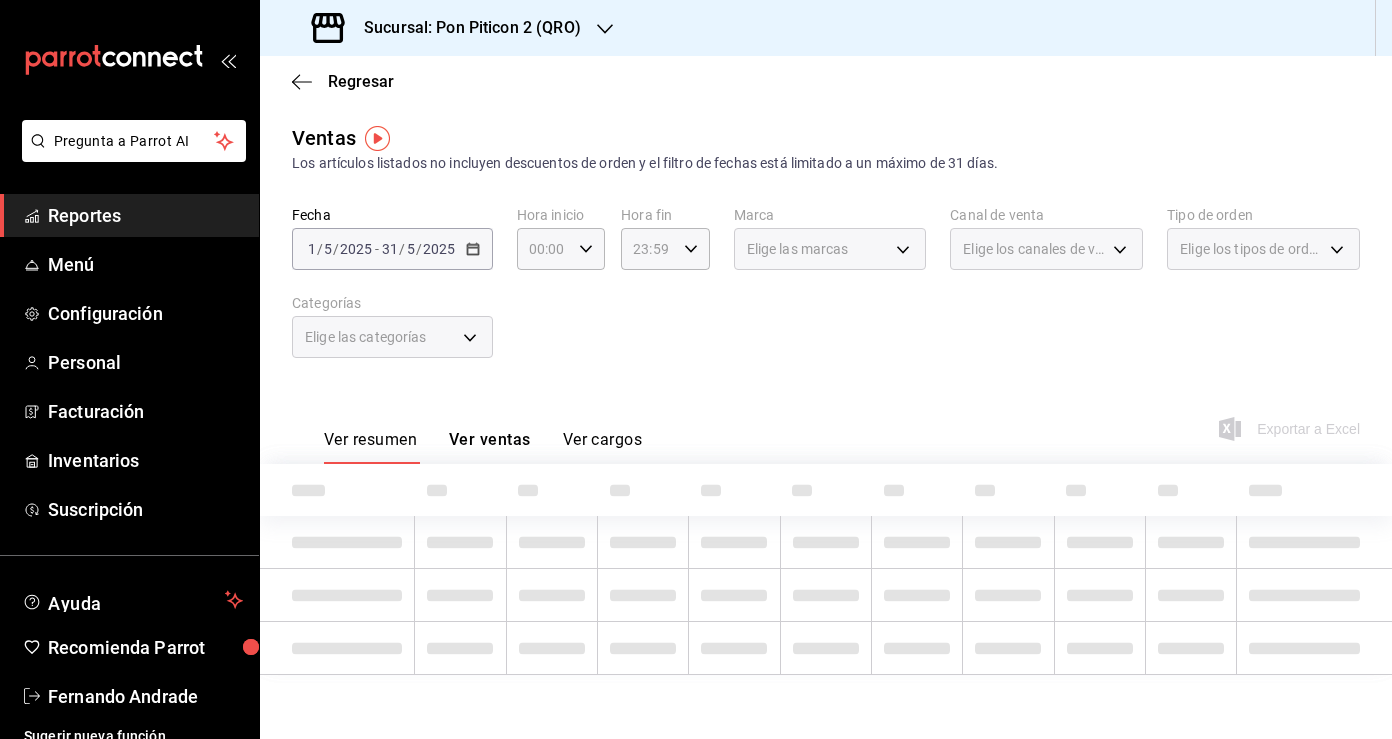 scroll, scrollTop: 0, scrollLeft: 0, axis: both 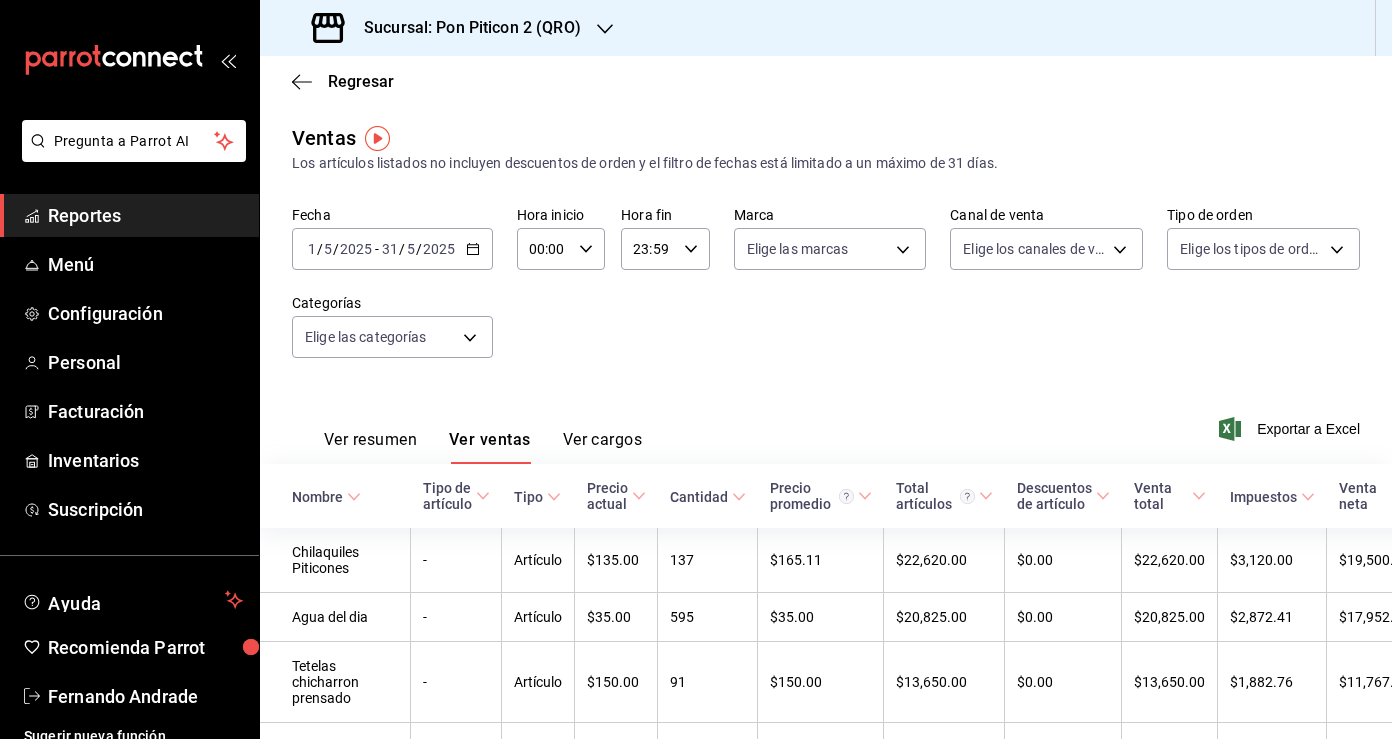 click on "Ver cargos" at bounding box center (603, 447) 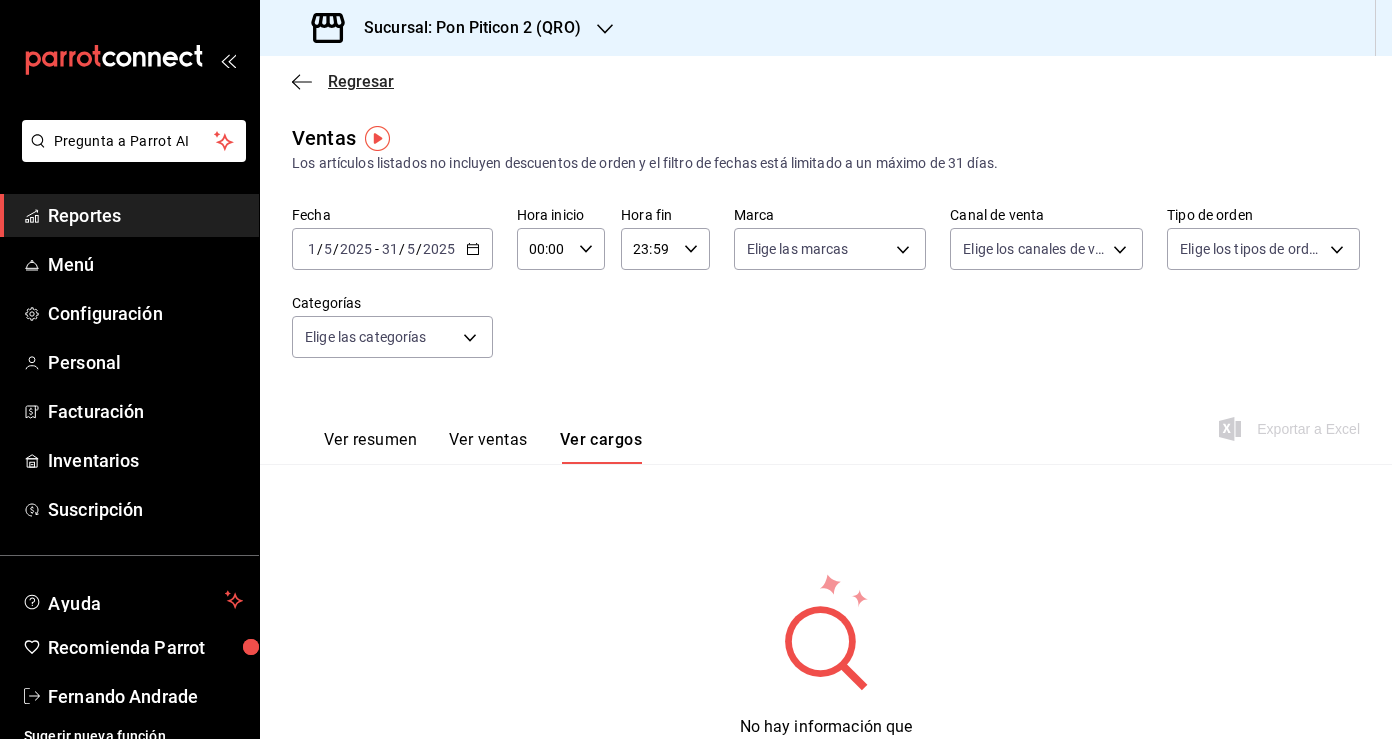 click 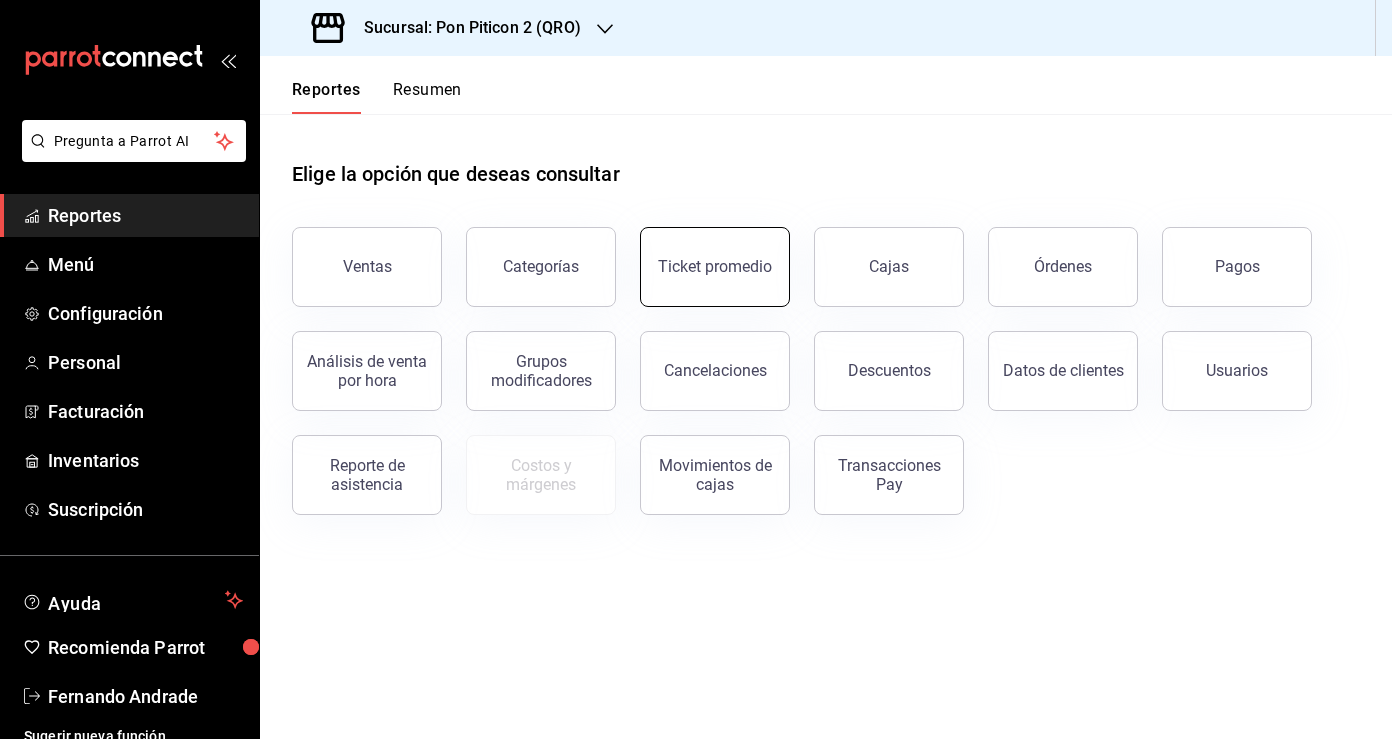 click on "Ticket promedio" at bounding box center (715, 266) 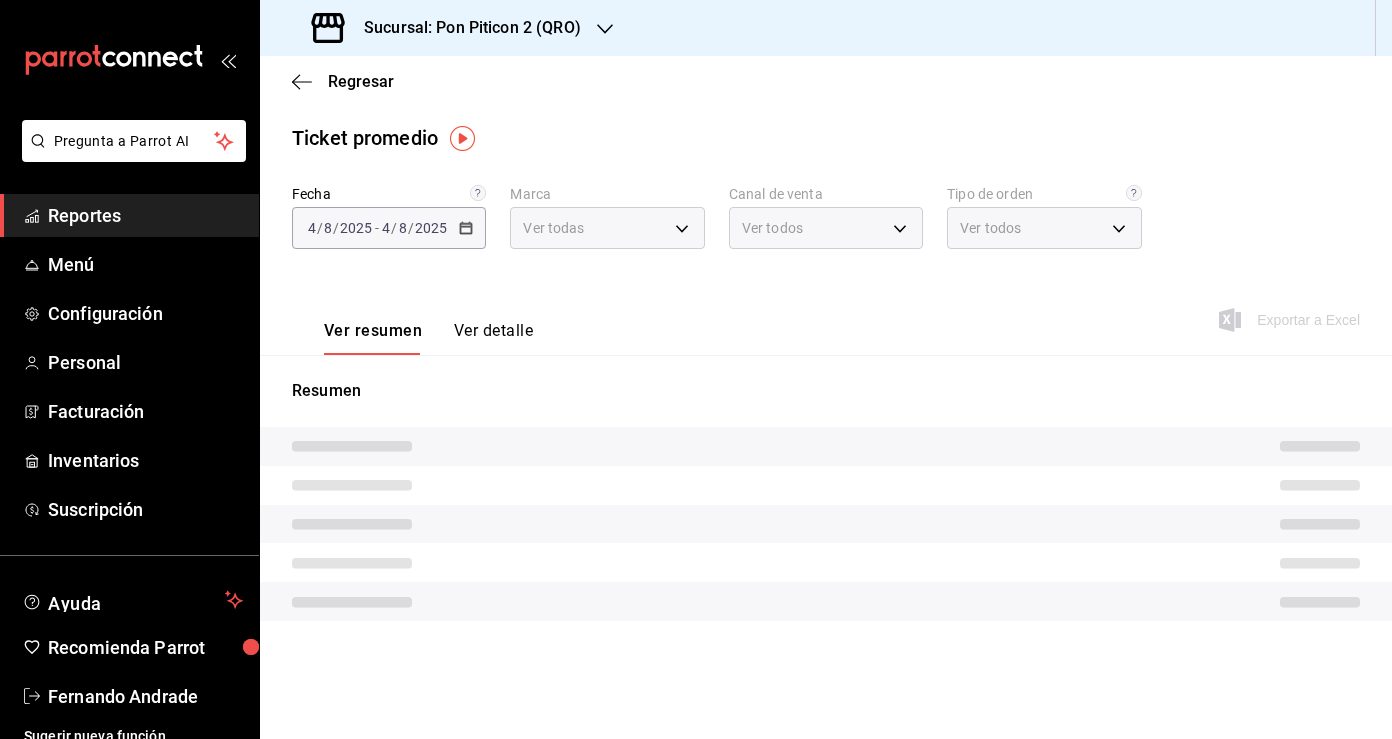 type on "0babef12-7f01-4d3a-bf99-b79ce25d12f9" 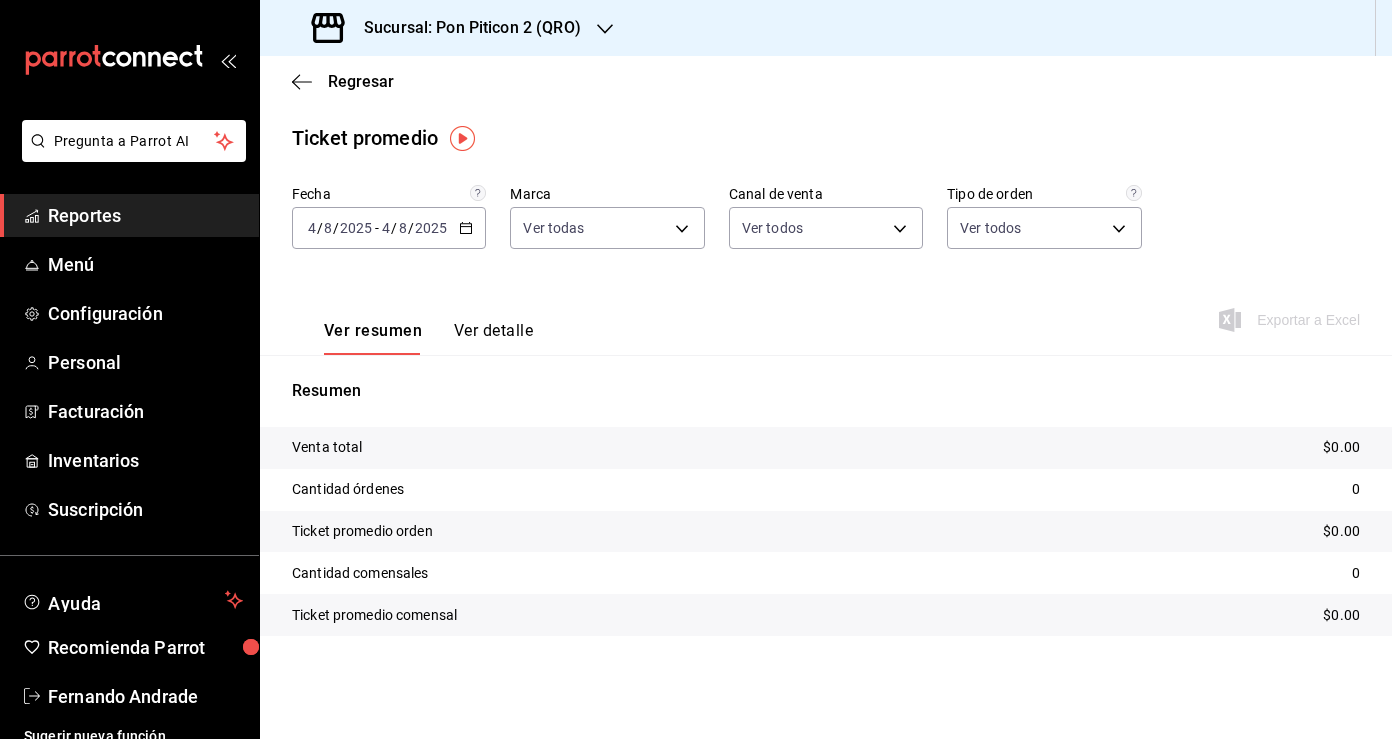 click on "[DATE] [NUMBER] / [NUMBER] / [DATE] - [DATE] [NUMBER] / [NUMBER] / [DATE]" at bounding box center [389, 228] 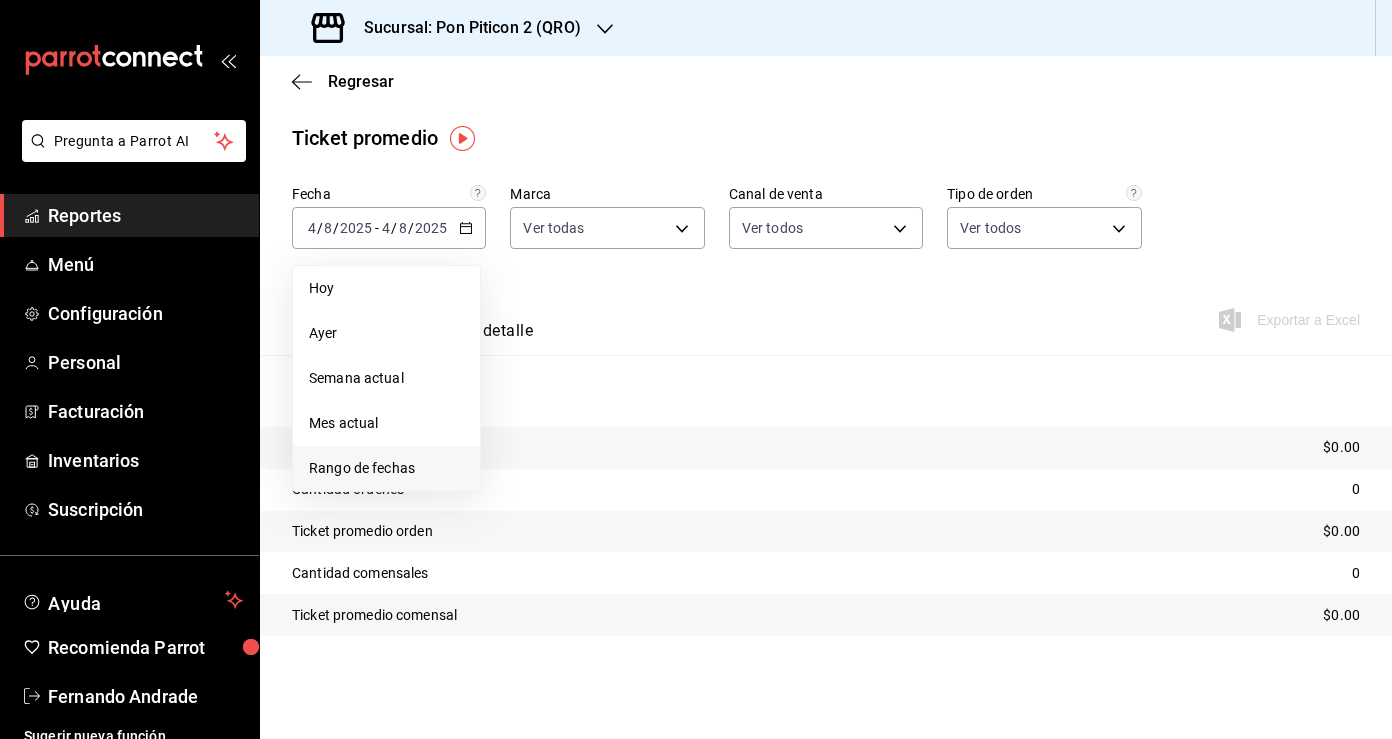 click on "Rango de fechas" at bounding box center [386, 468] 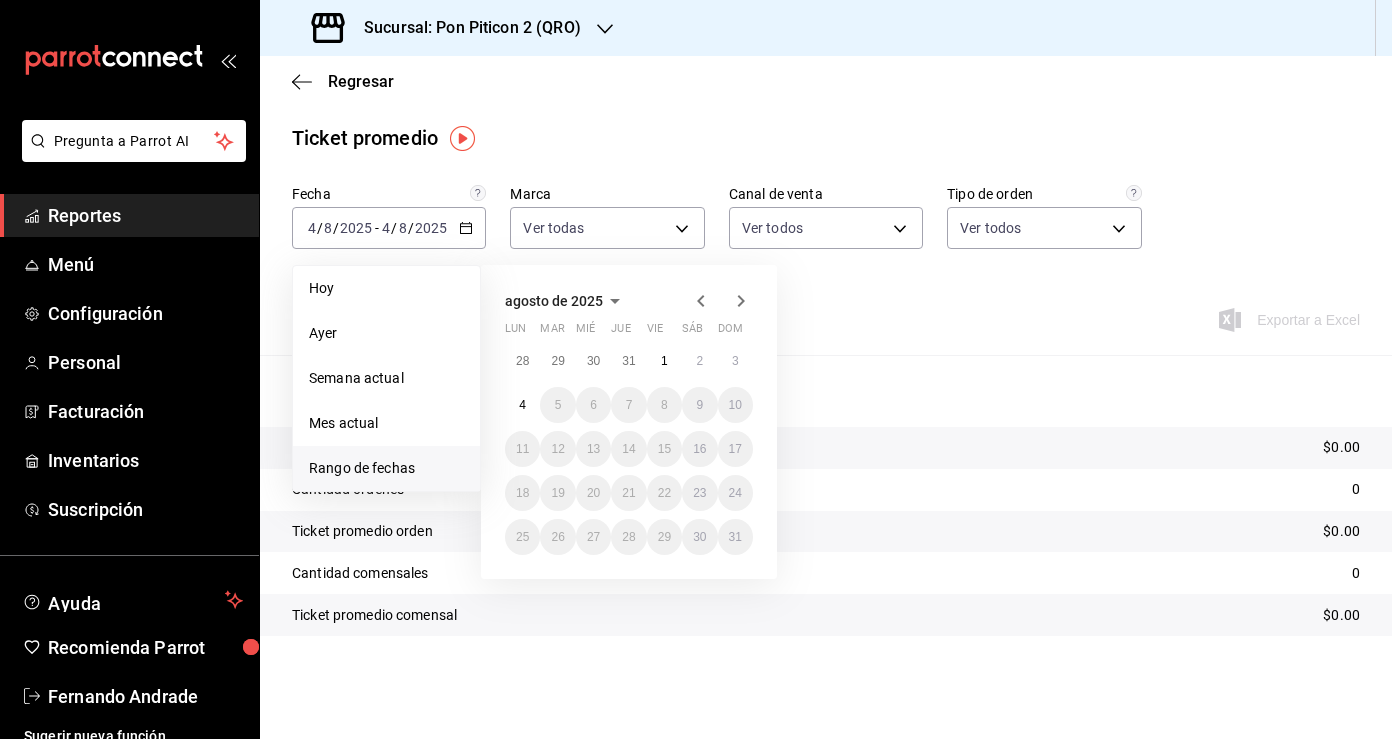 click 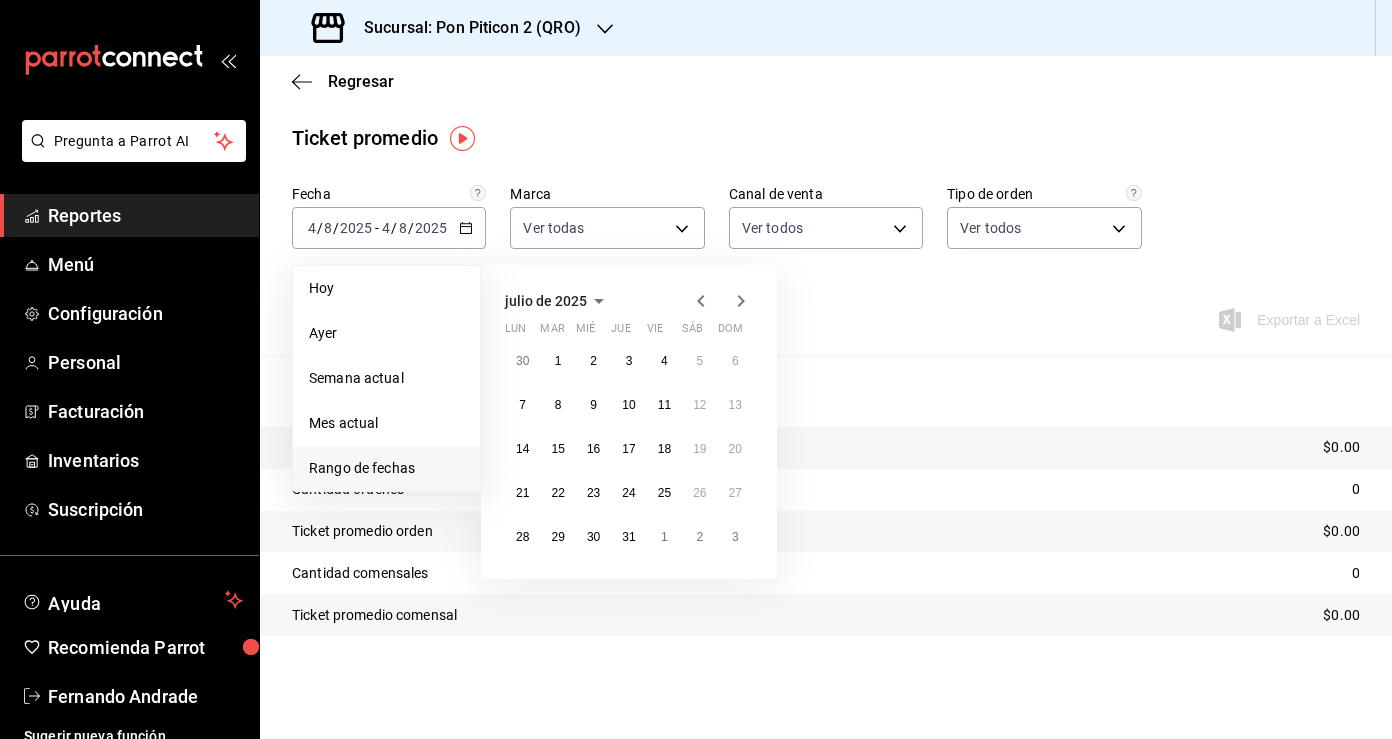 click 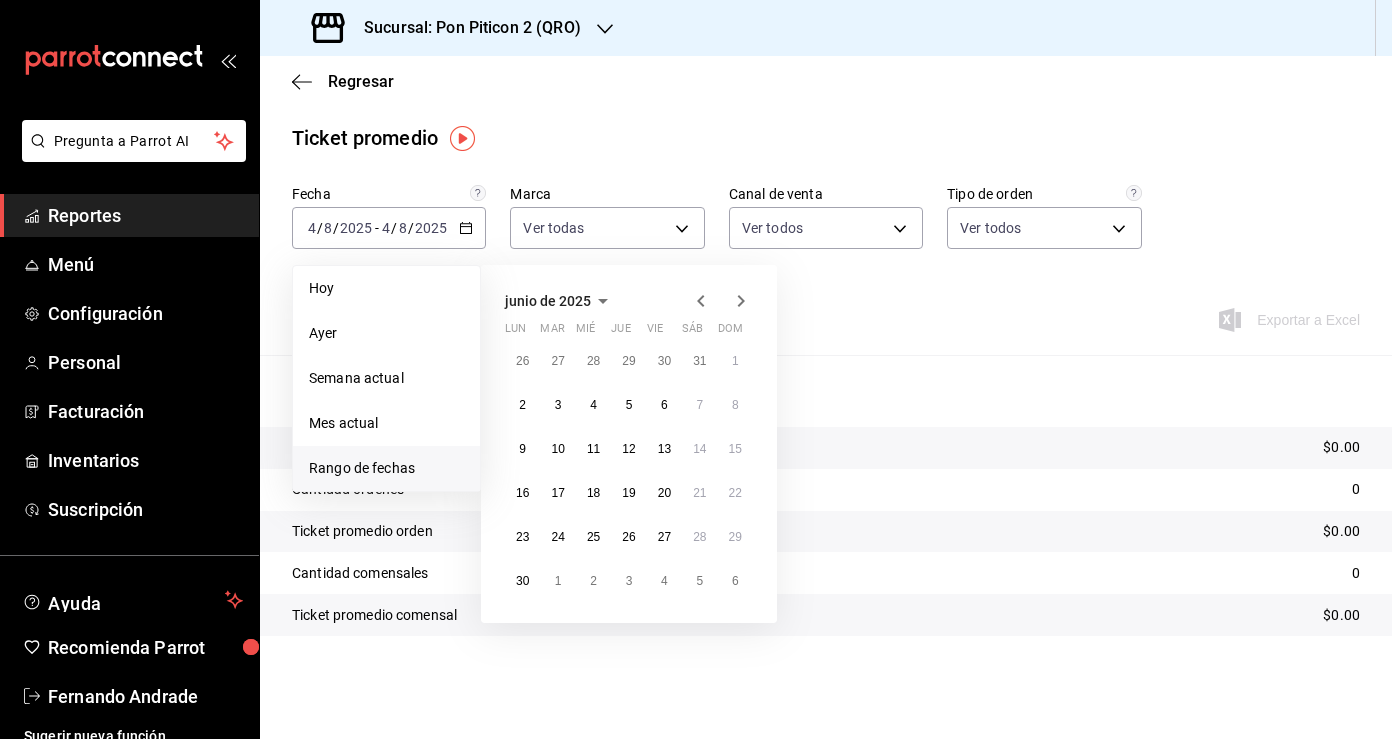 click 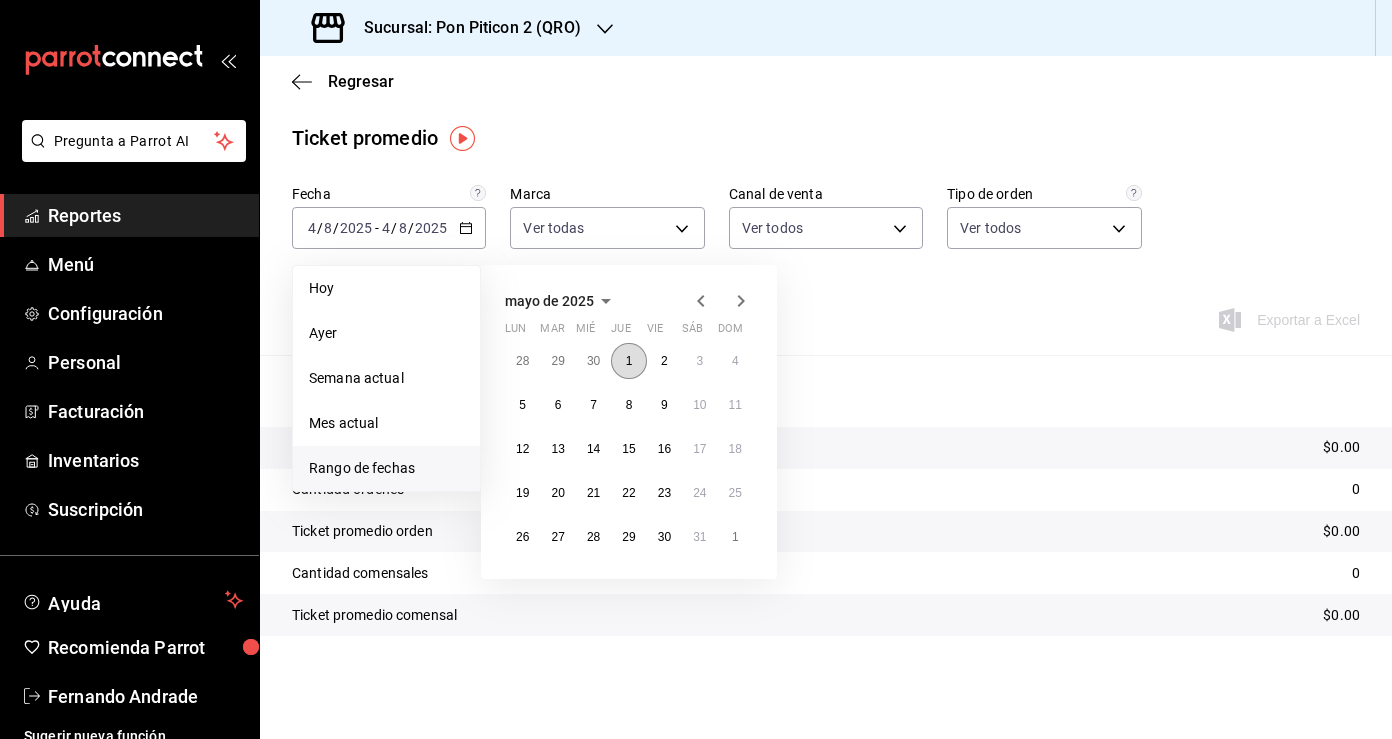 click on "1" at bounding box center [629, 361] 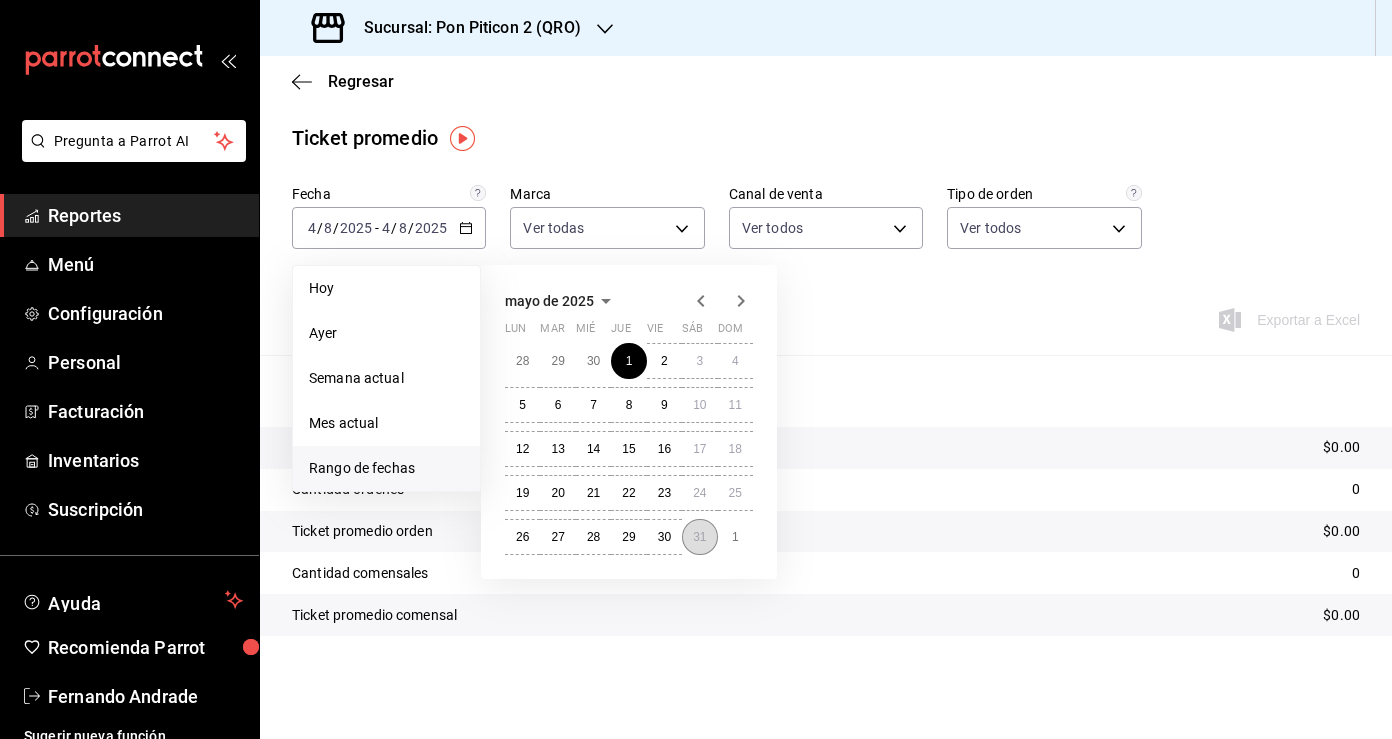 click on "31" at bounding box center [699, 537] 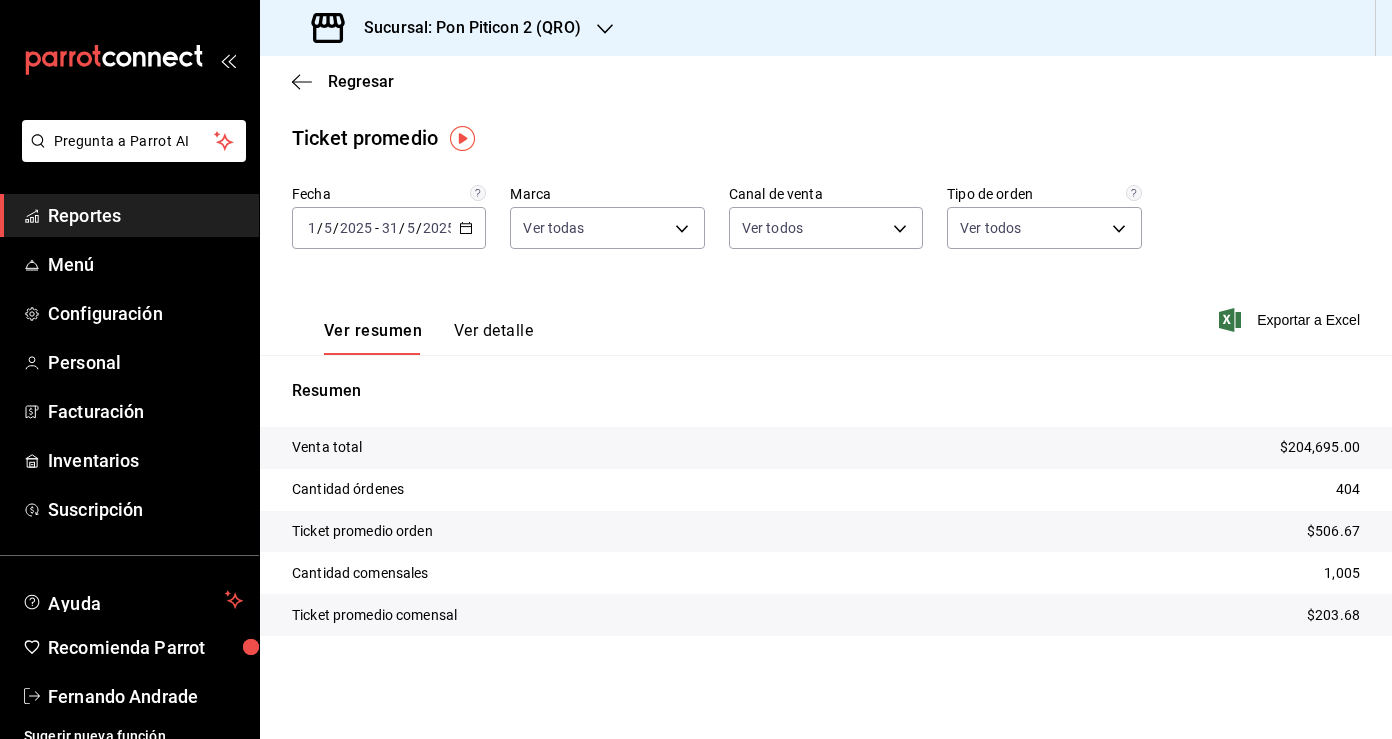 click on "$506.67" at bounding box center (1333, 531) 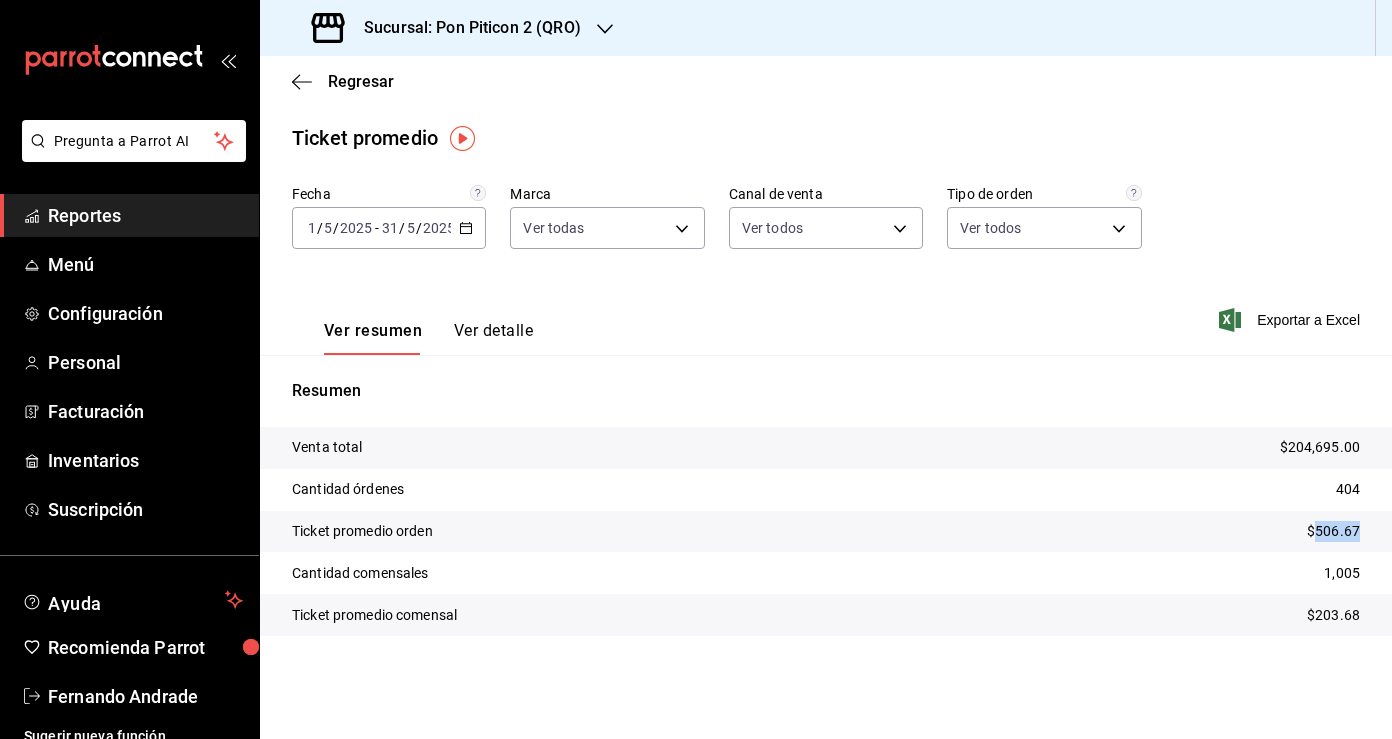 click on "$506.67" at bounding box center [1333, 531] 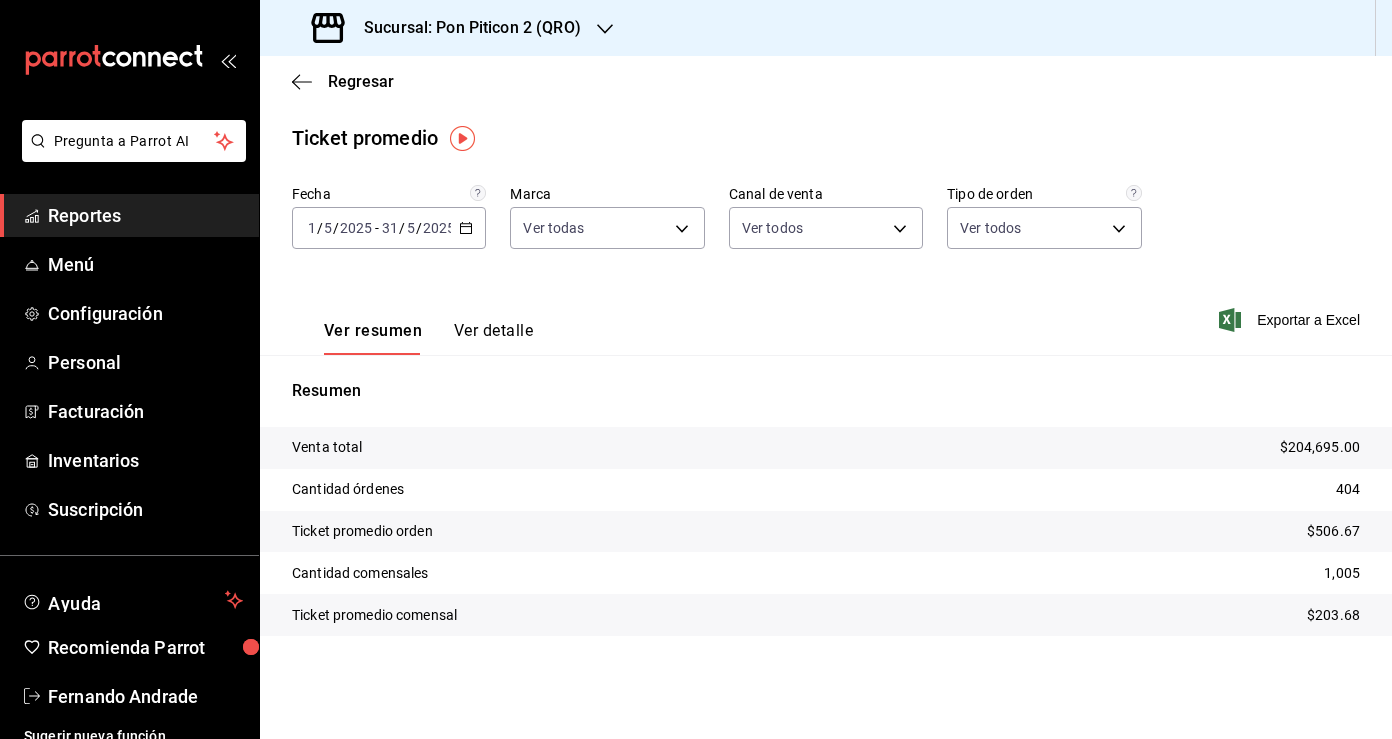 click on "1,005" at bounding box center (1342, 573) 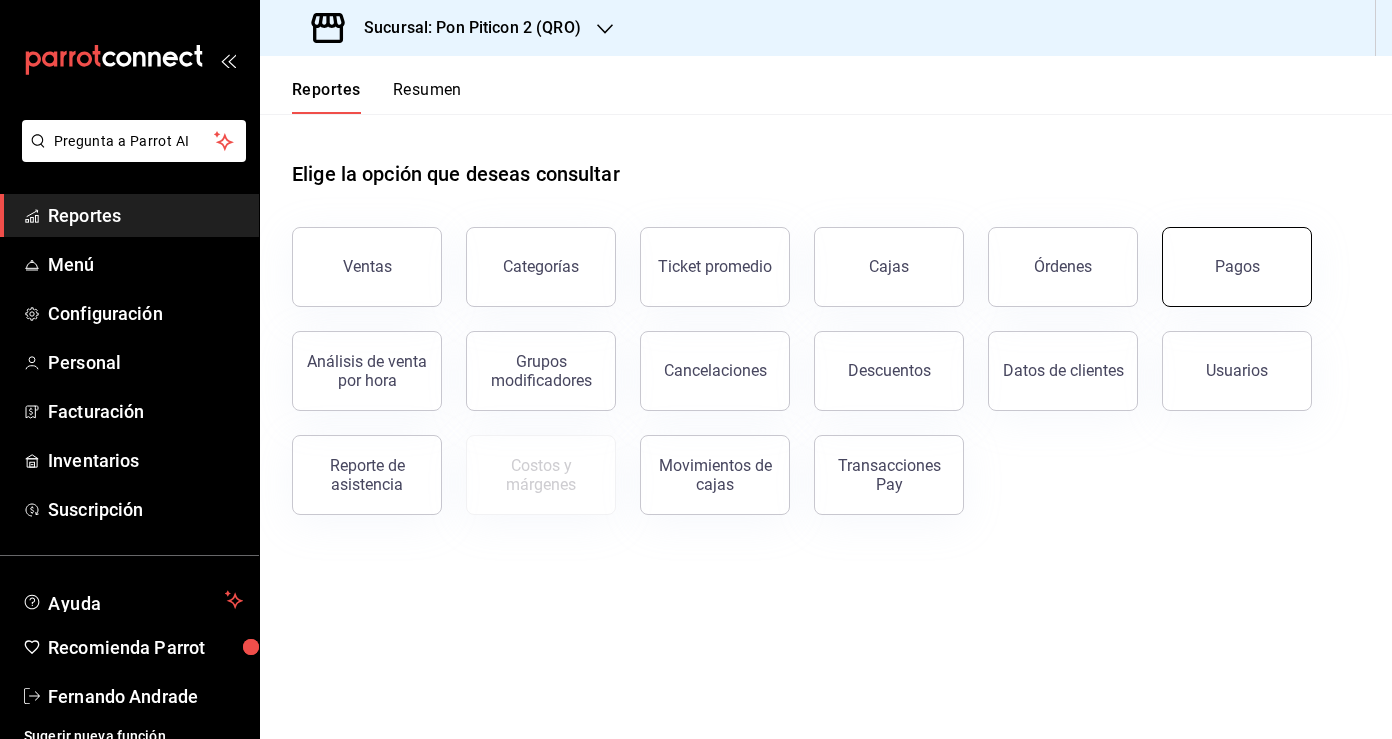 click on "Pagos" at bounding box center [1237, 267] 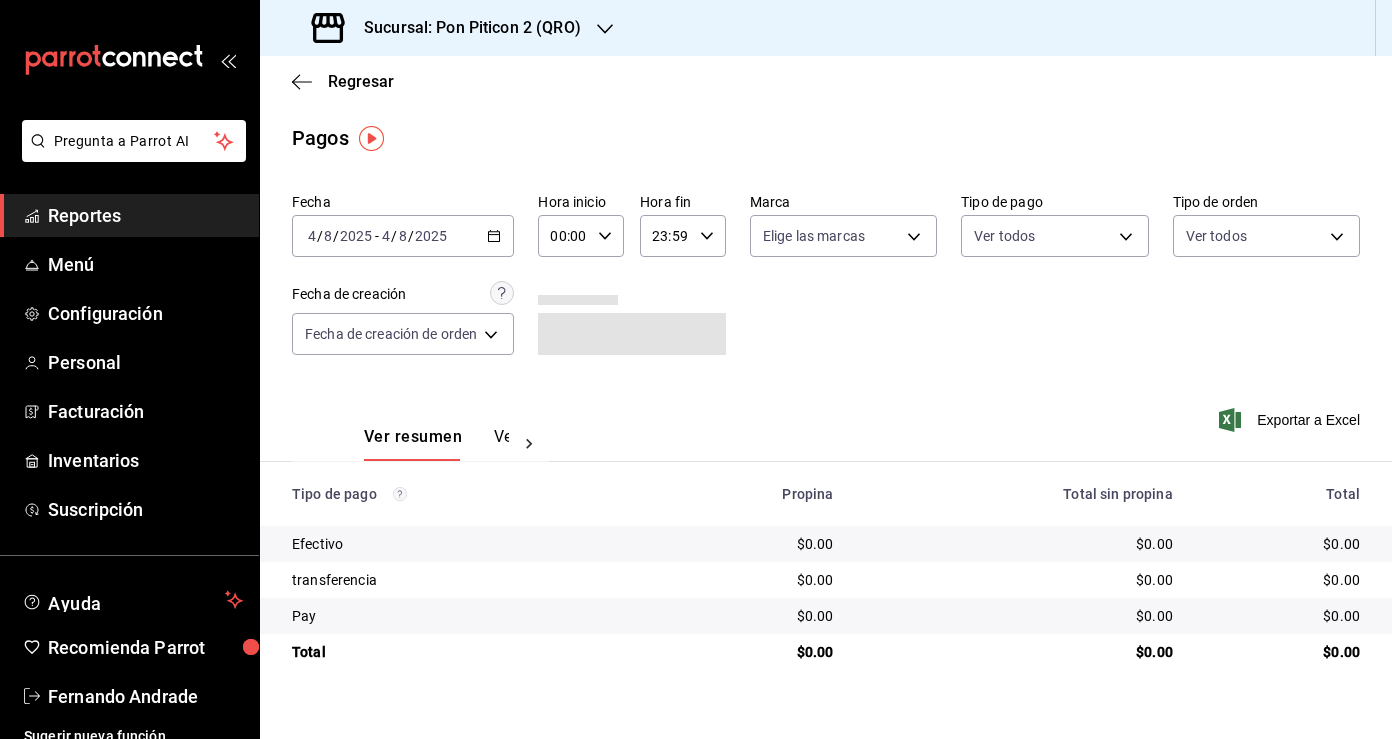 click 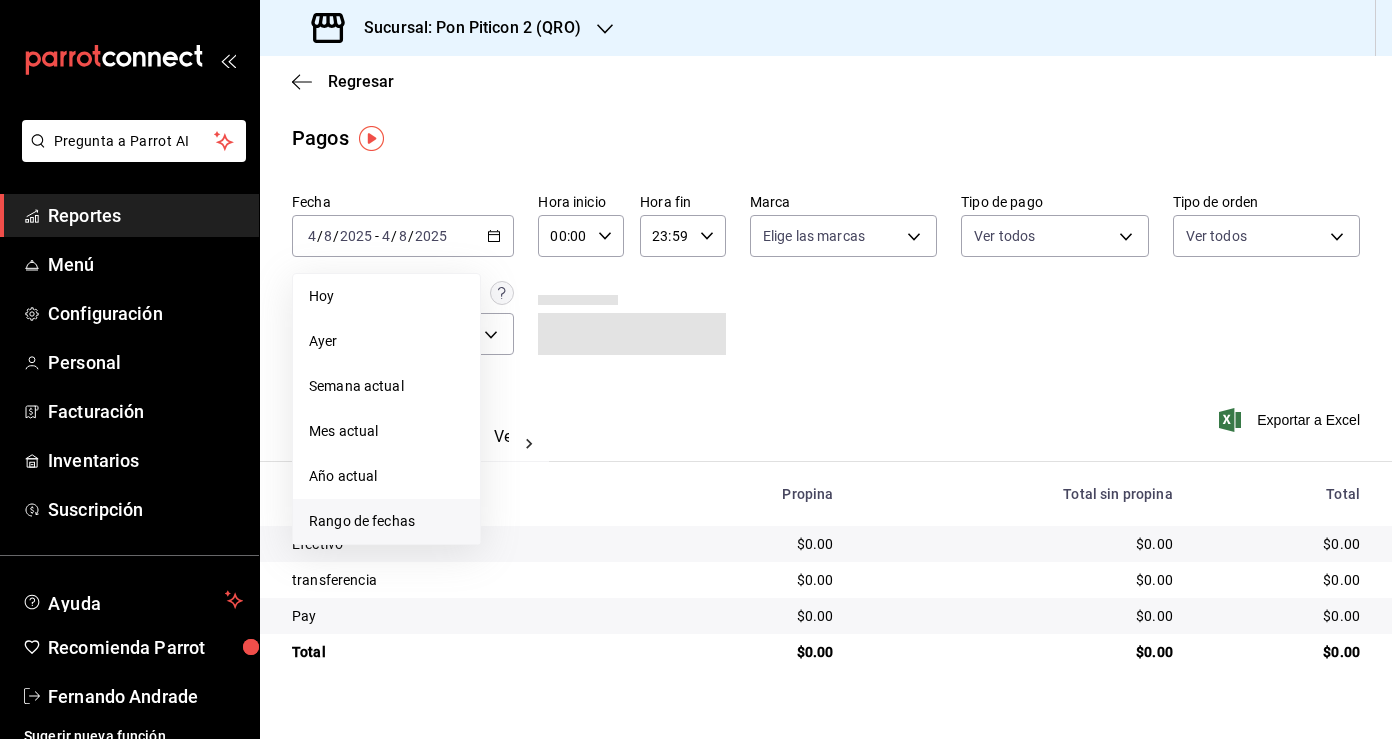 click on "Rango de fechas" at bounding box center (386, 521) 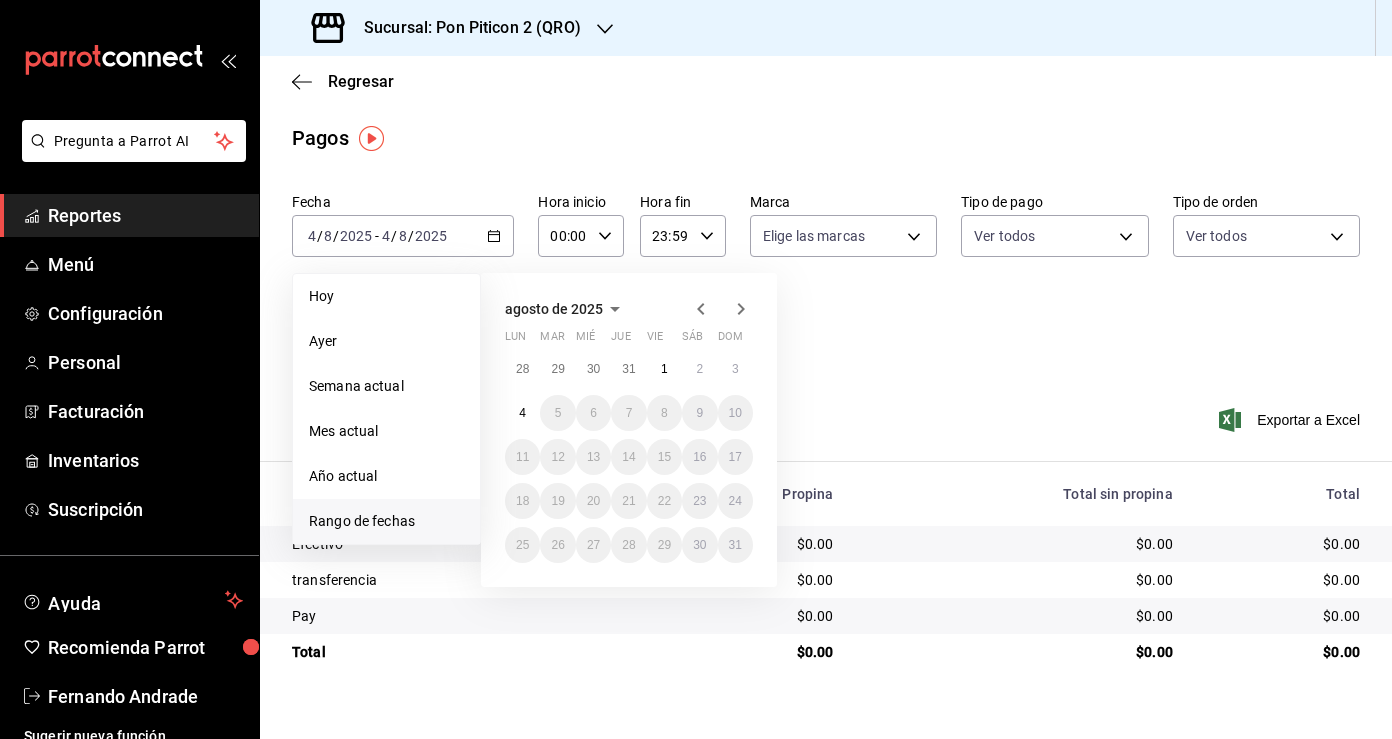 click 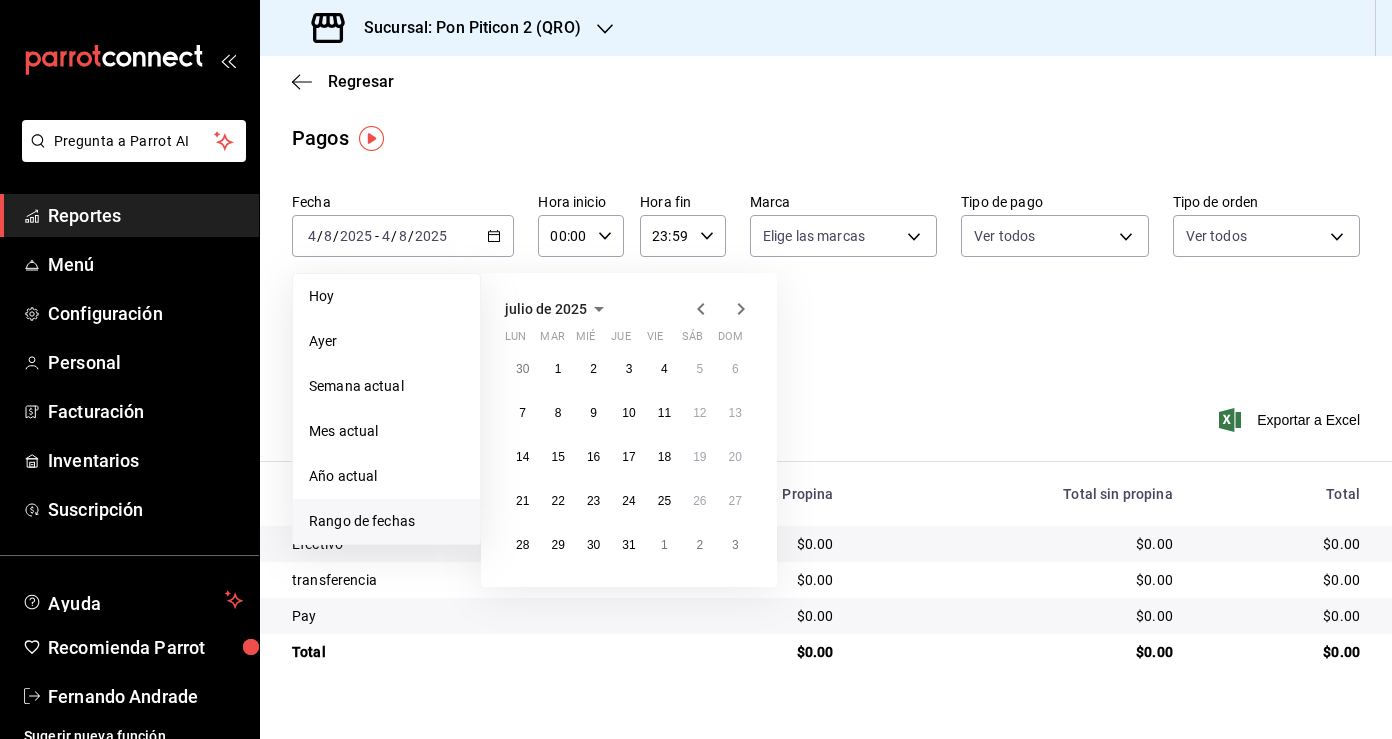 click 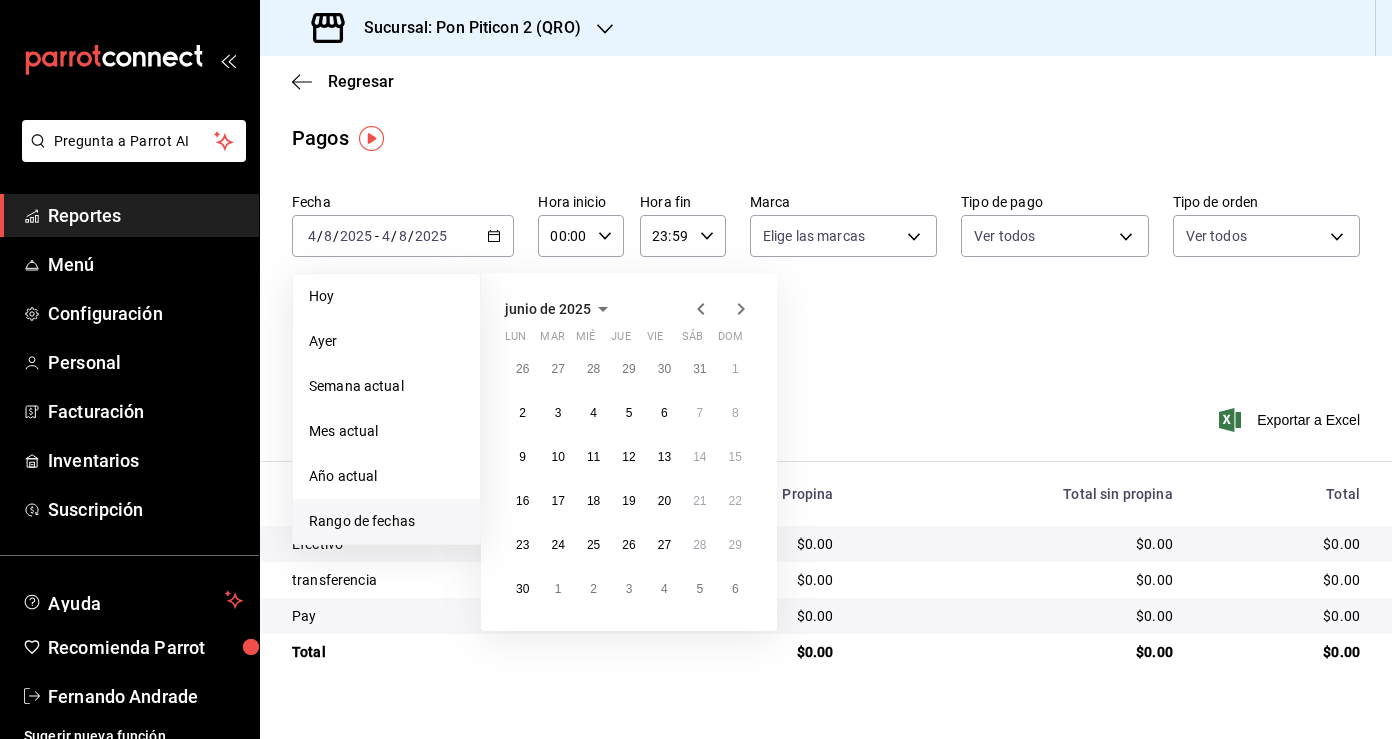 click 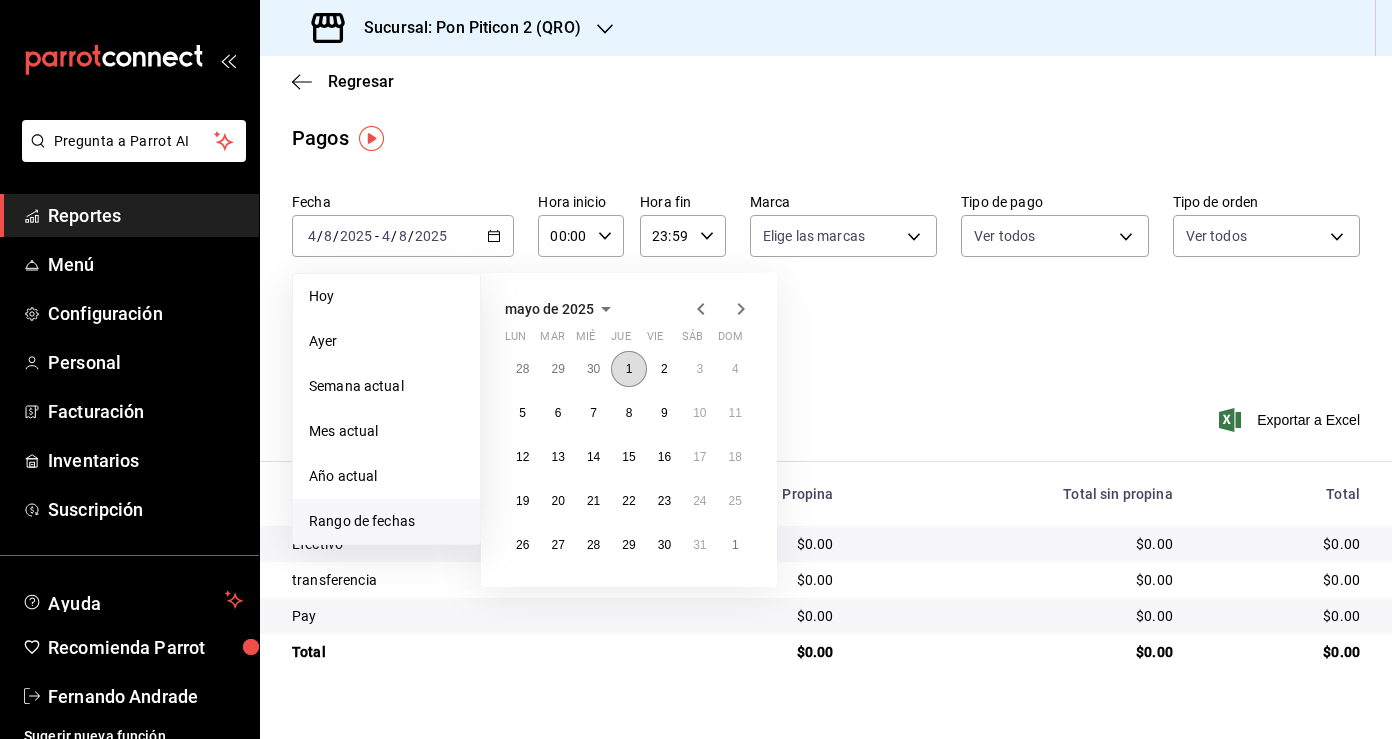 click on "1" at bounding box center [628, 369] 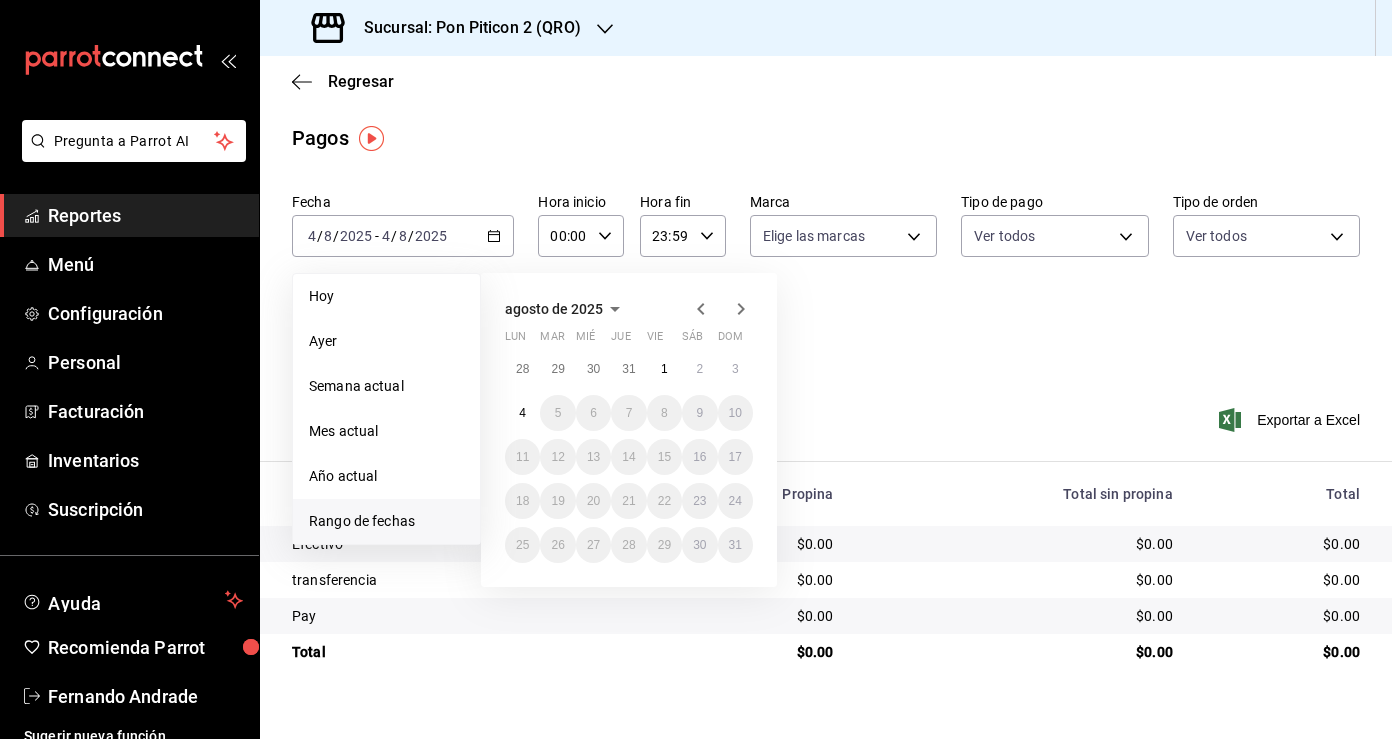 click 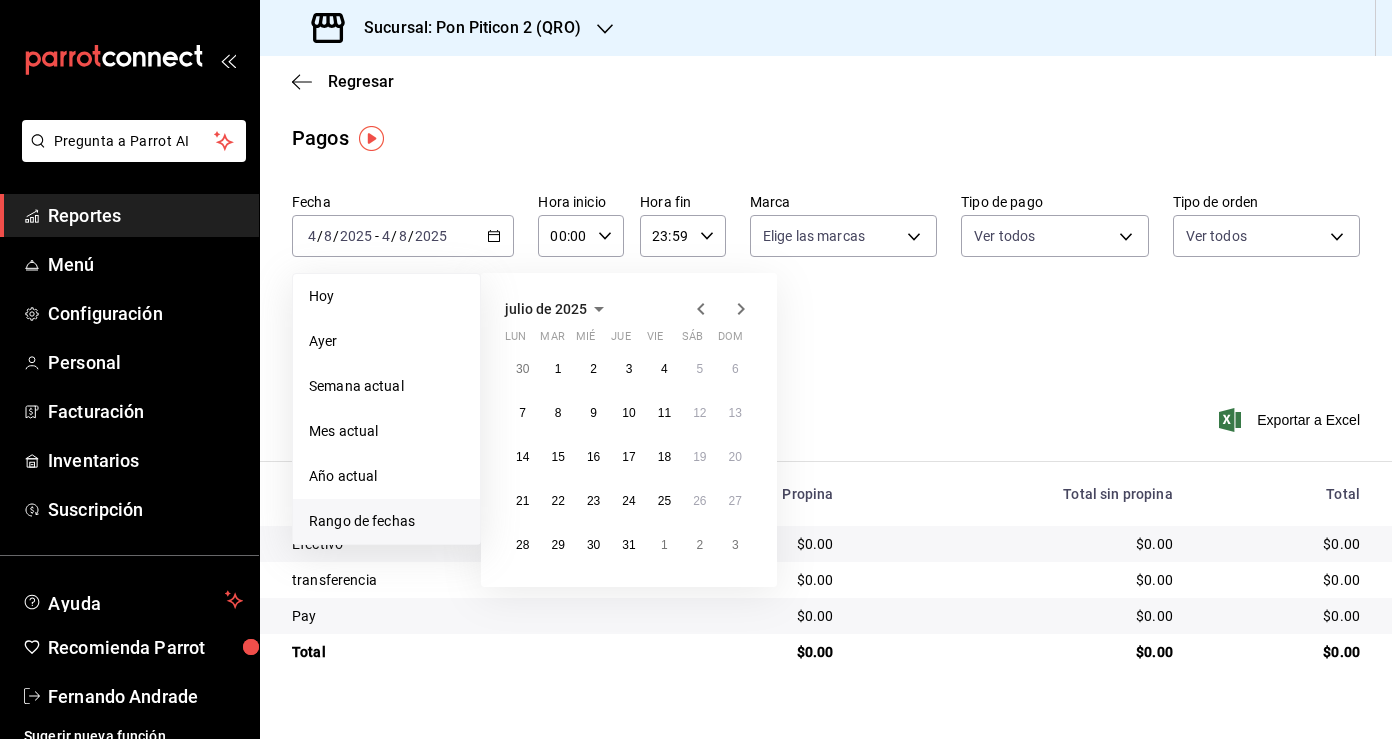 click 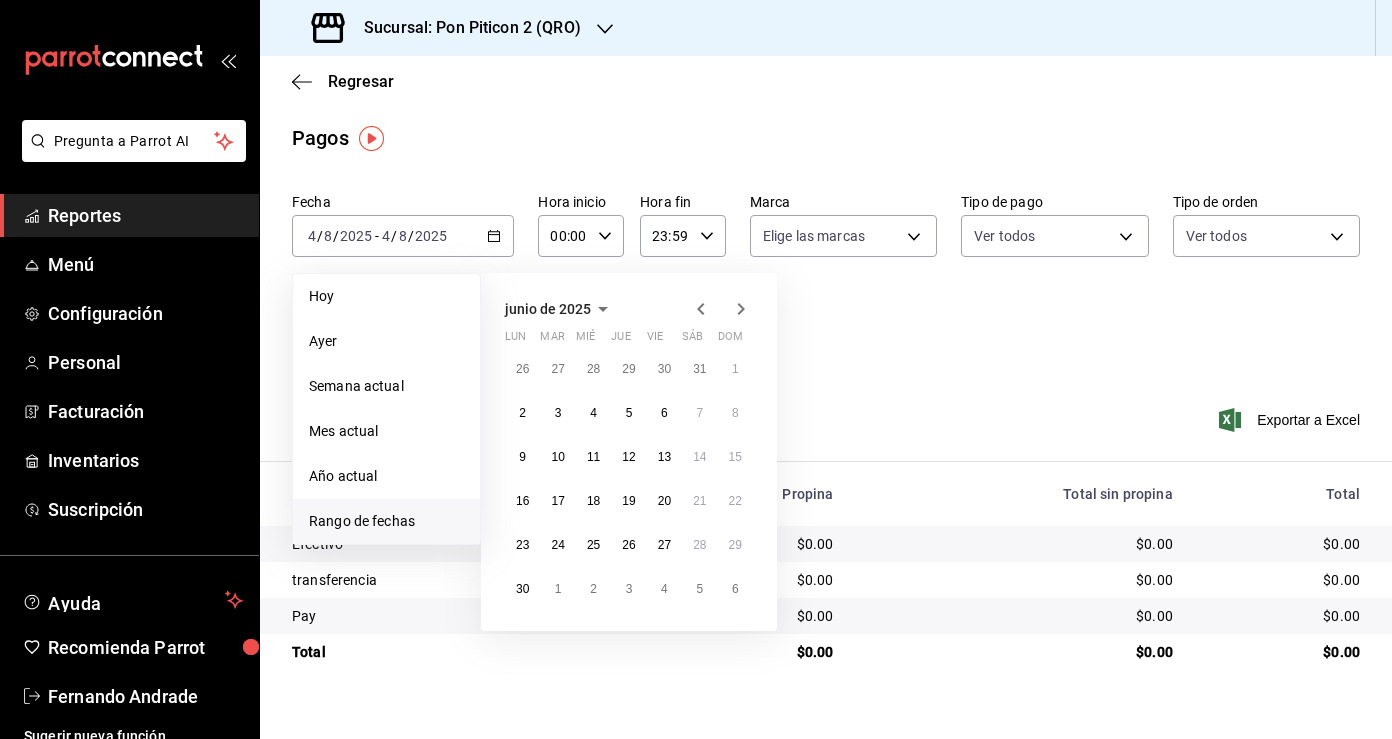 click 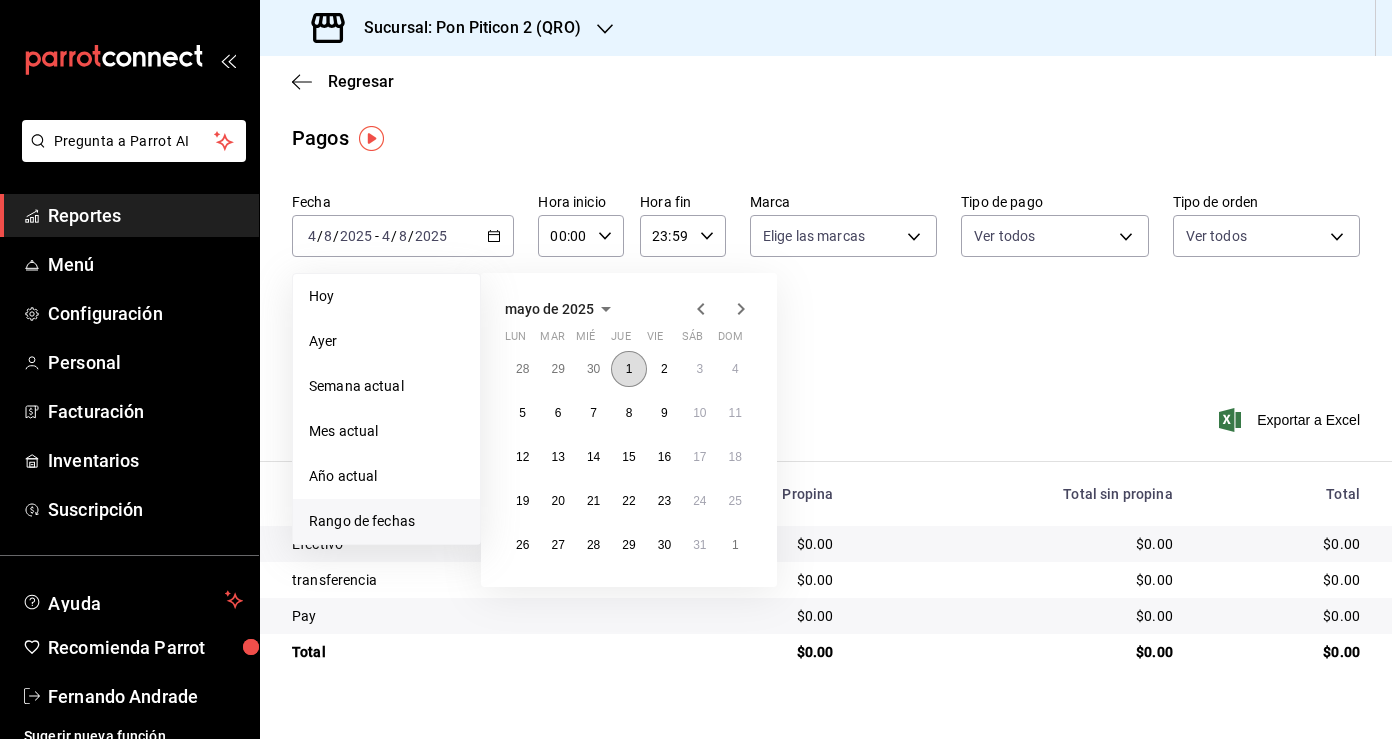 click on "1" at bounding box center [628, 369] 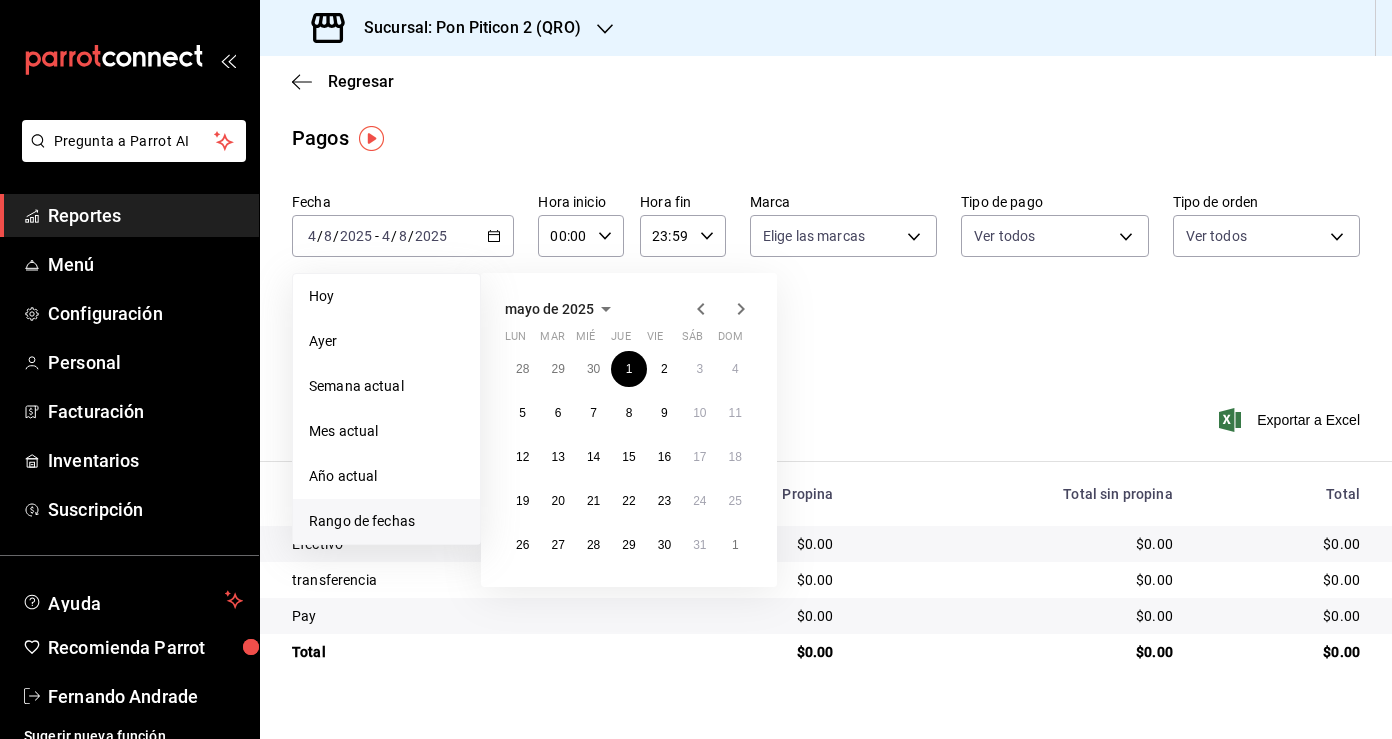 click 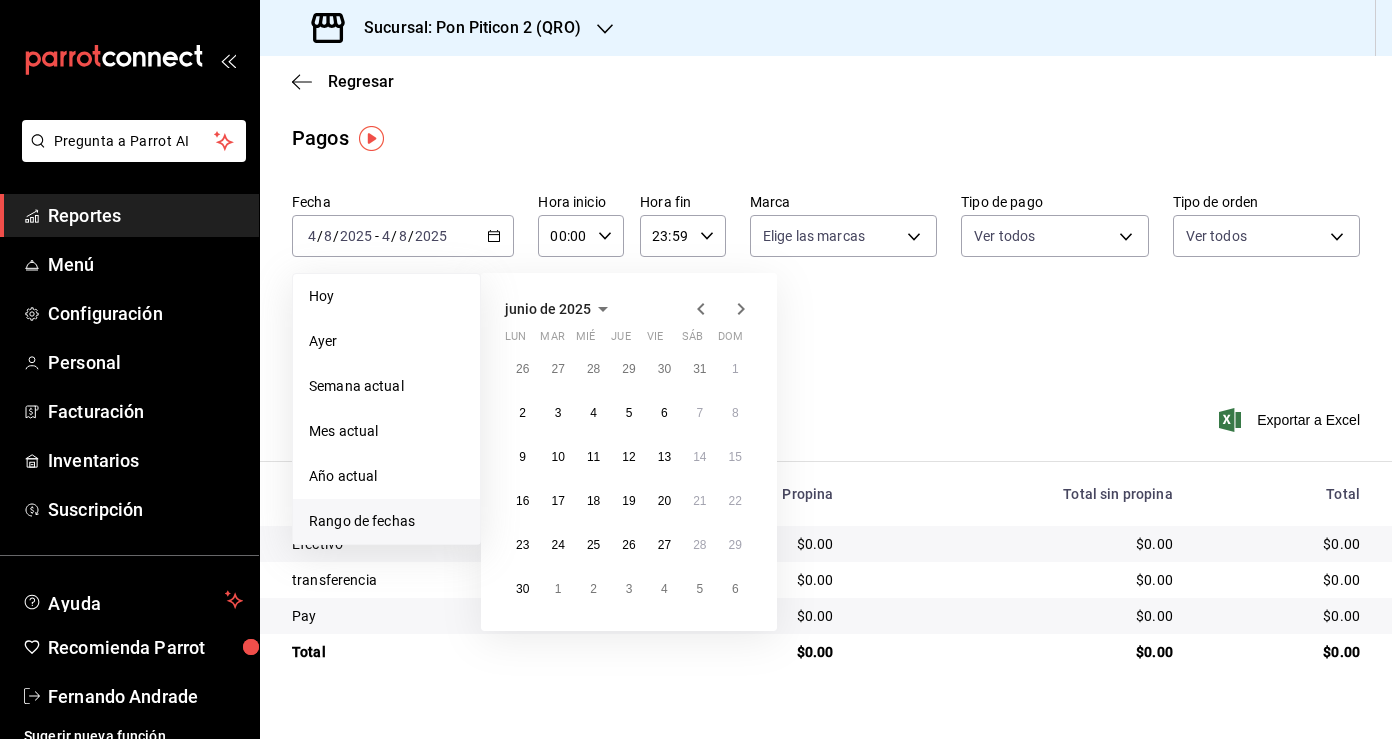 click 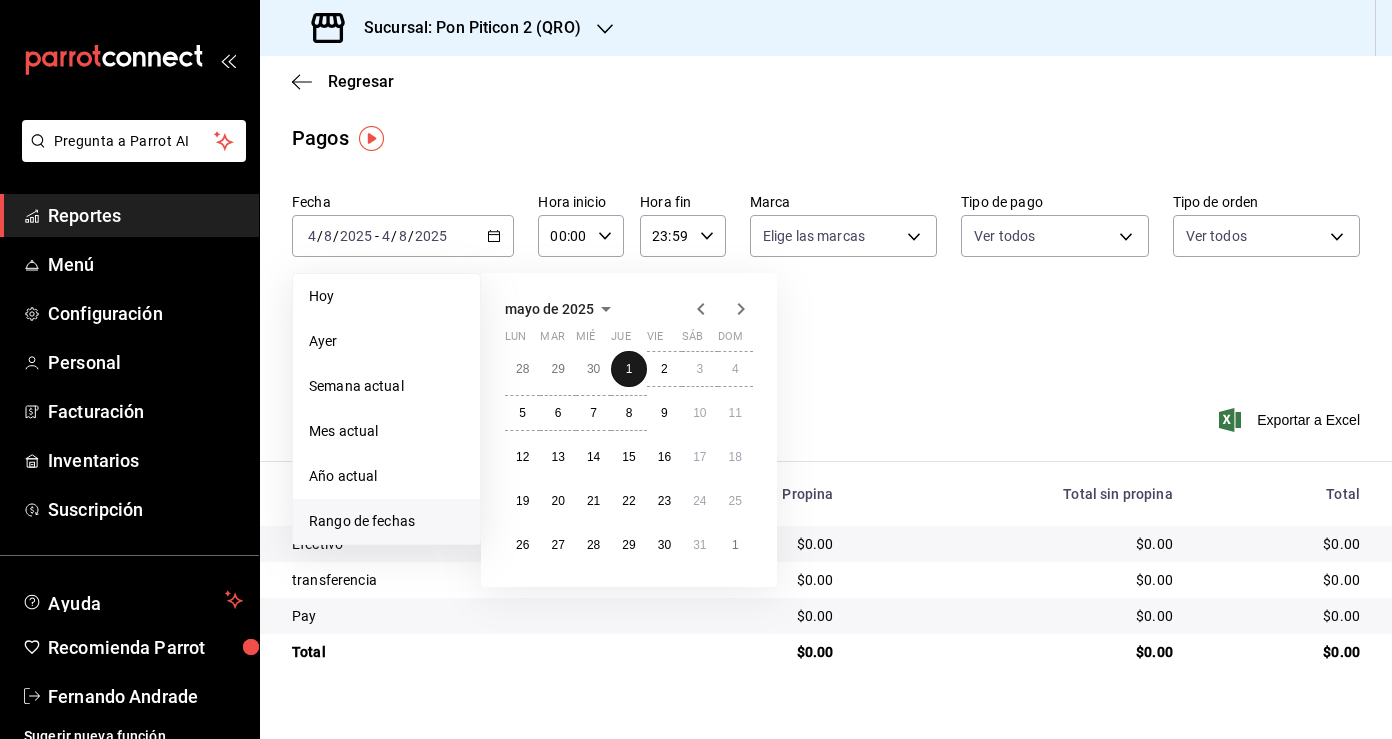 click on "1" at bounding box center (628, 369) 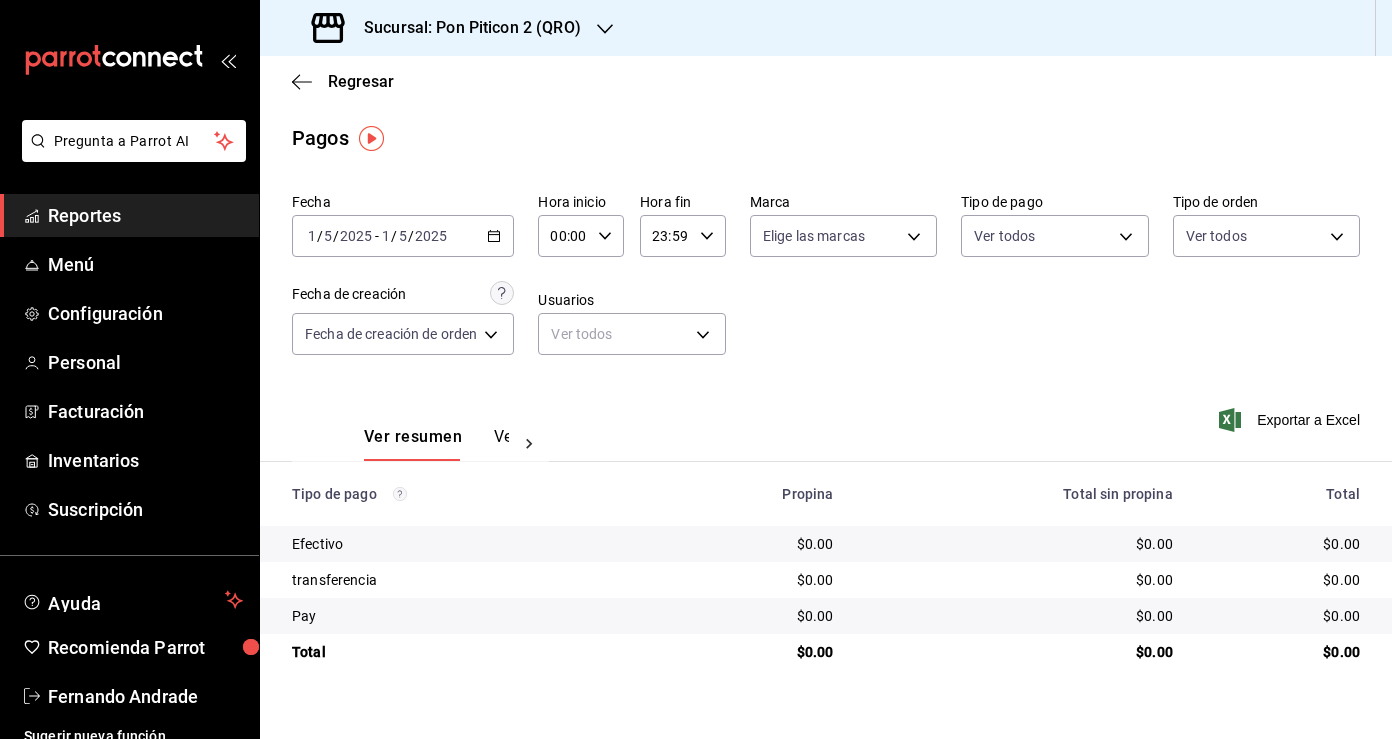 click 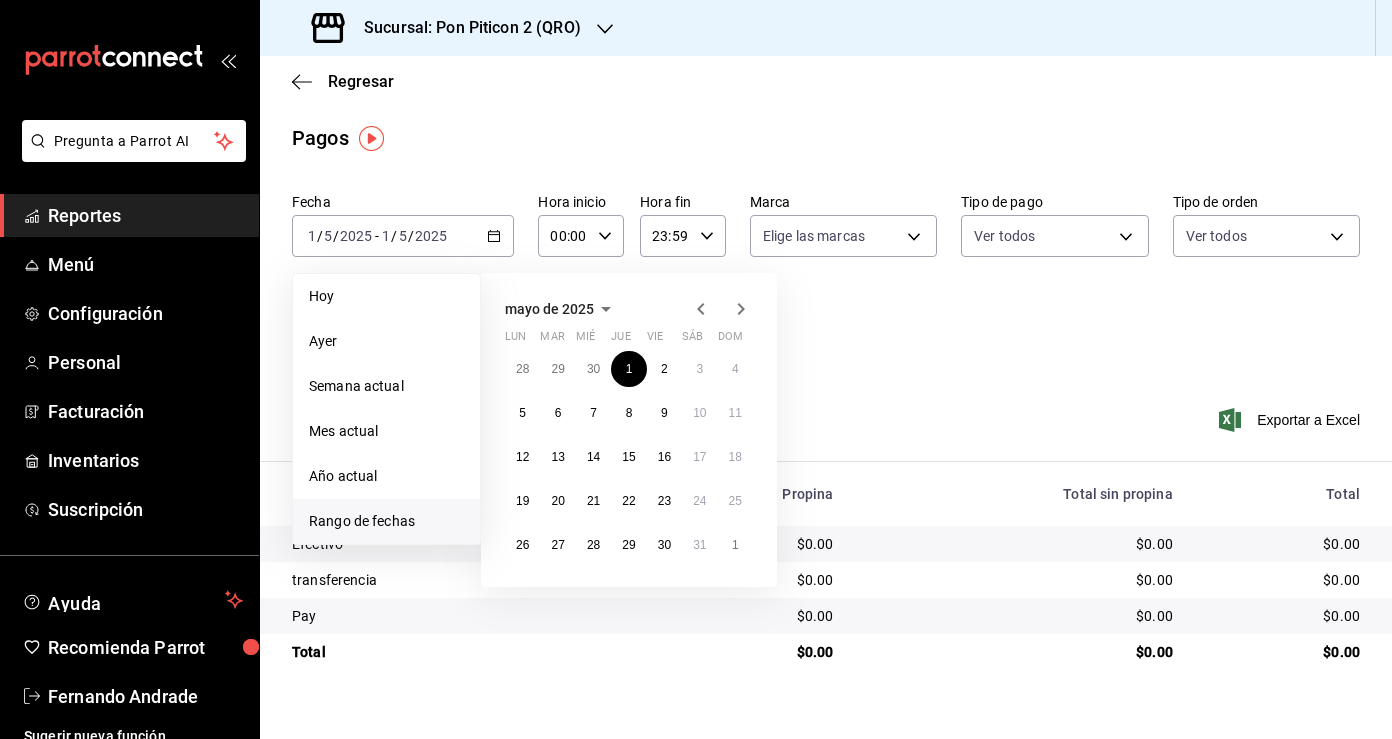 click 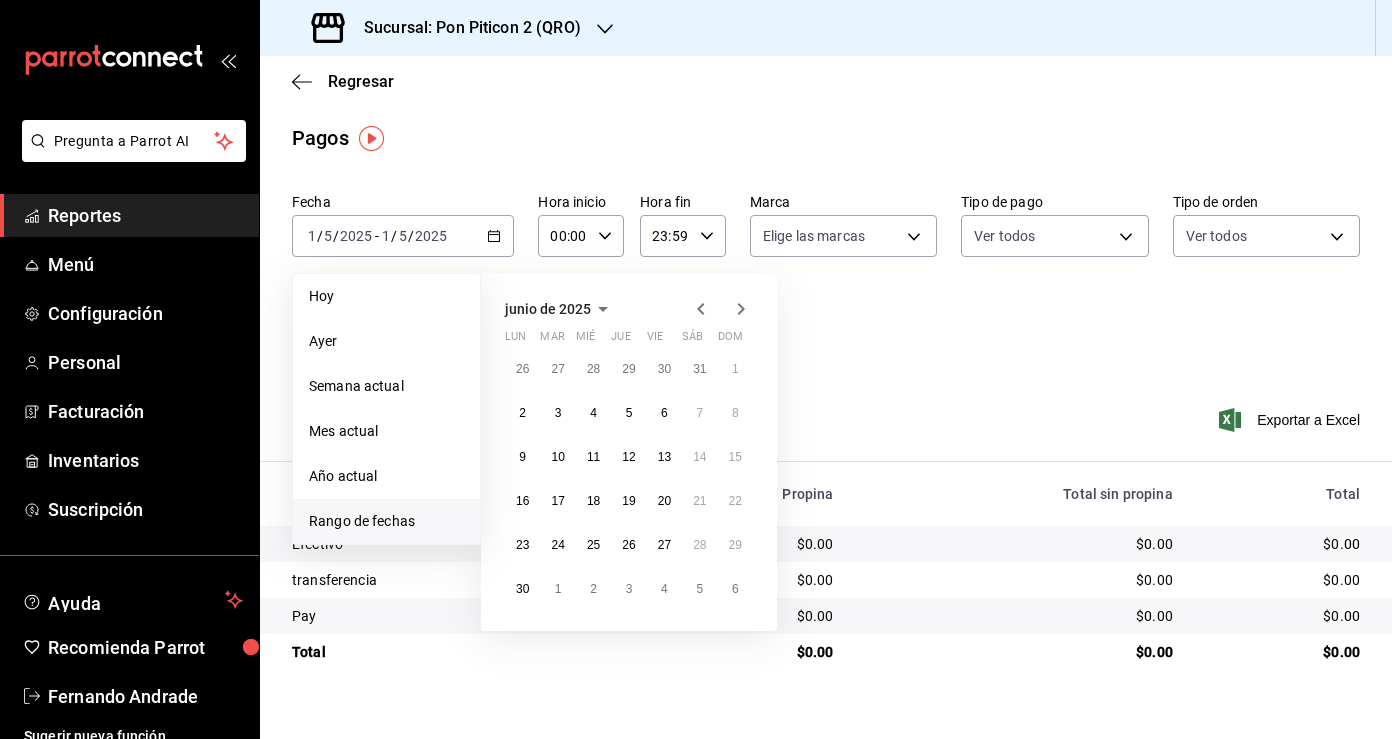 click 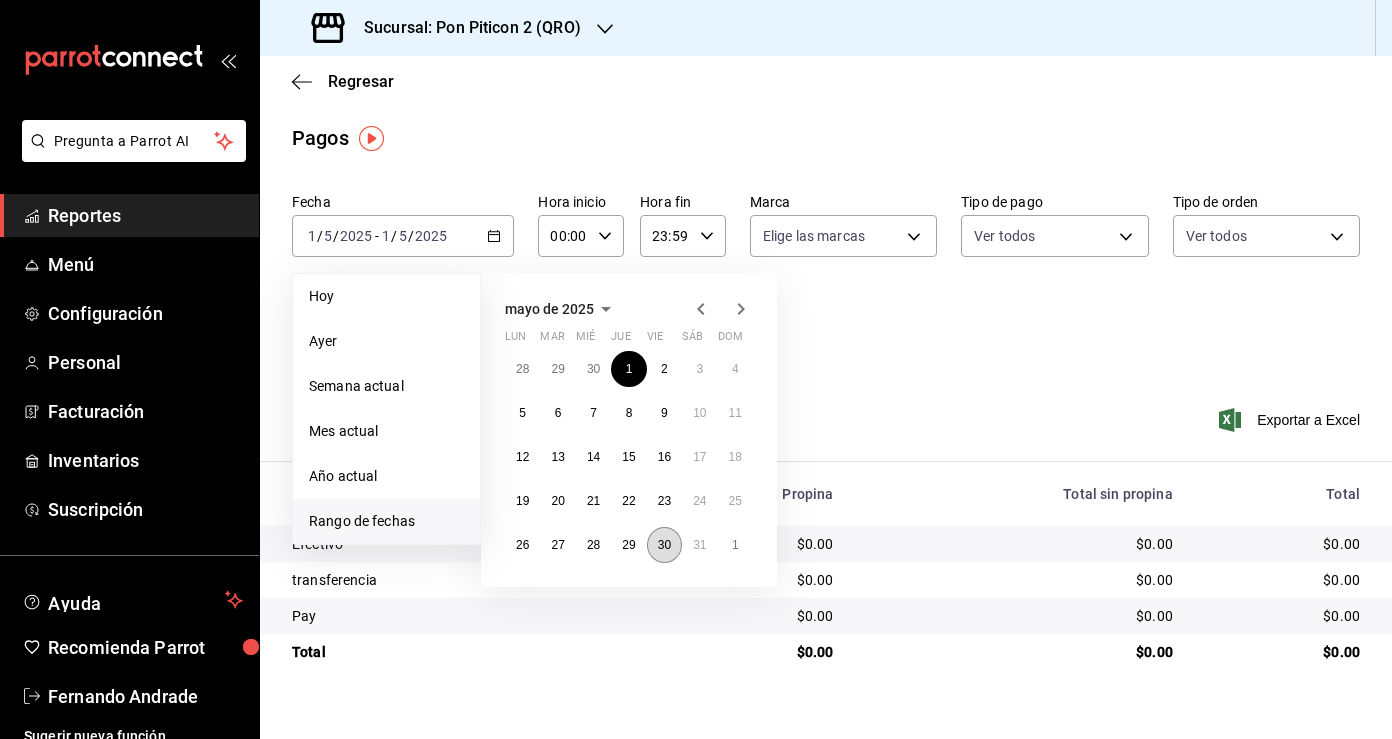 click on "30" at bounding box center [664, 545] 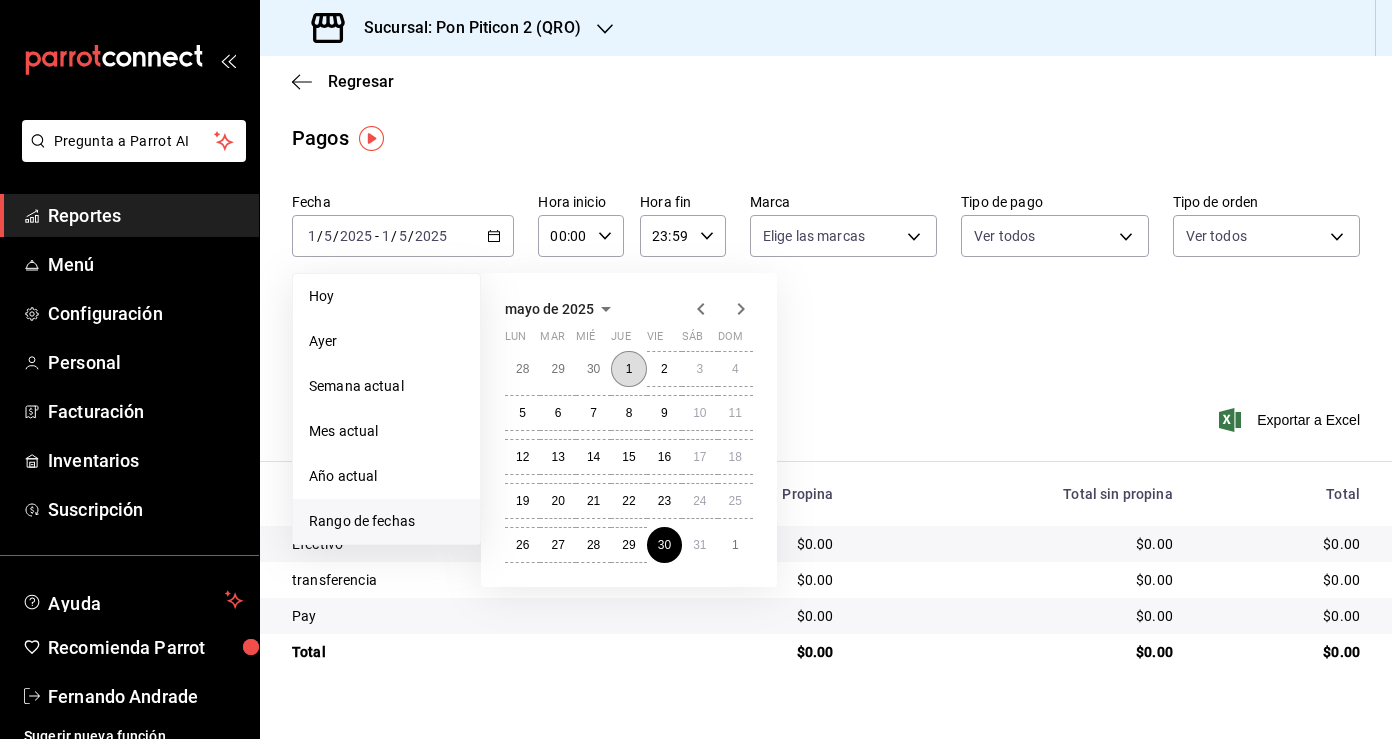 click on "1" at bounding box center (628, 369) 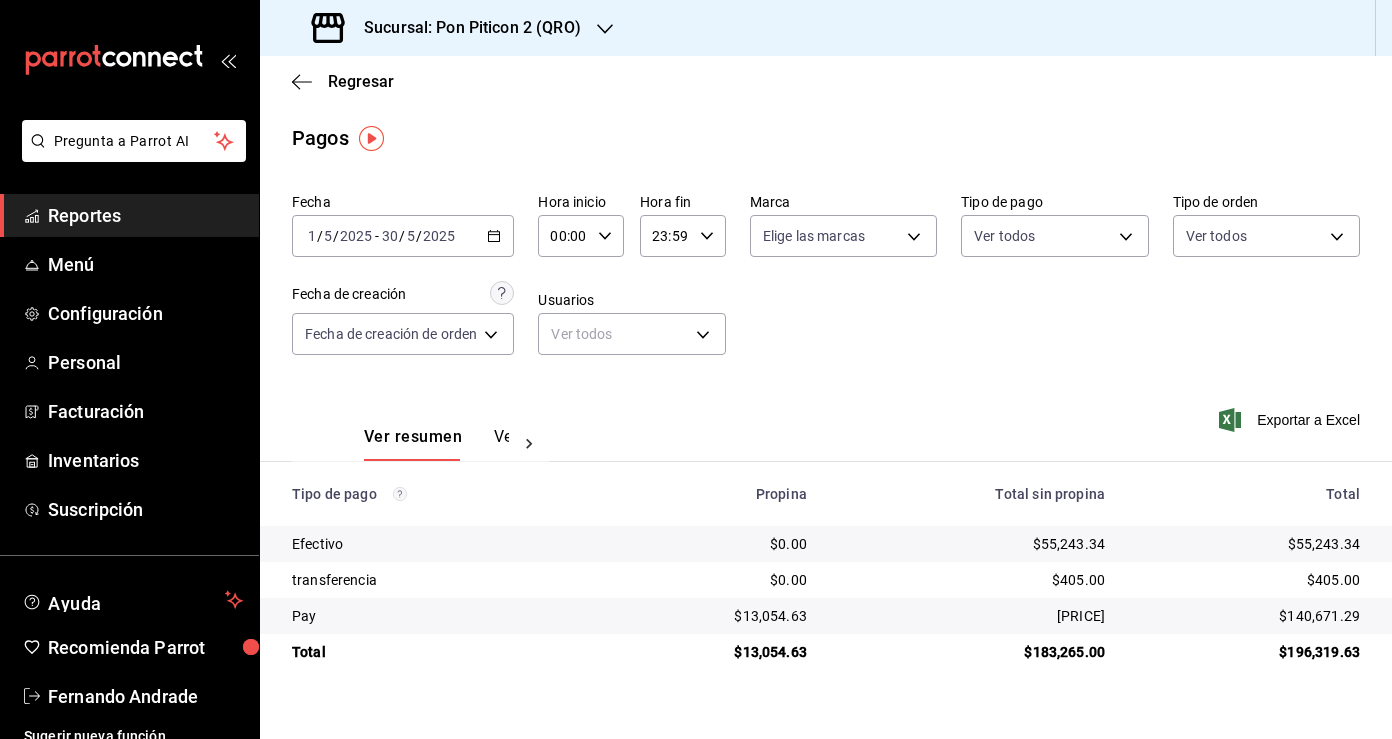 click 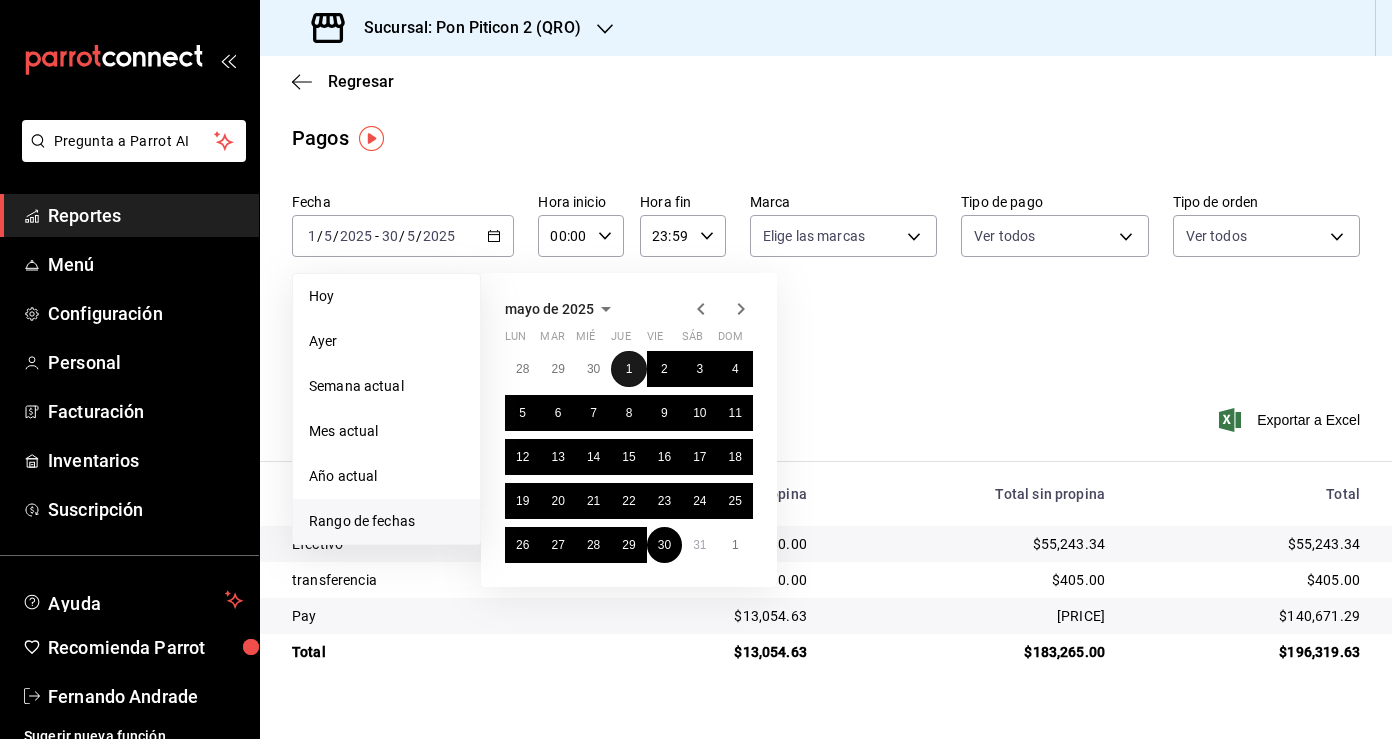 click on "1" at bounding box center (629, 369) 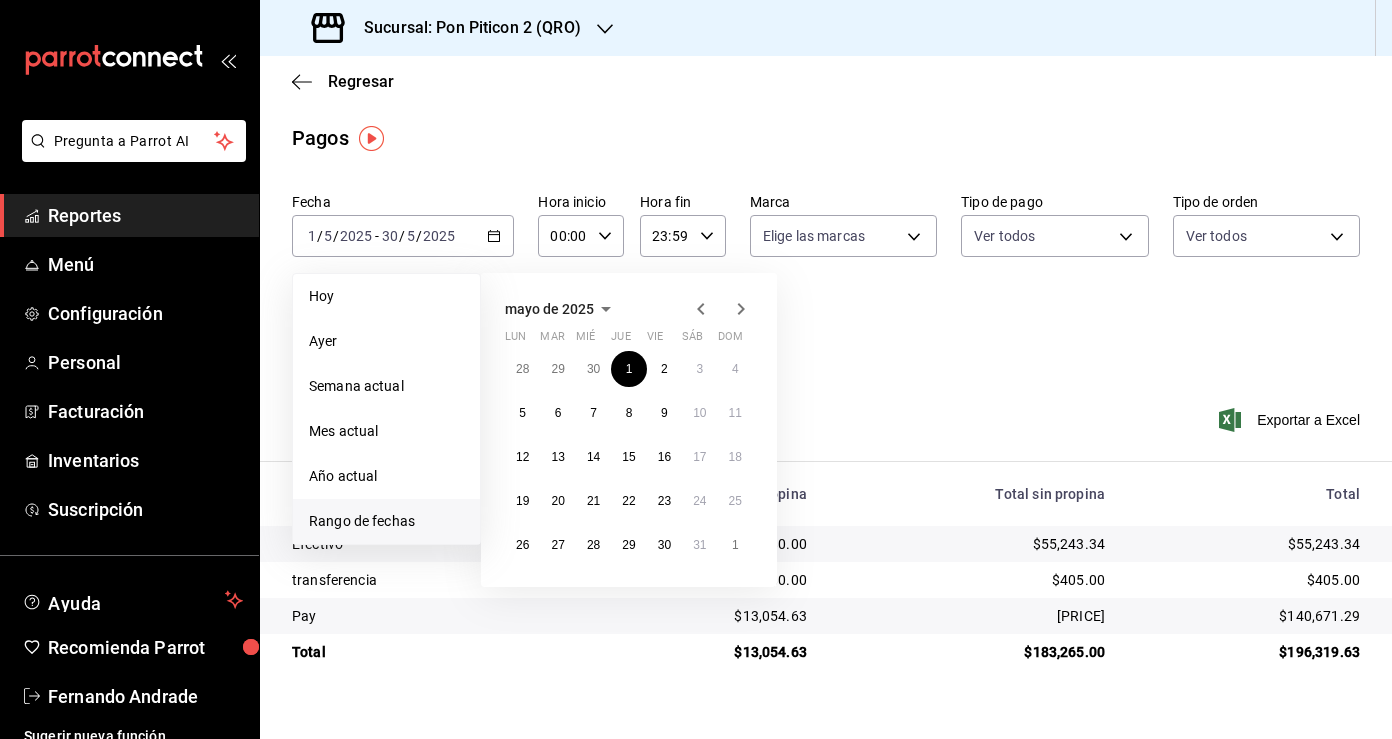 click 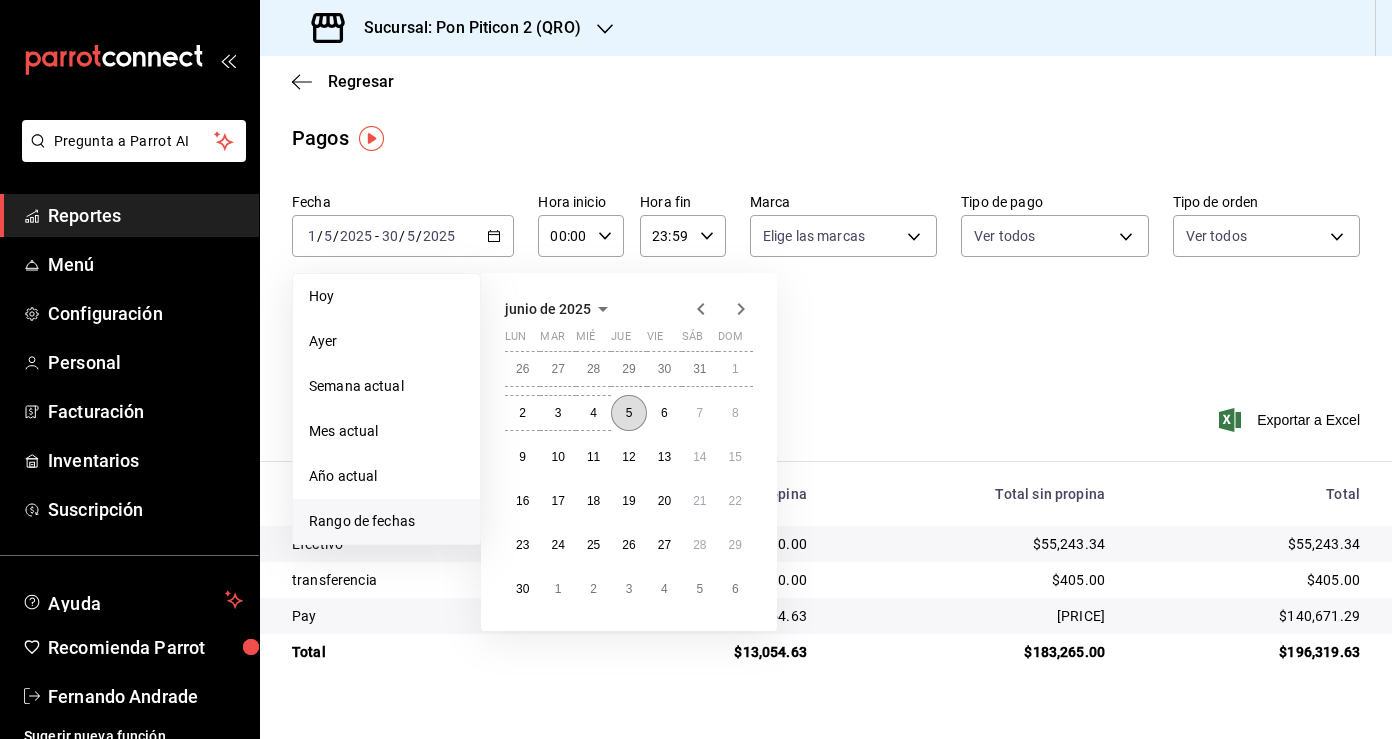click on "5" at bounding box center (628, 413) 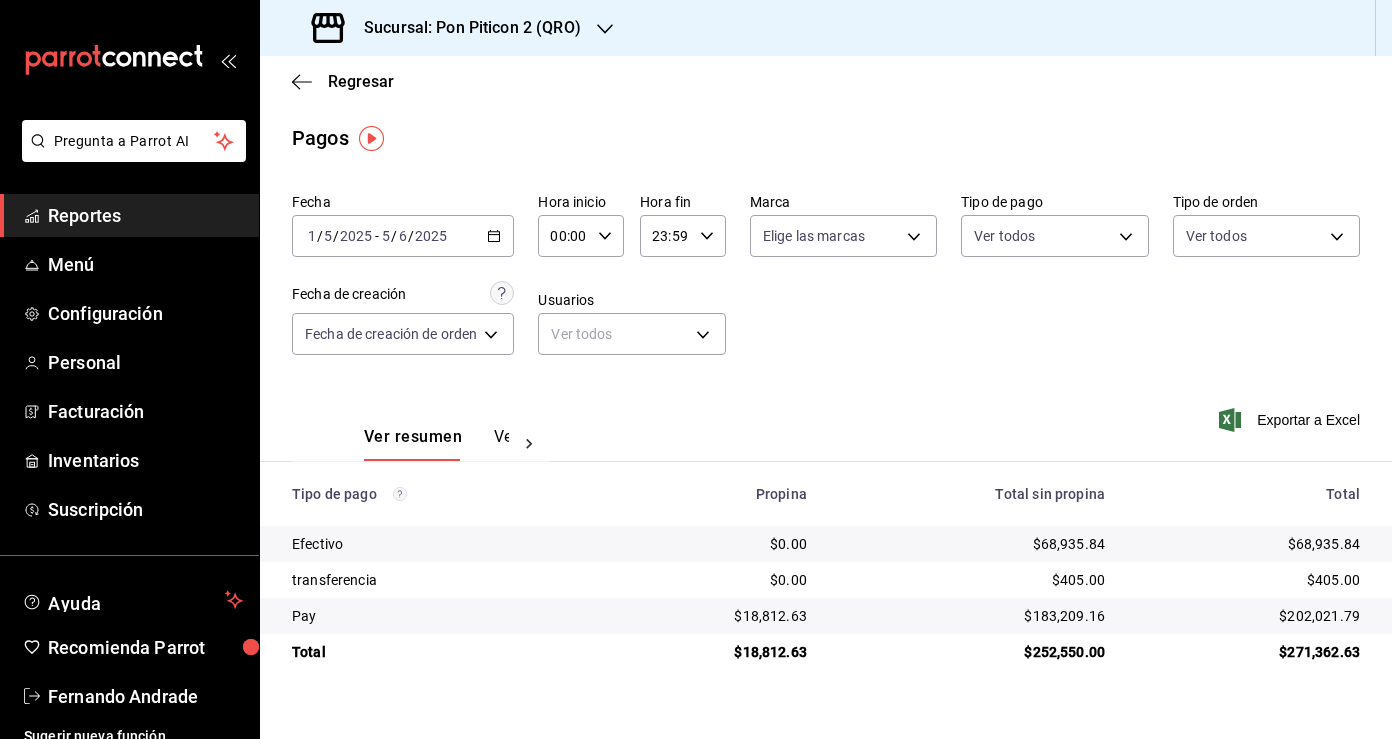 click on "$68,935.84" at bounding box center [1248, 544] 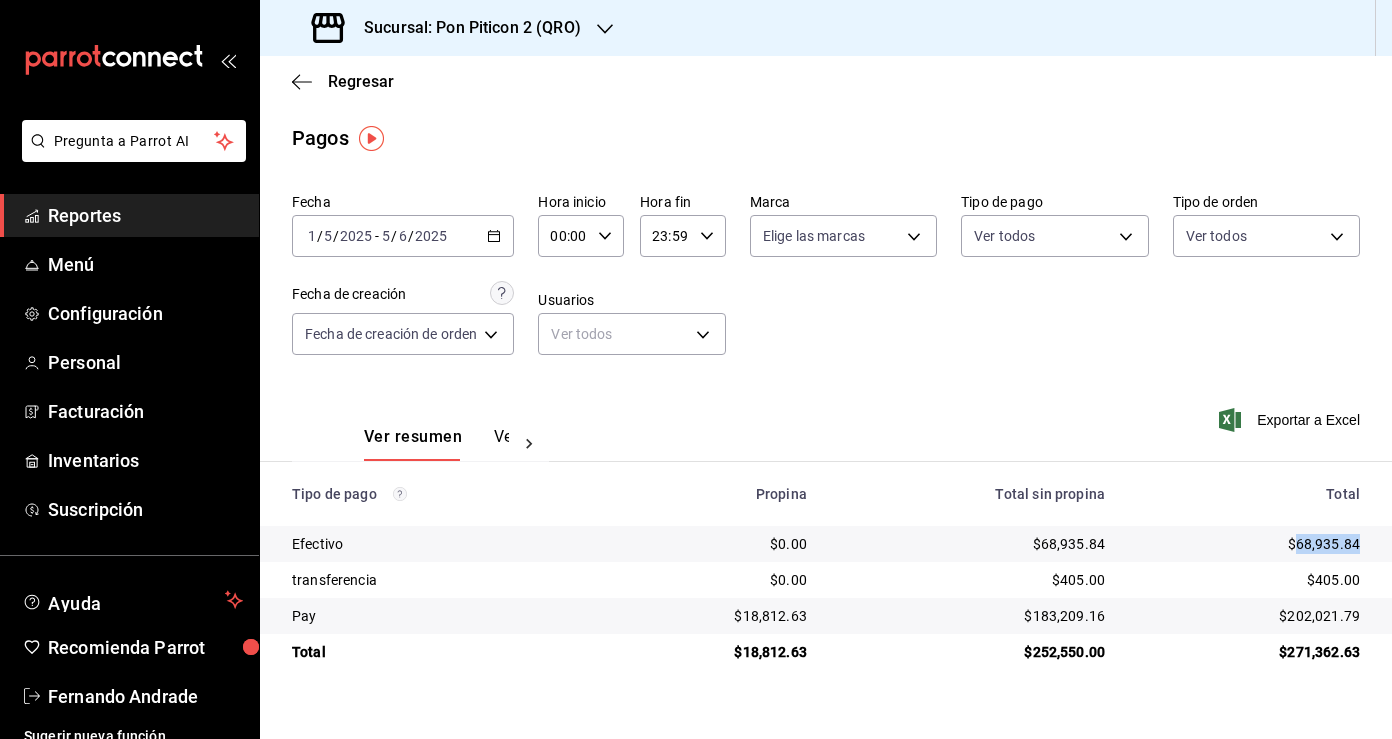 click on "$68,935.84" at bounding box center [1248, 544] 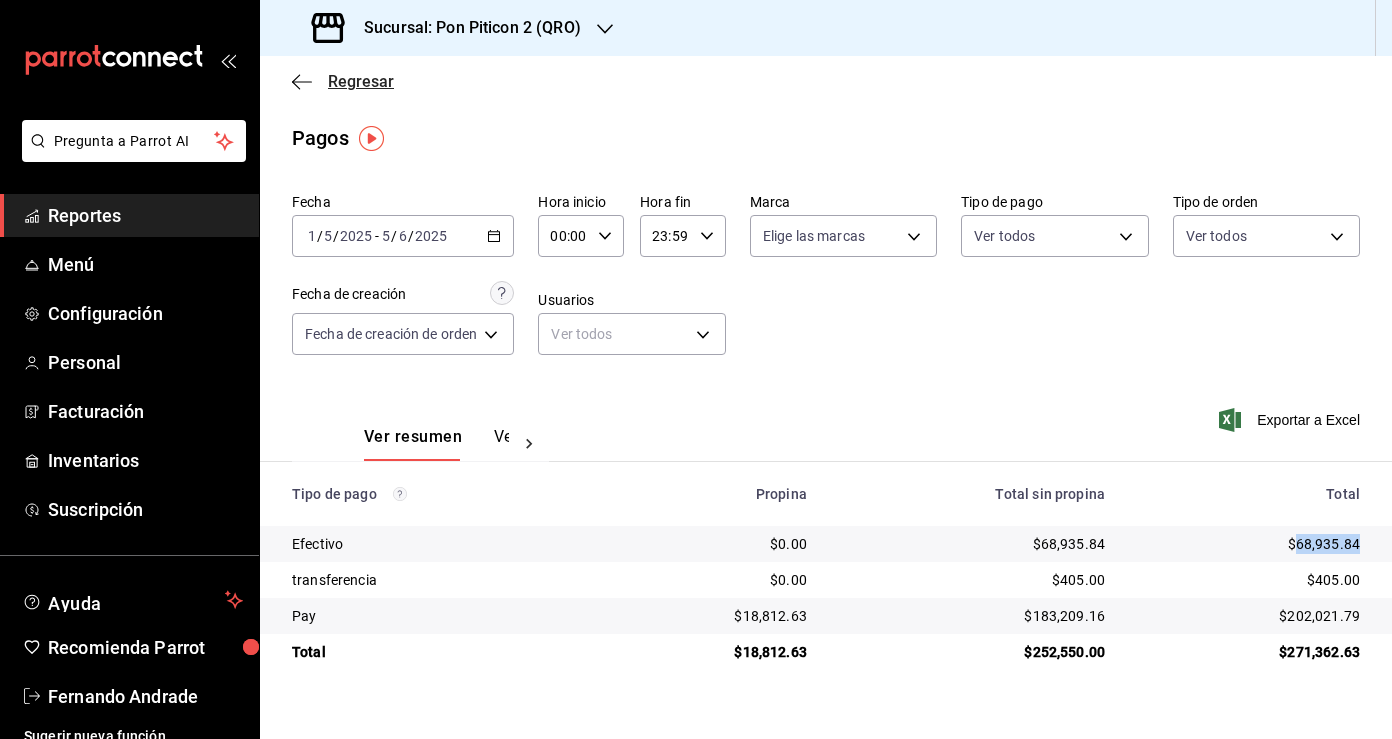click on "Regresar" at bounding box center [343, 81] 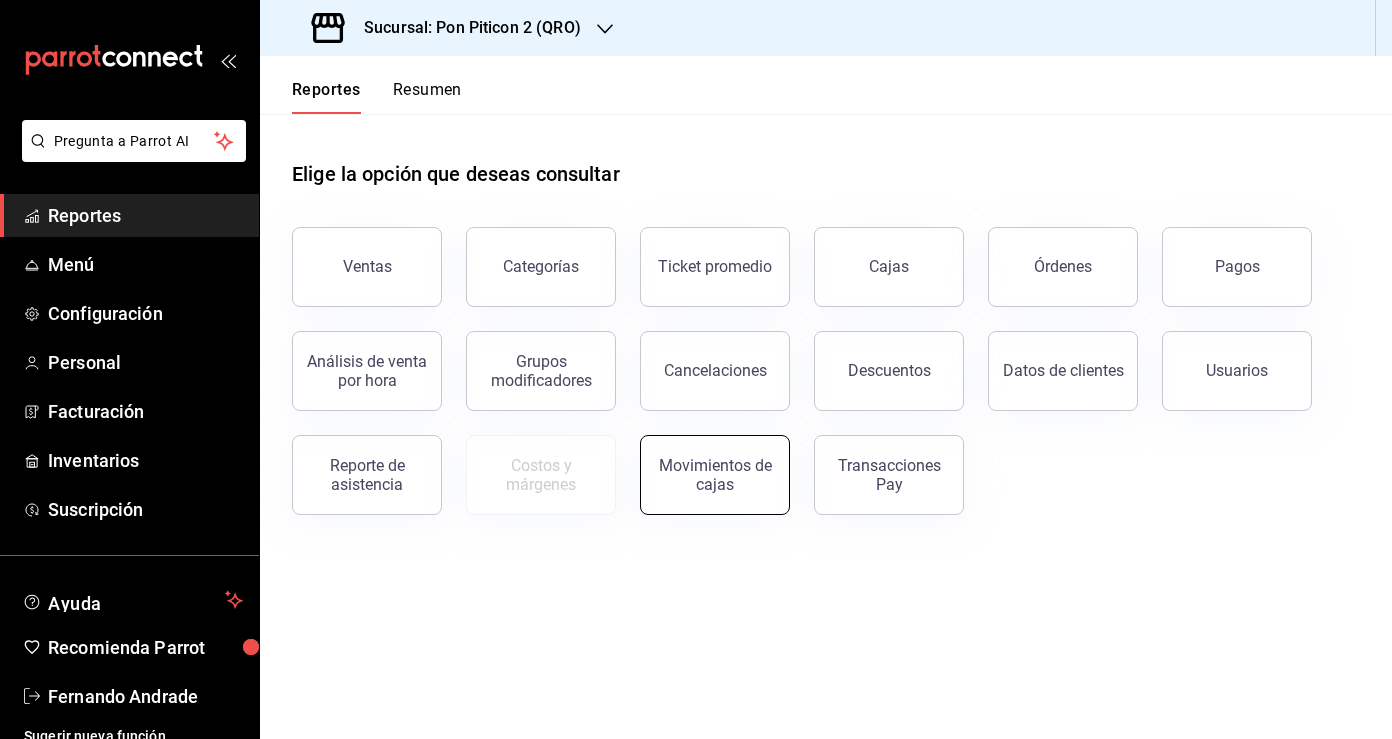 click on "Movimientos de cajas" at bounding box center (715, 475) 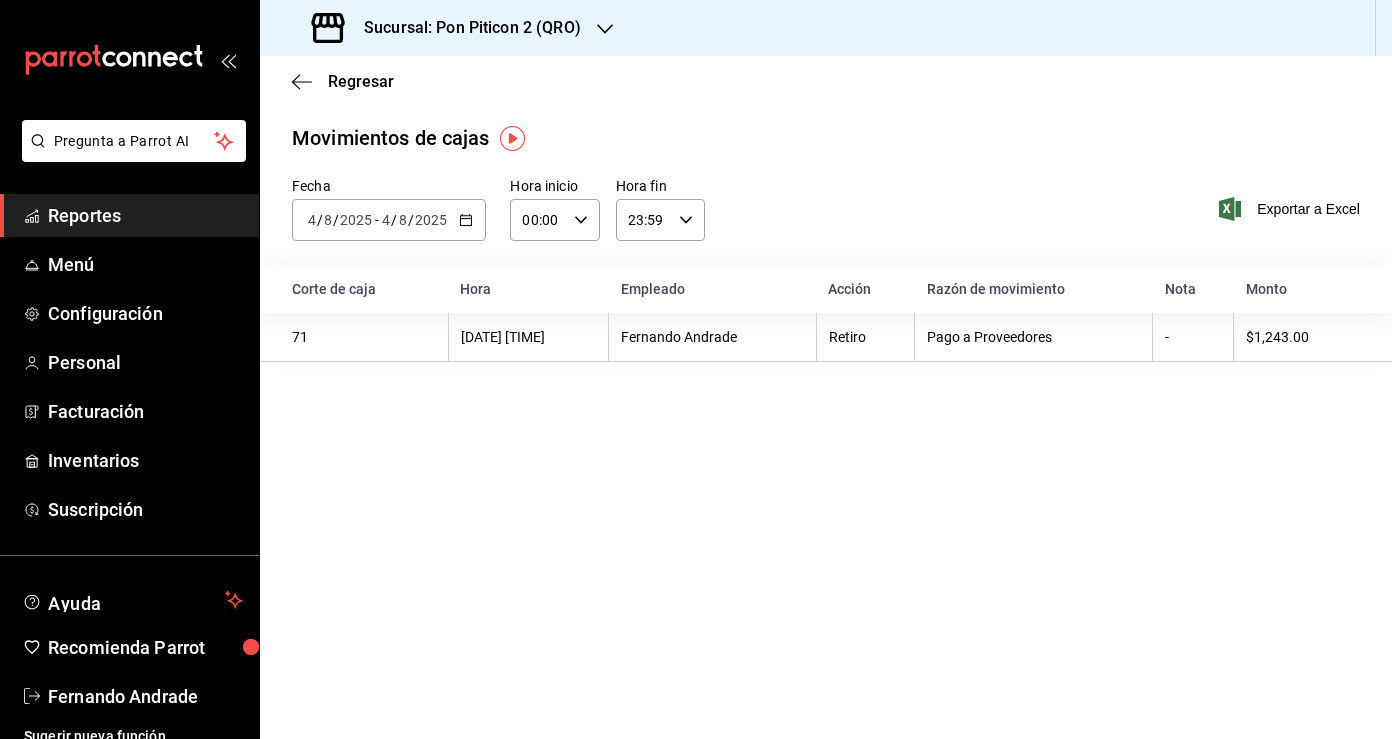 click on "[DATE] [NUMBER] / [NUMBER] / [DATE] - [DATE] [NUMBER] / [NUMBER] / [DATE]" at bounding box center (389, 220) 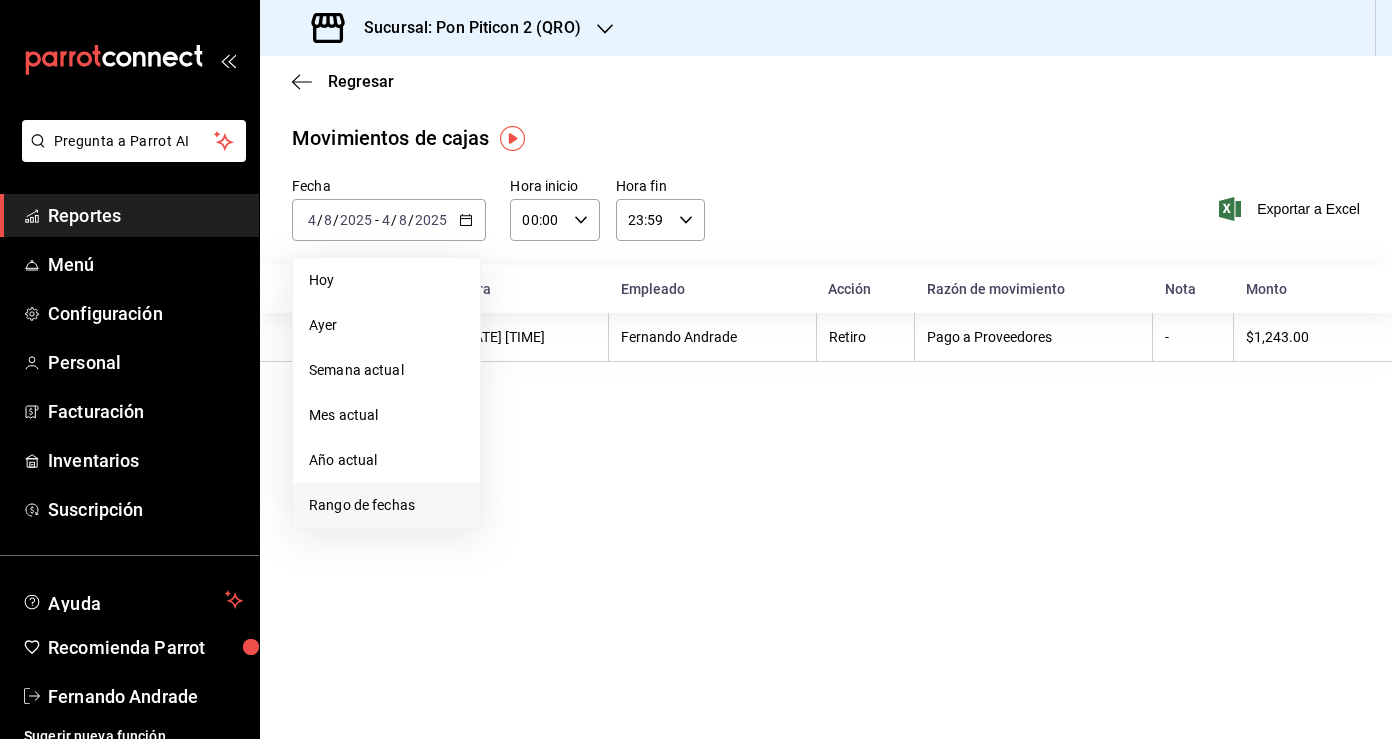 click on "Rango de fechas" at bounding box center [386, 505] 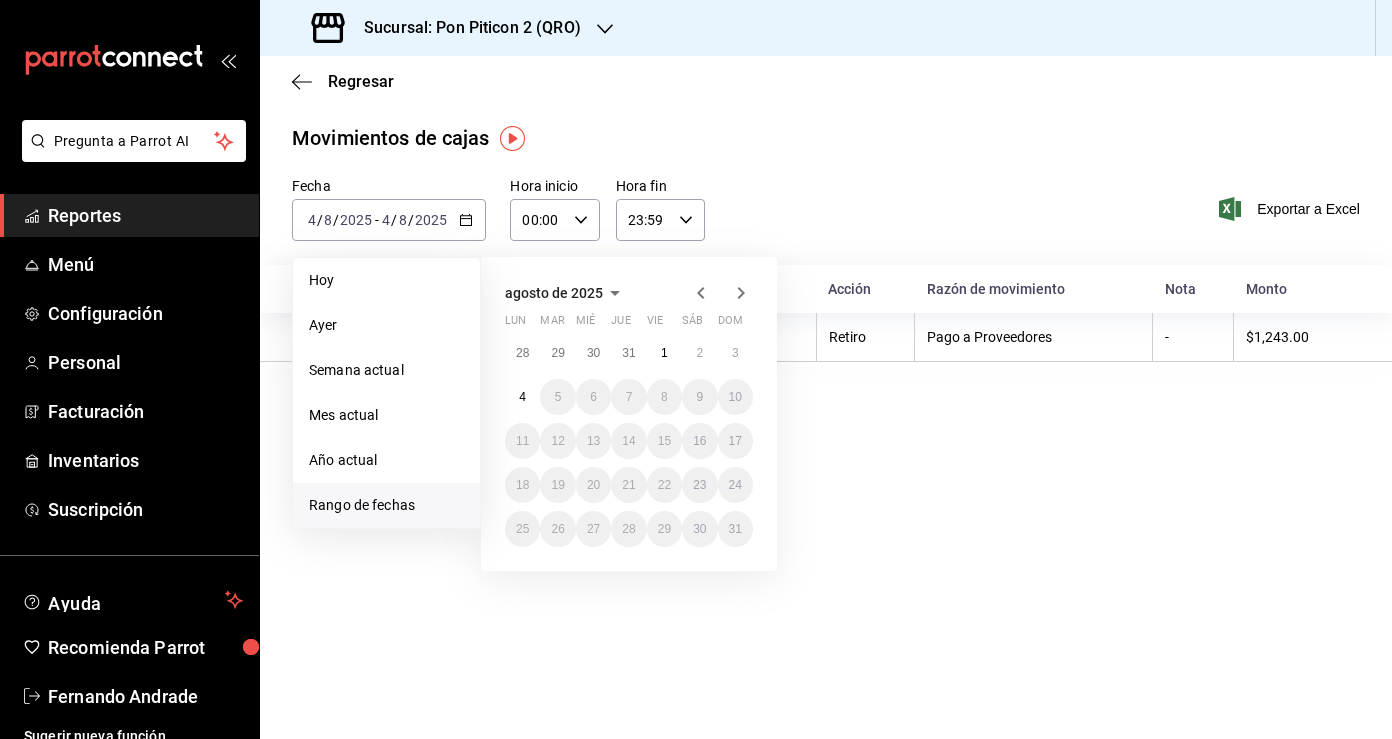 click 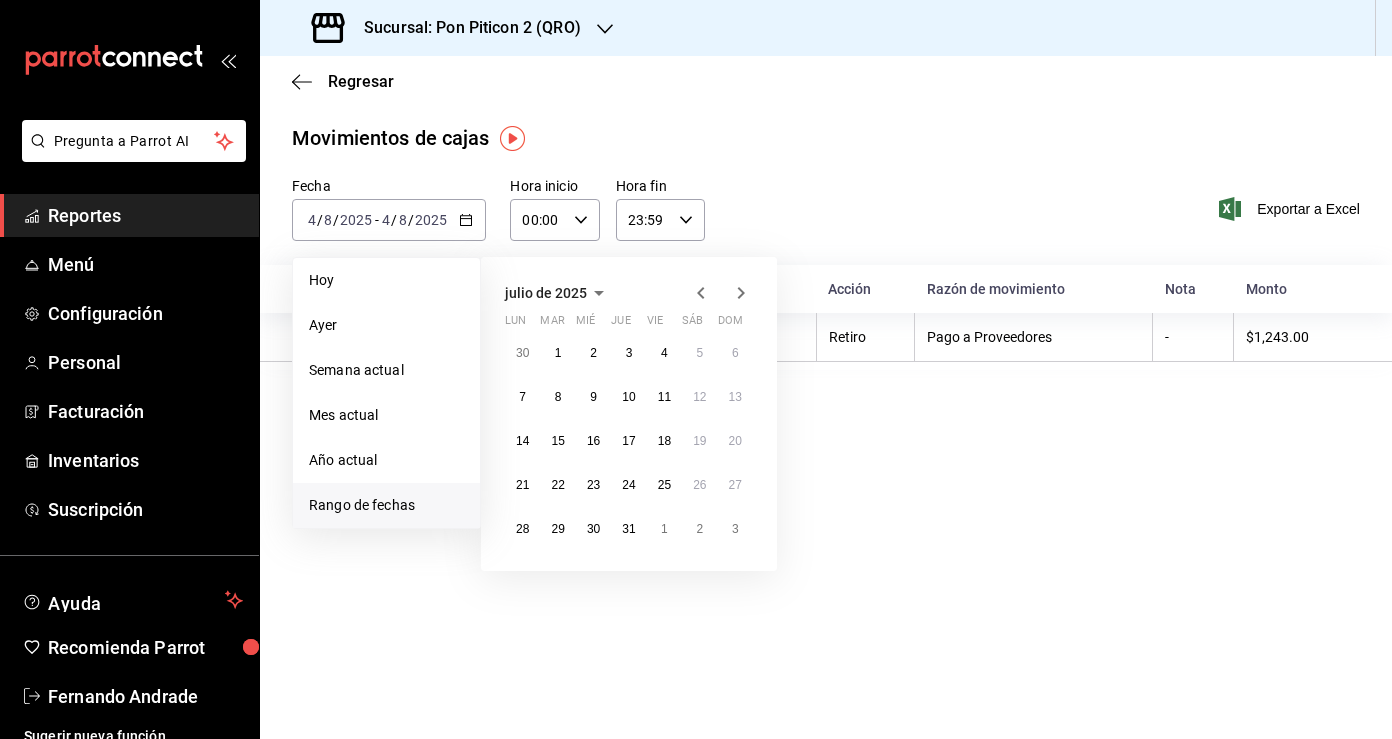 click 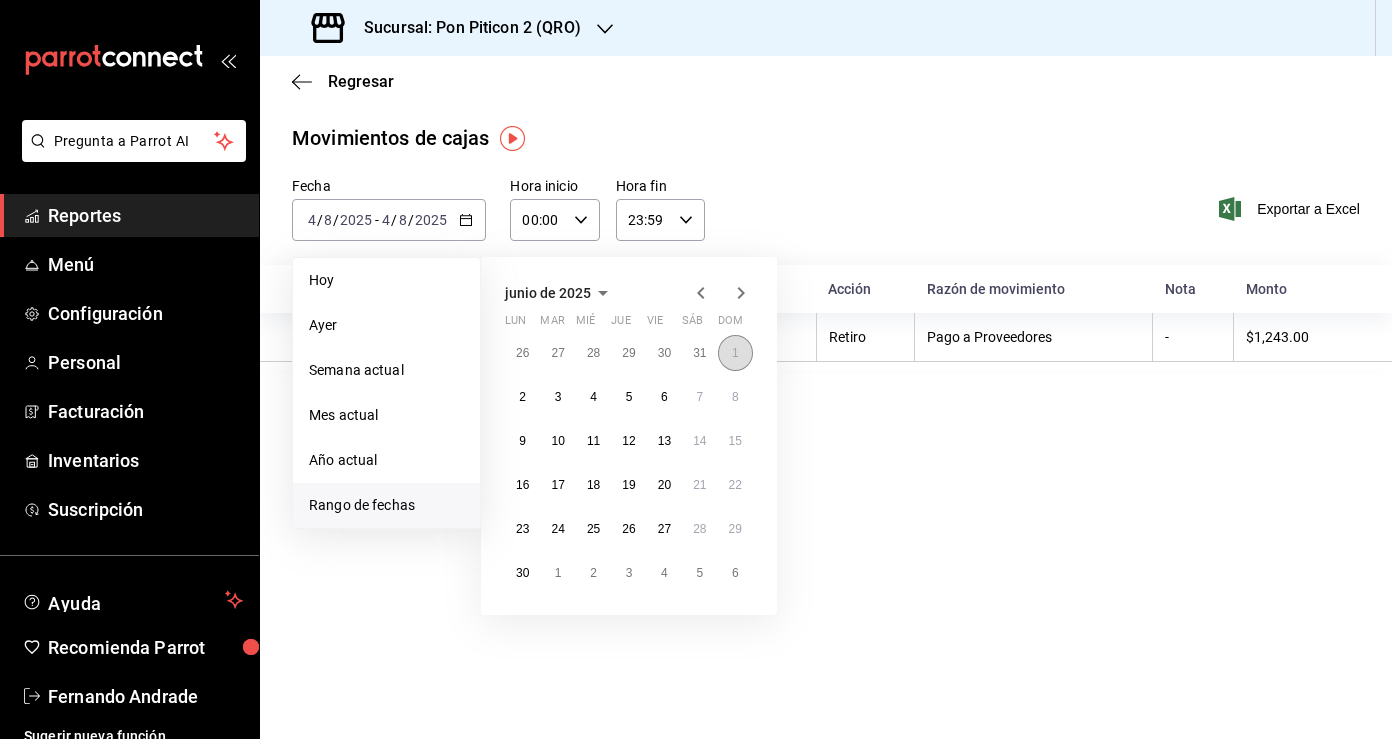 click on "1" at bounding box center [735, 353] 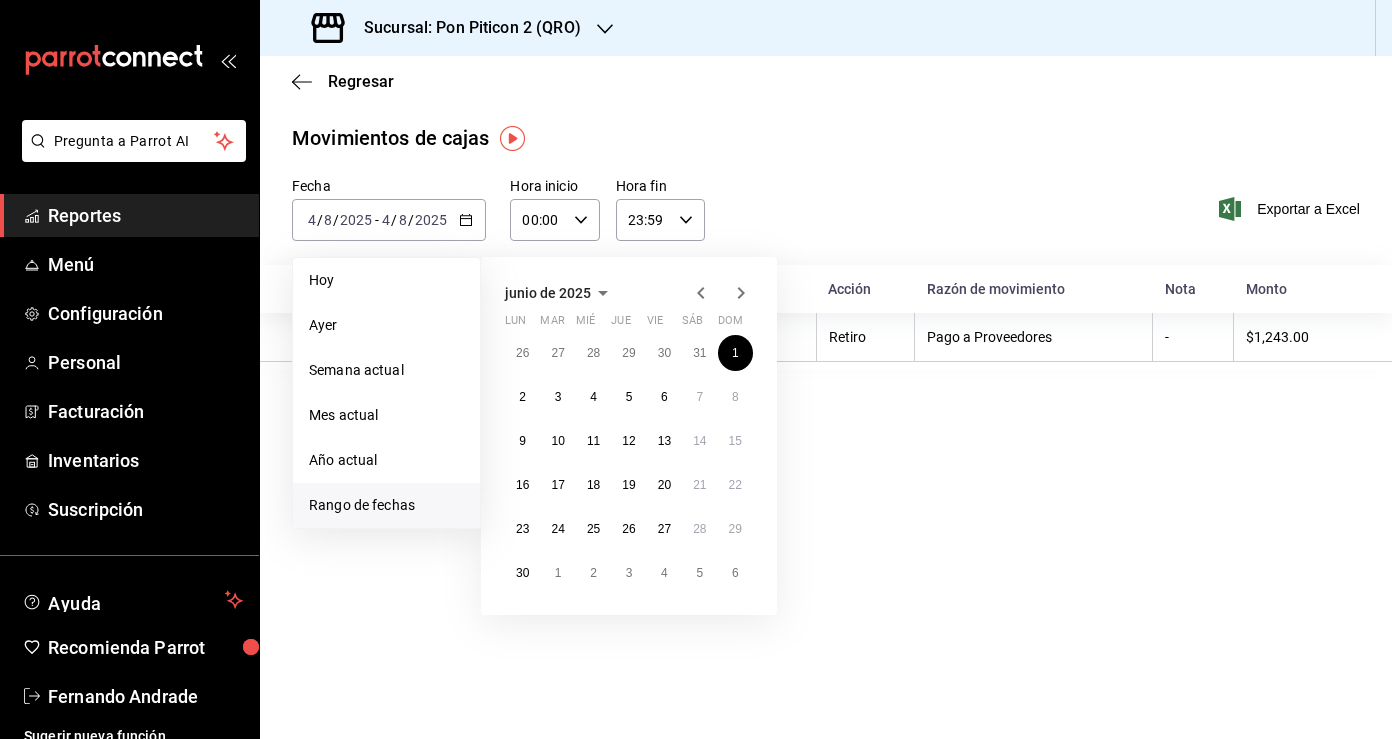 click on "junio de 2025 lun mar mié jue vie sáb dom 26 27 28 29 30 31 1 2 3 4 5 6 7 8 9 10 11 12 13 14 15 16 17 18 19 20 21 22 23 24 25 26 27 28 29 30 1 2 3 4 5 6" at bounding box center [629, 436] 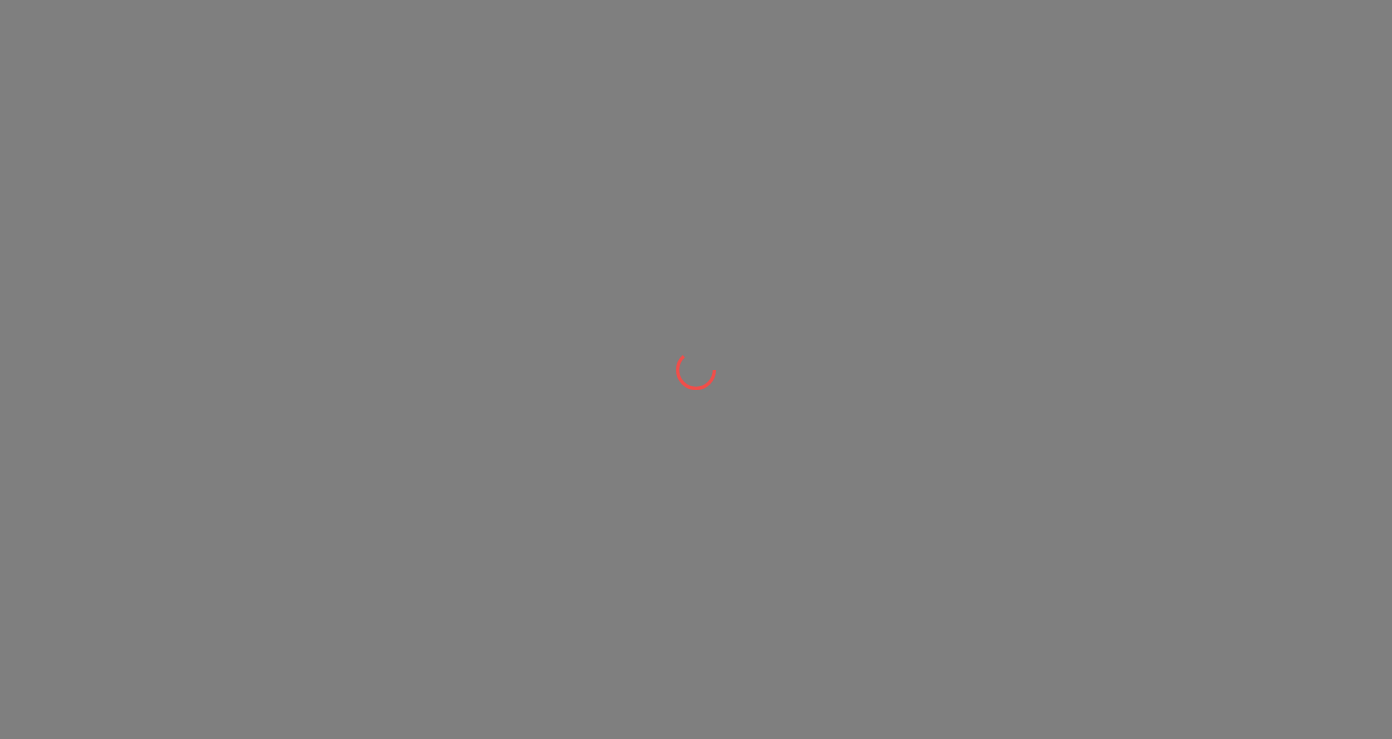 scroll, scrollTop: 0, scrollLeft: 0, axis: both 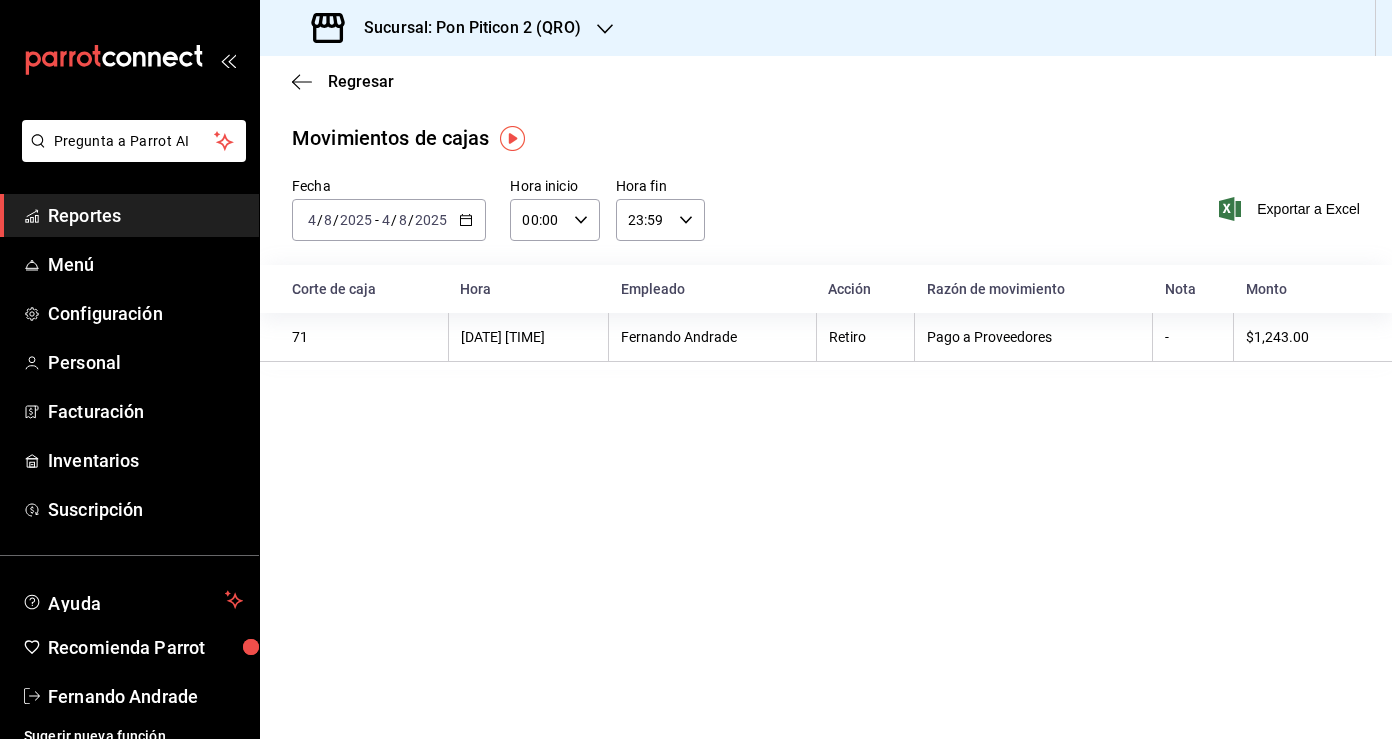 click on "[DATE] [NUMBER] / [NUMBER] / [DATE] - [DATE] [NUMBER] / [NUMBER] / [DATE]" at bounding box center [389, 220] 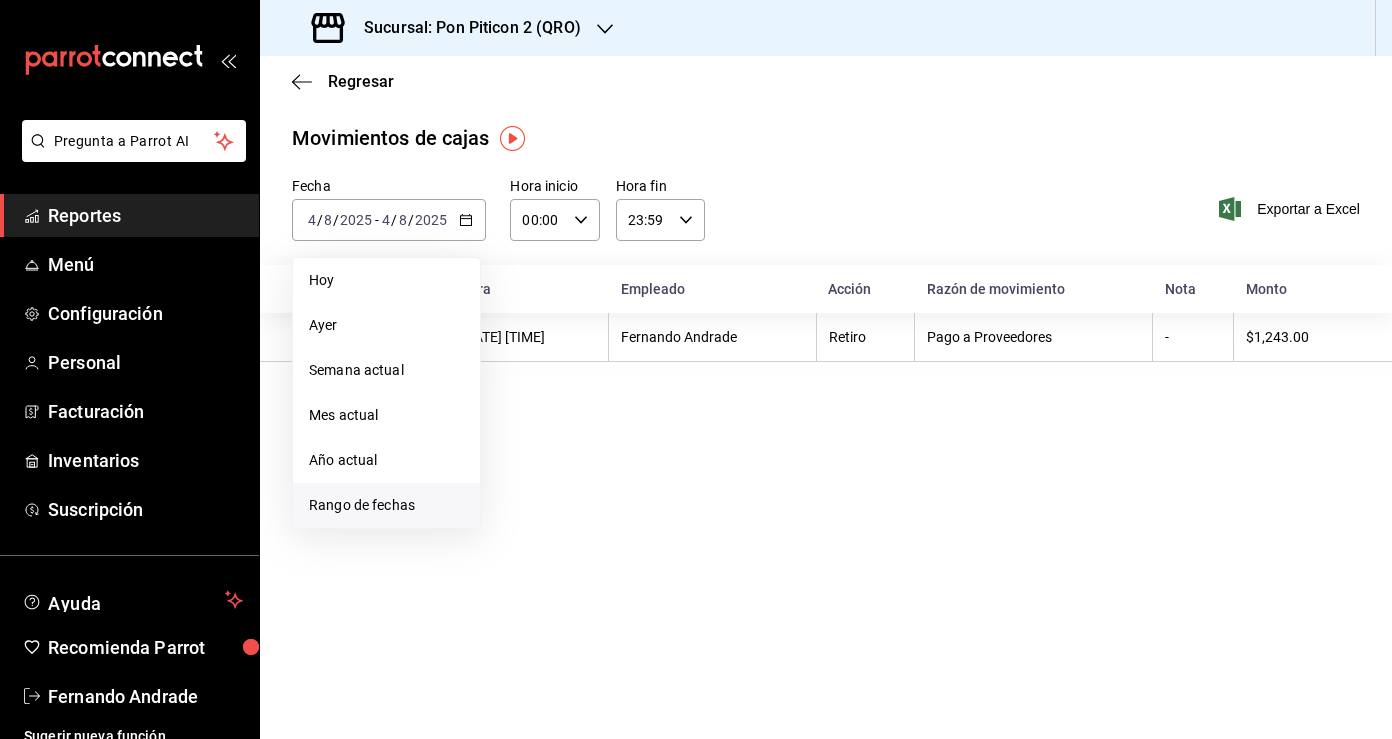 click on "Rango de fechas" at bounding box center (386, 505) 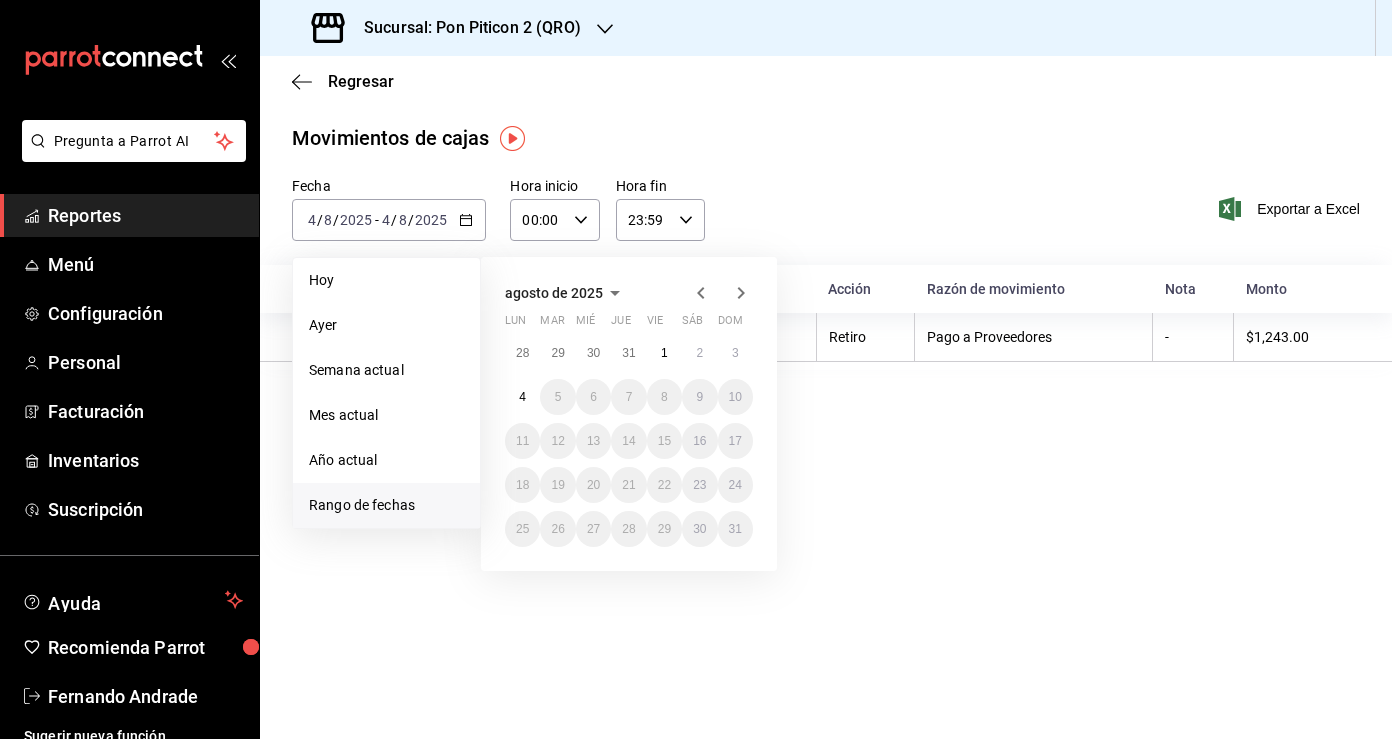click 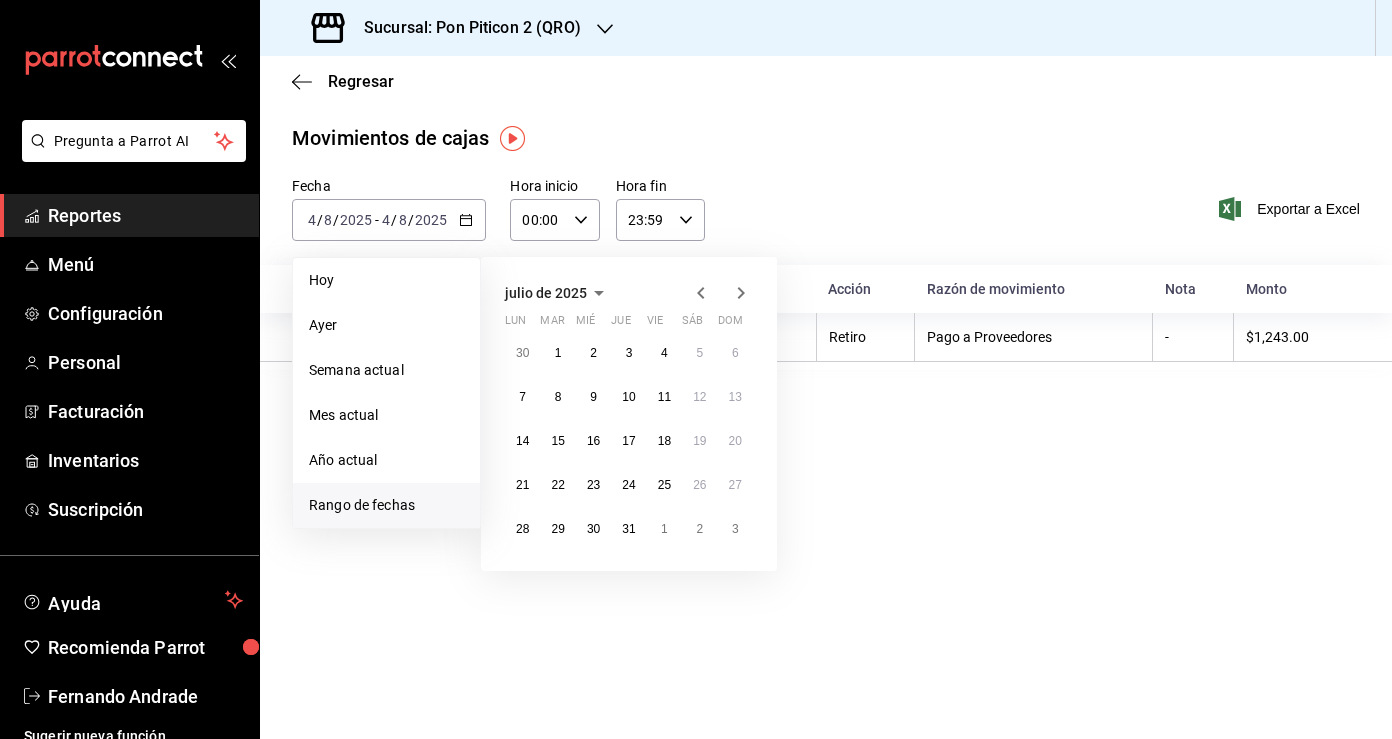 click 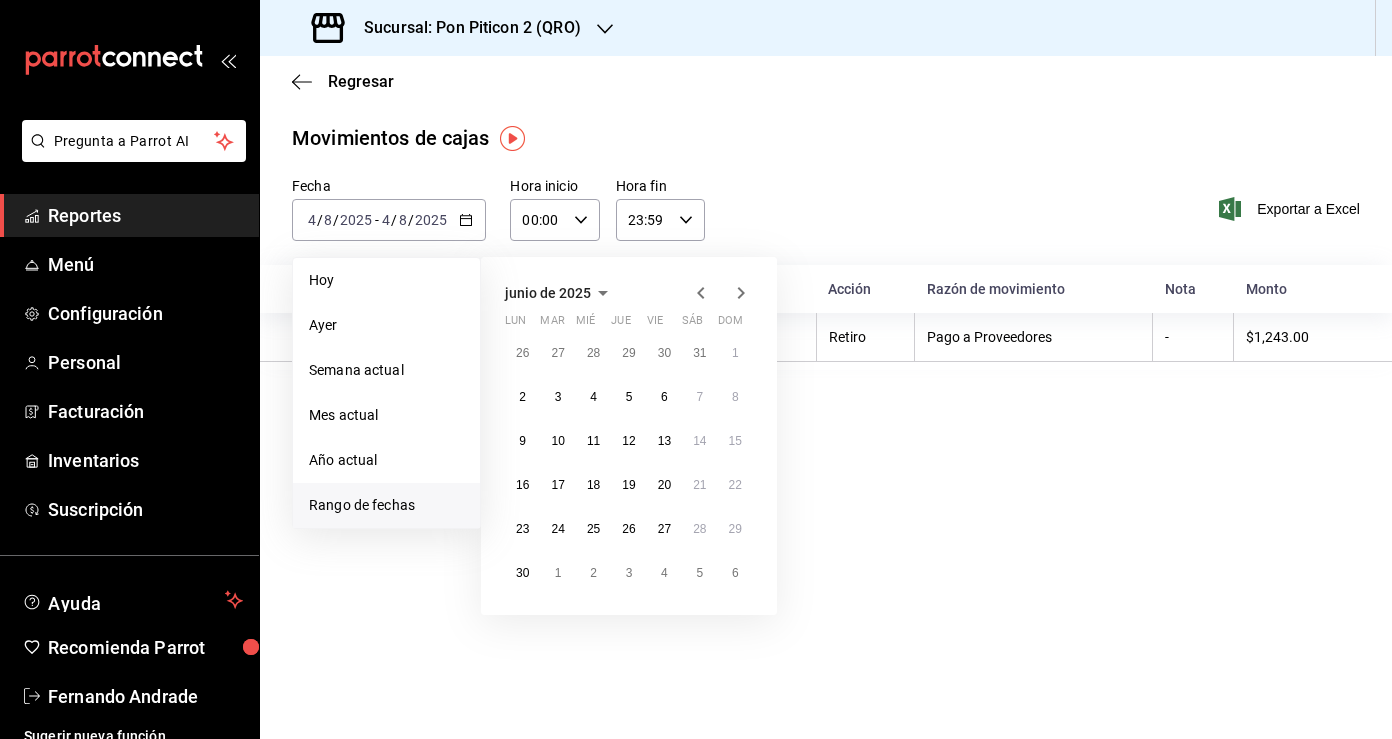 click 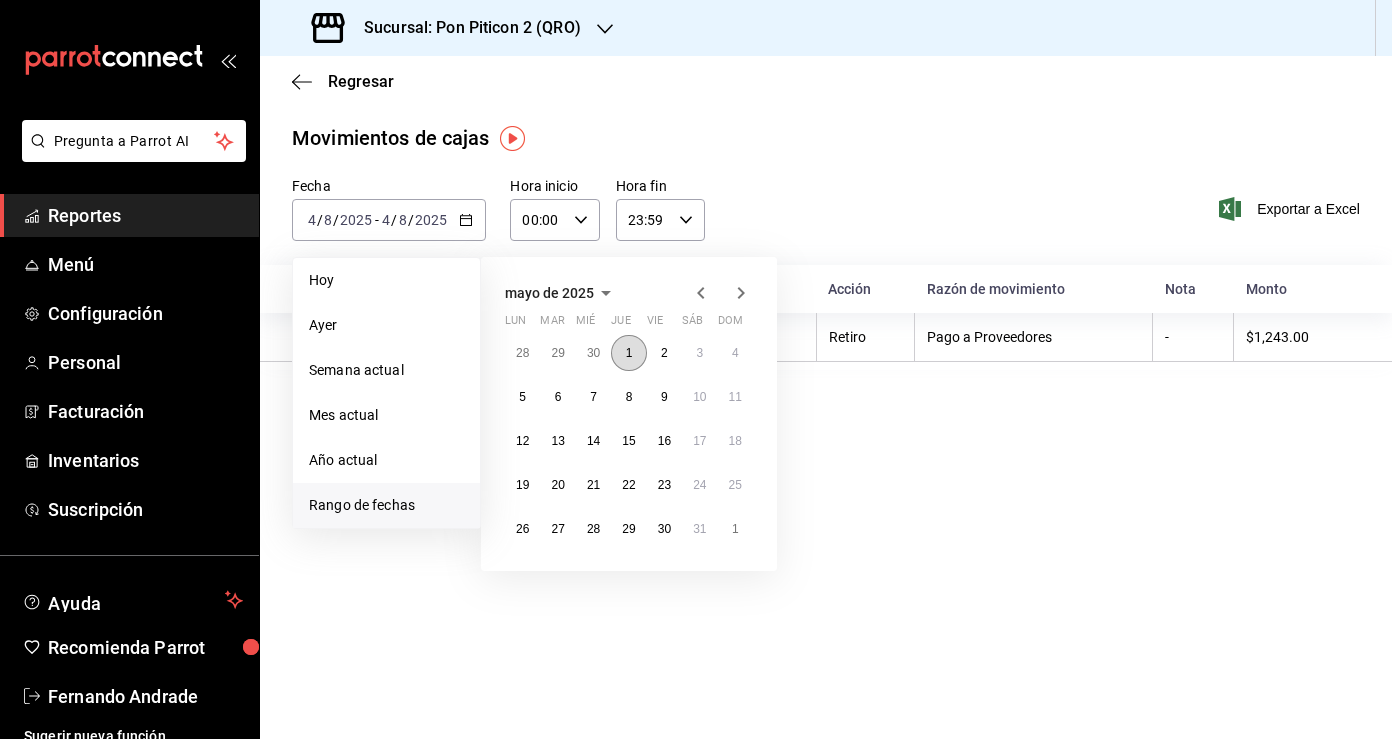 click on "1" at bounding box center [629, 353] 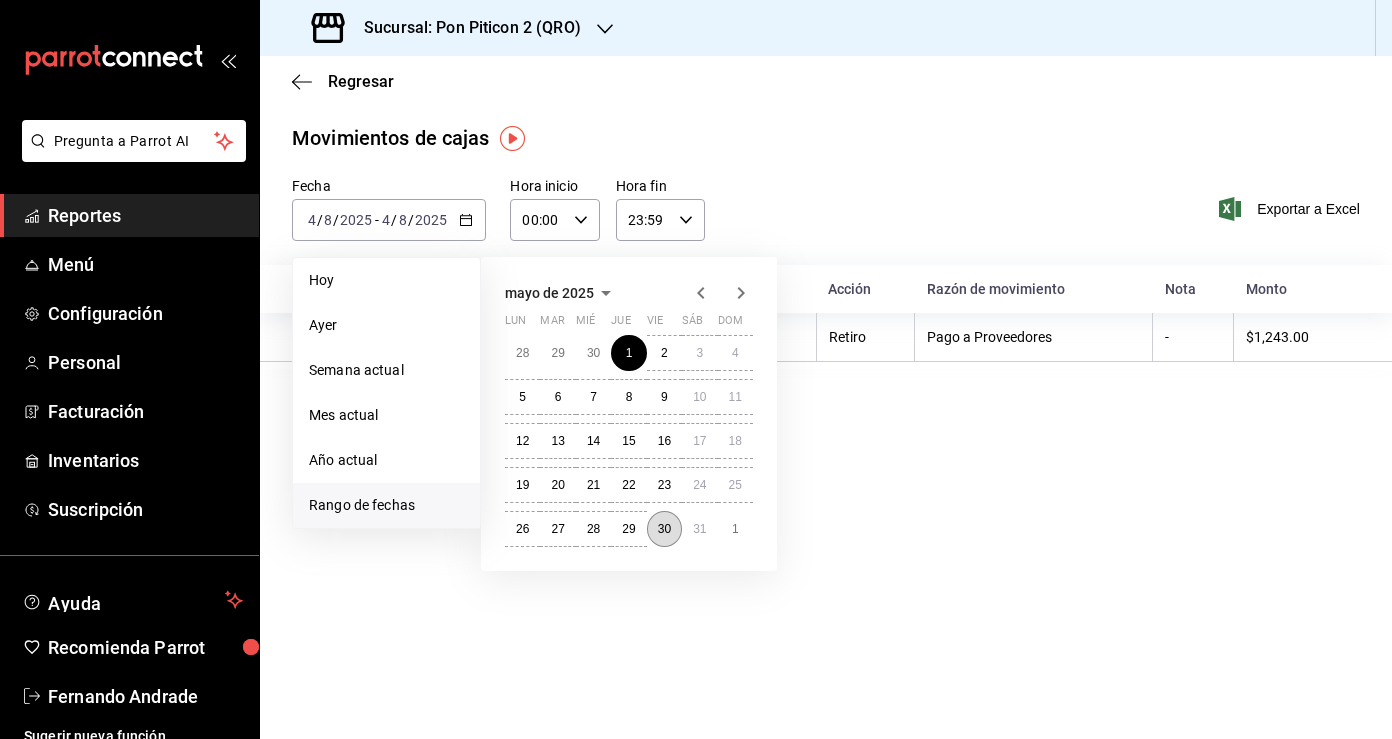 click on "30" at bounding box center [664, 529] 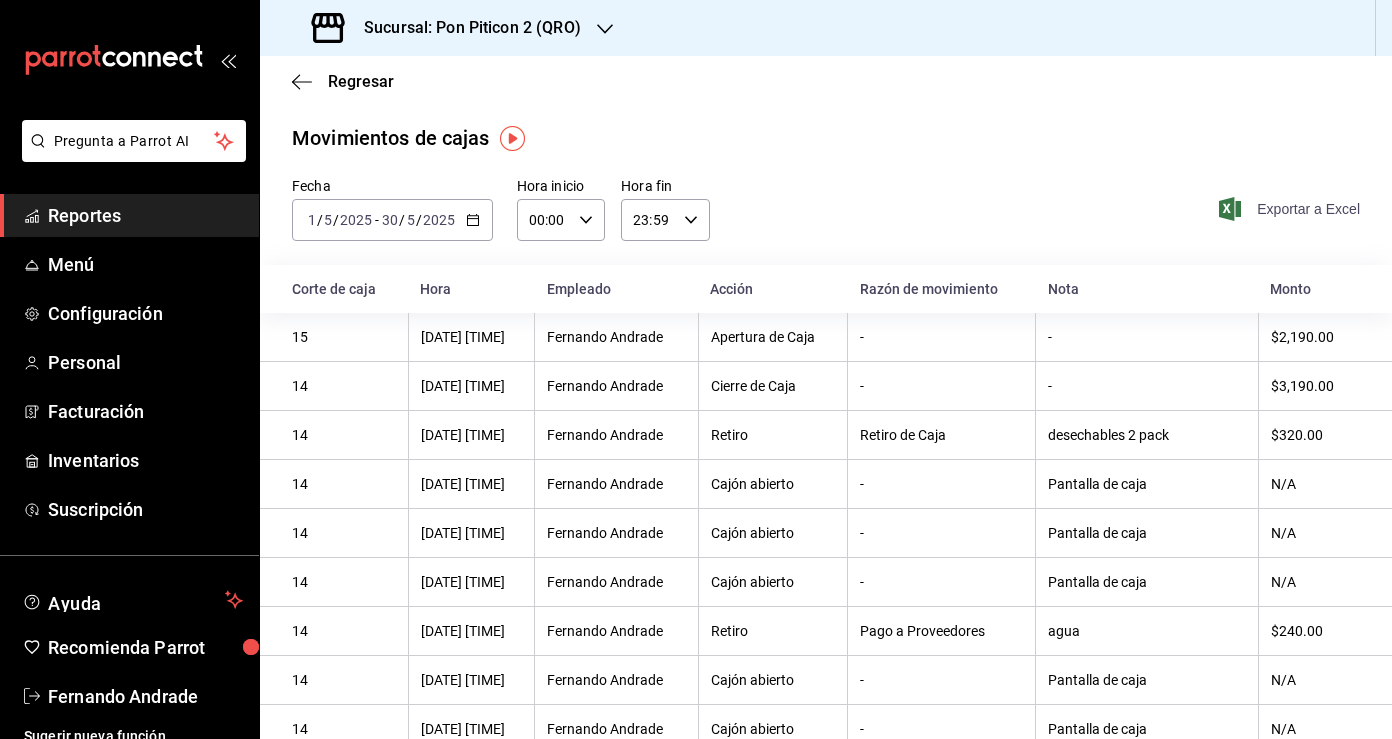 click on "Exportar a Excel" at bounding box center [1291, 209] 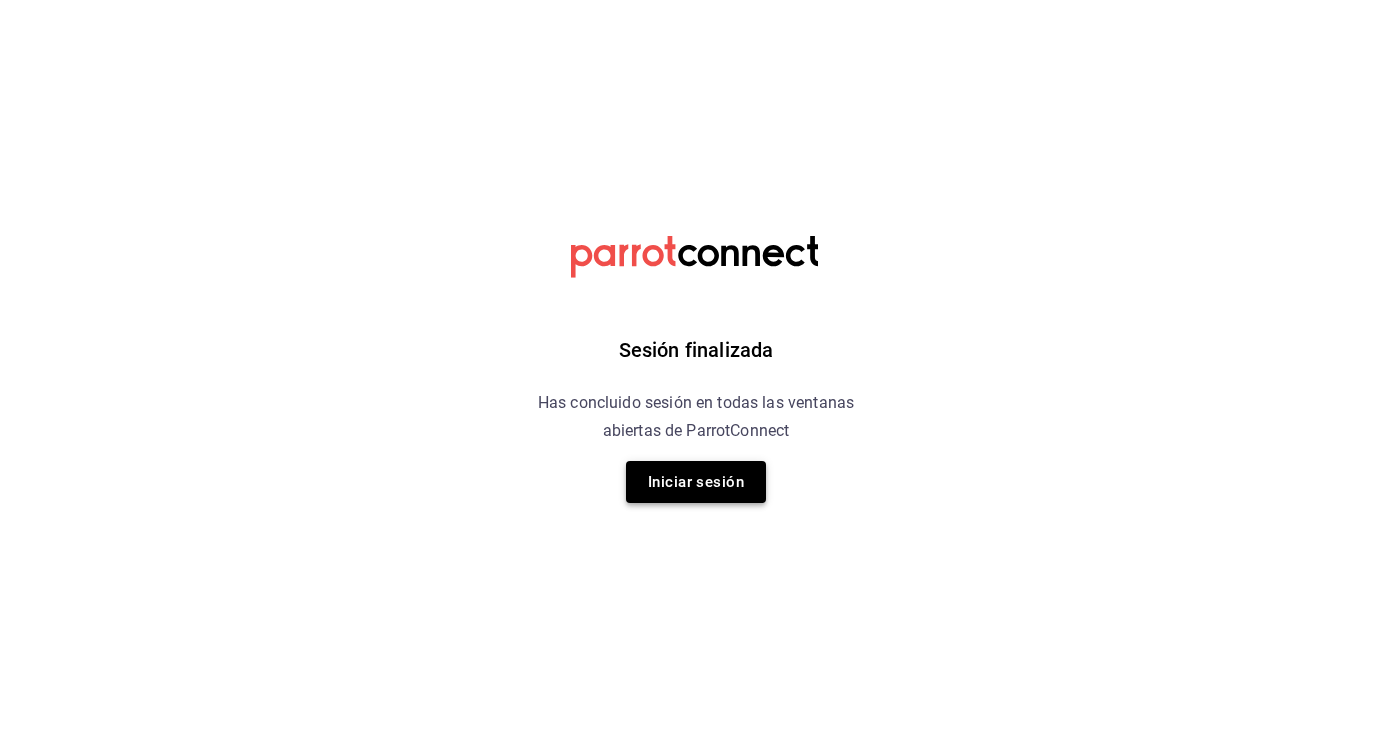 click on "Iniciar sesión" at bounding box center (696, 482) 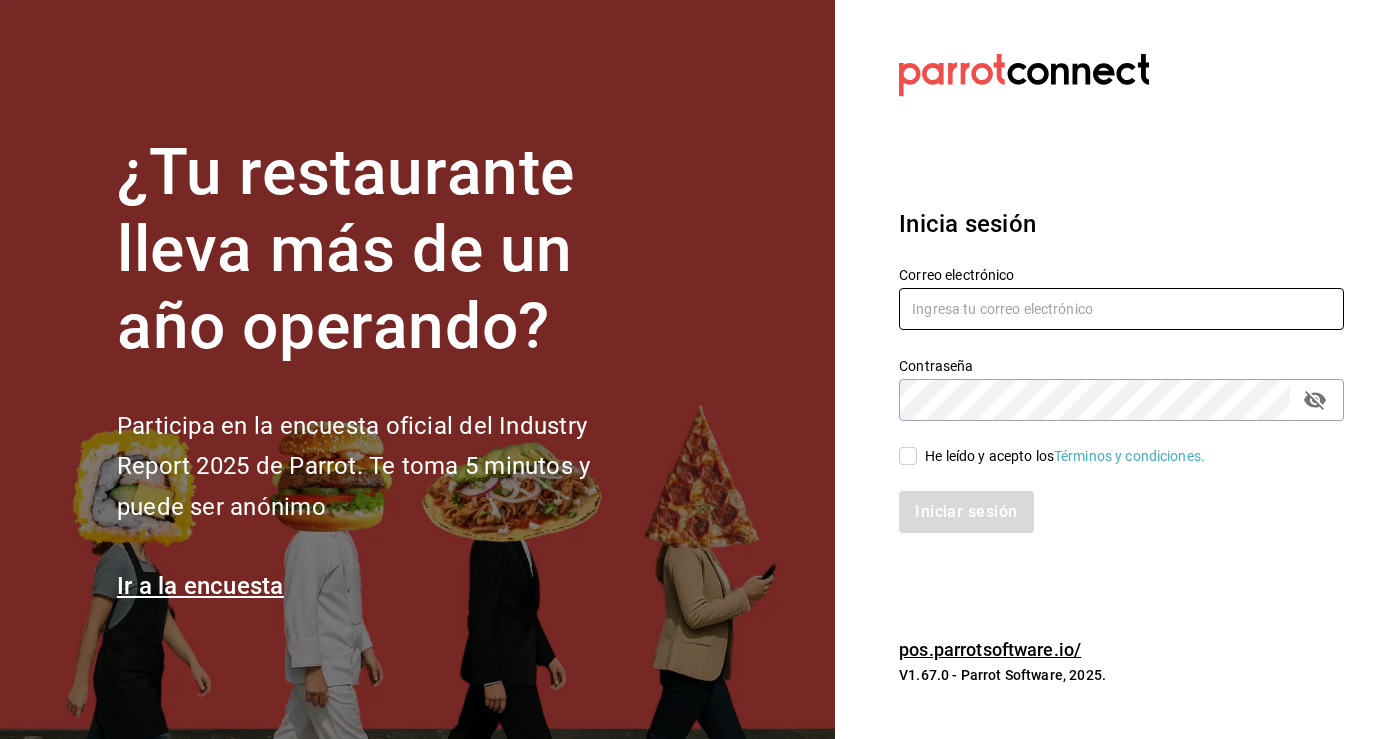 click at bounding box center (1121, 309) 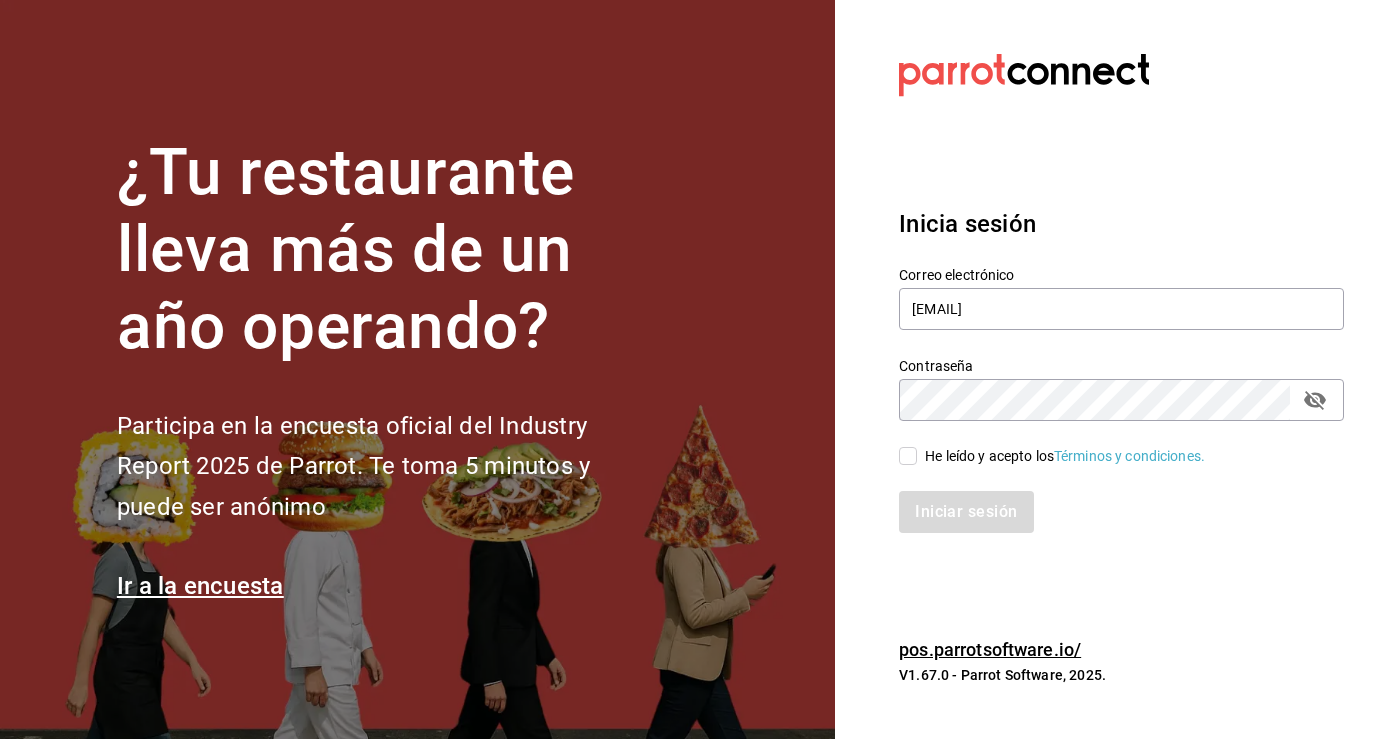 click on "He leído y acepto los  Términos y condiciones." at bounding box center [908, 456] 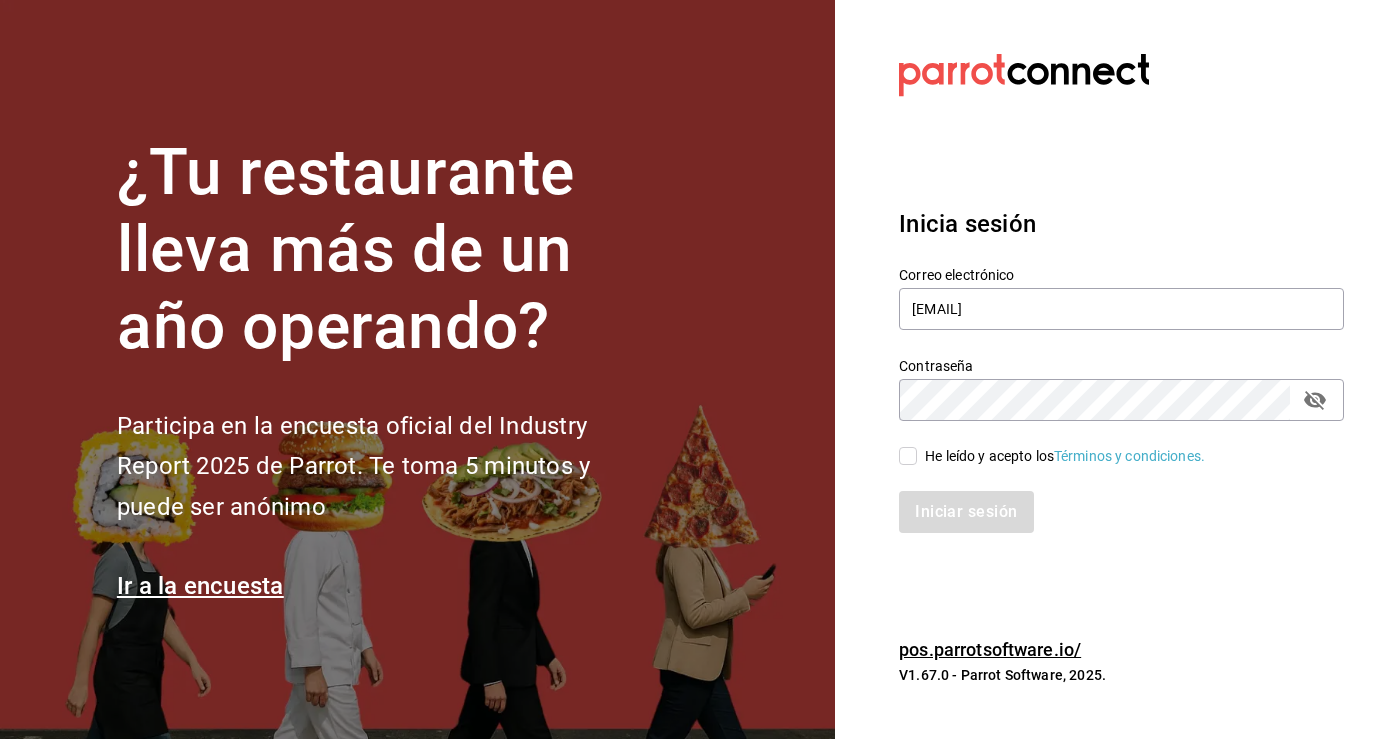 checkbox on "true" 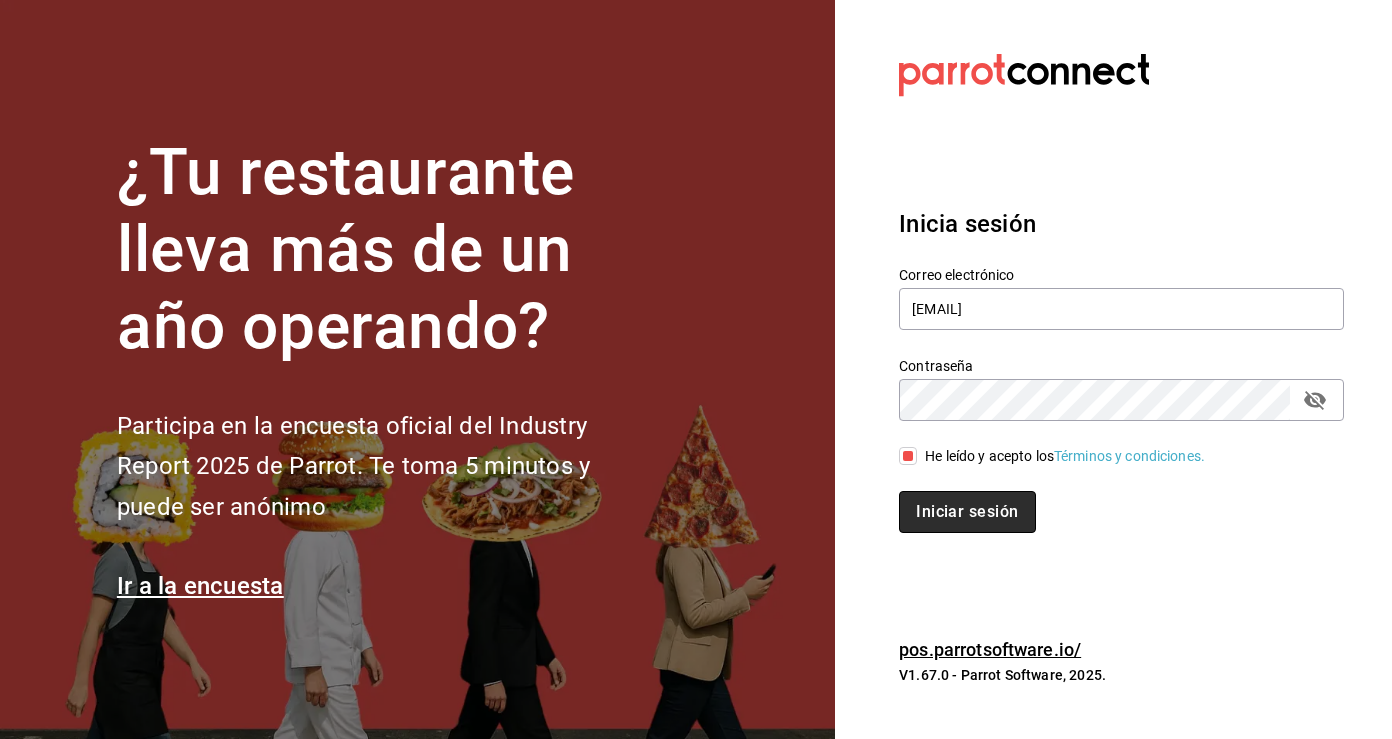 click on "Iniciar sesión" at bounding box center (967, 512) 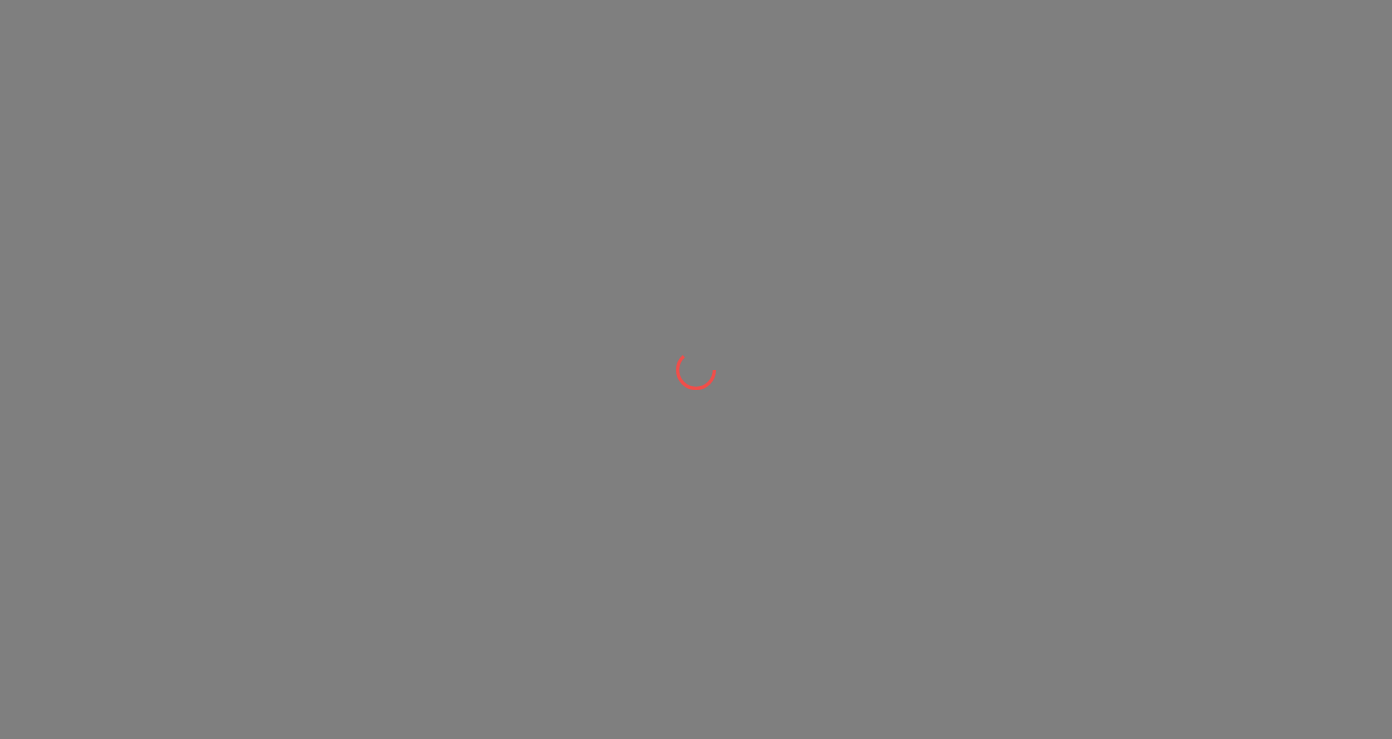 scroll, scrollTop: 0, scrollLeft: 0, axis: both 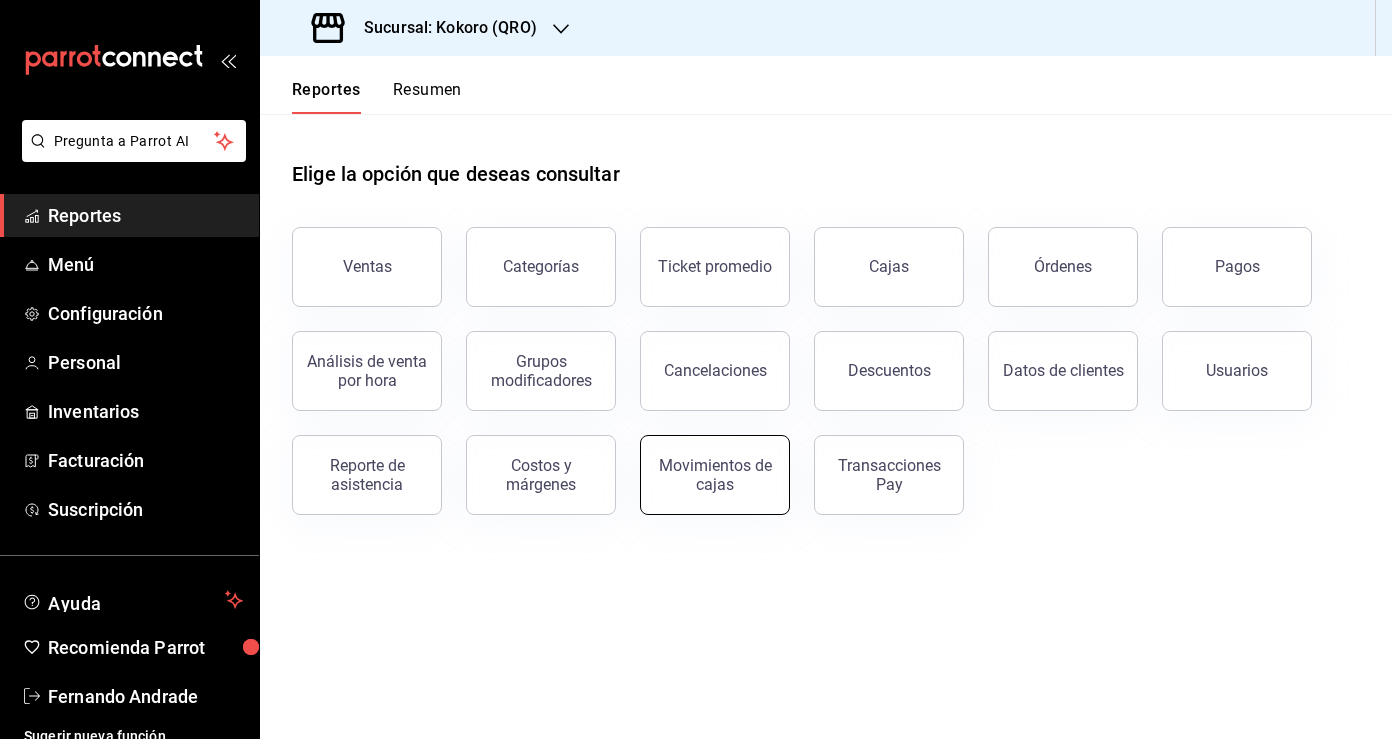 click on "Movimientos de cajas" at bounding box center (715, 475) 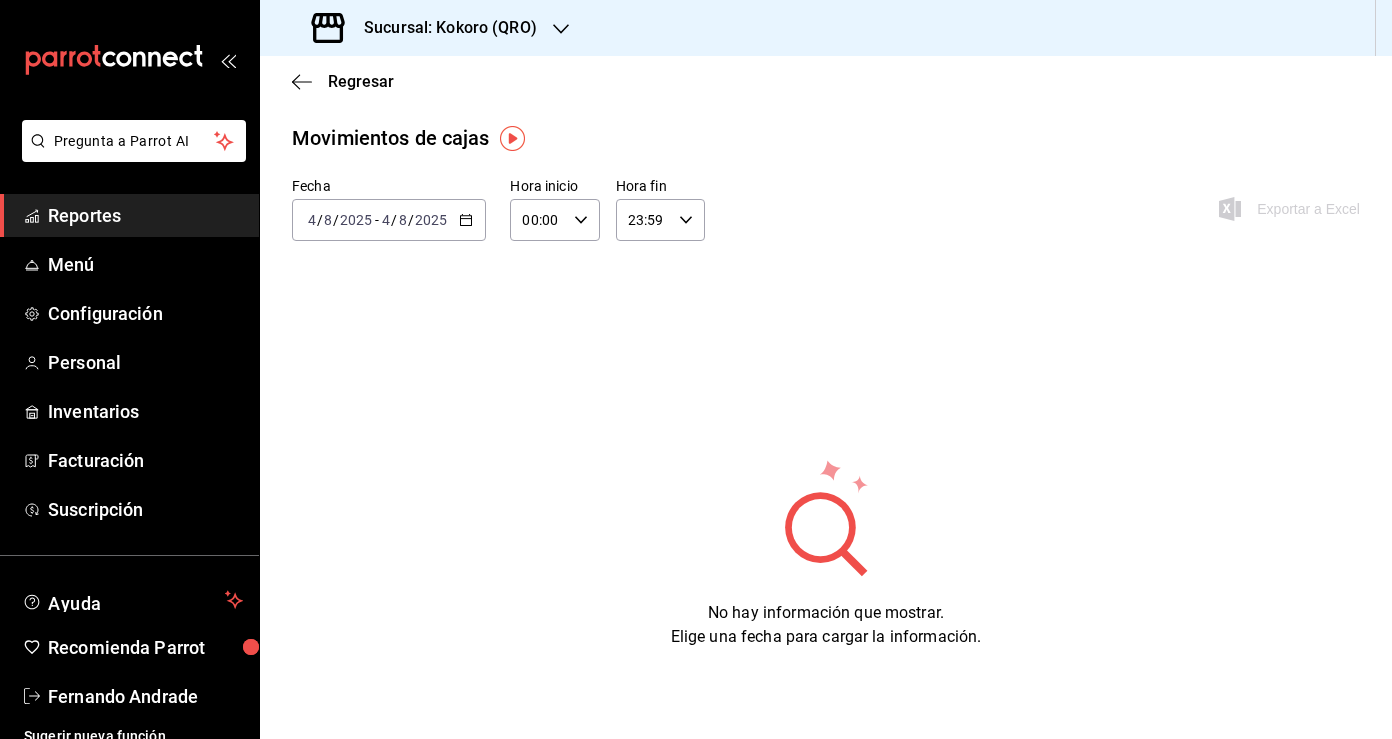 click on "[DATE] [NUMBER] / [NUMBER] / [DATE] - [DATE] [NUMBER] / [NUMBER] / [DATE]" at bounding box center (389, 220) 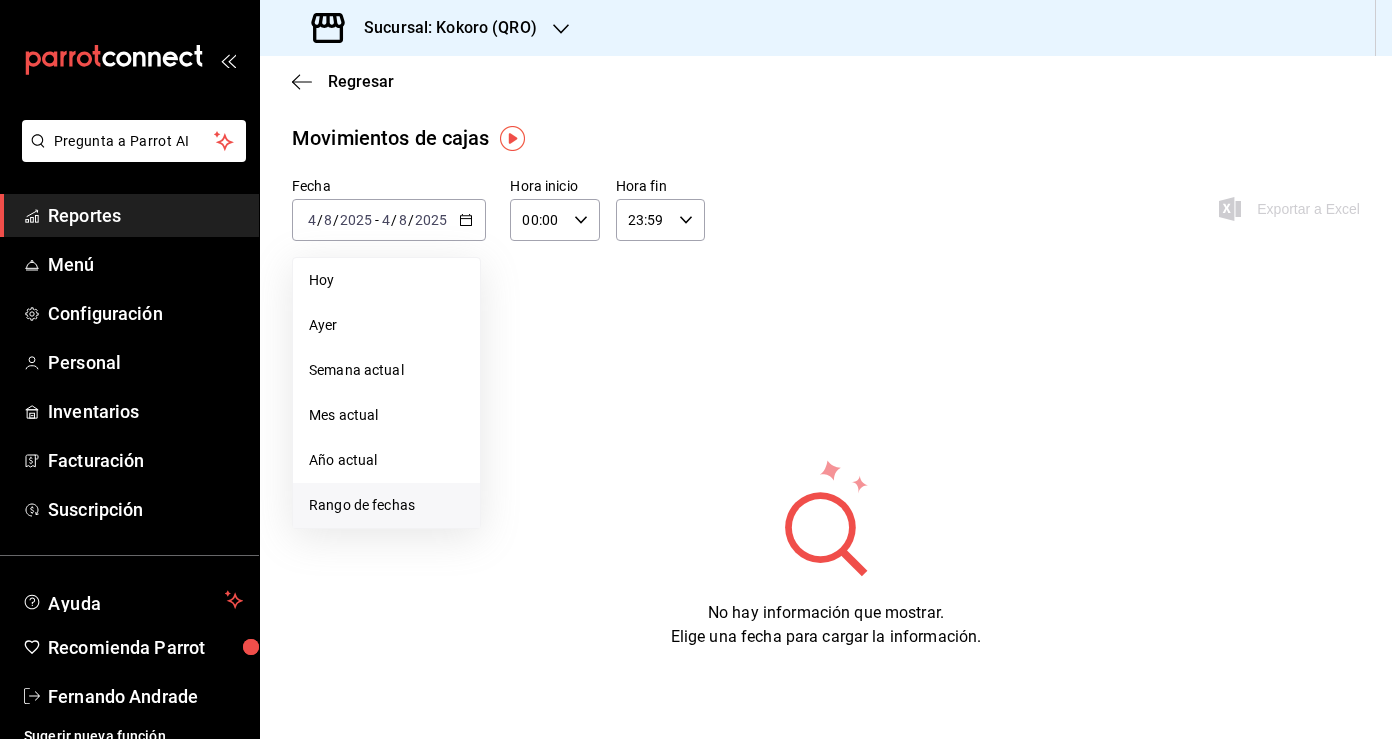 click on "Rango de fechas" at bounding box center (386, 505) 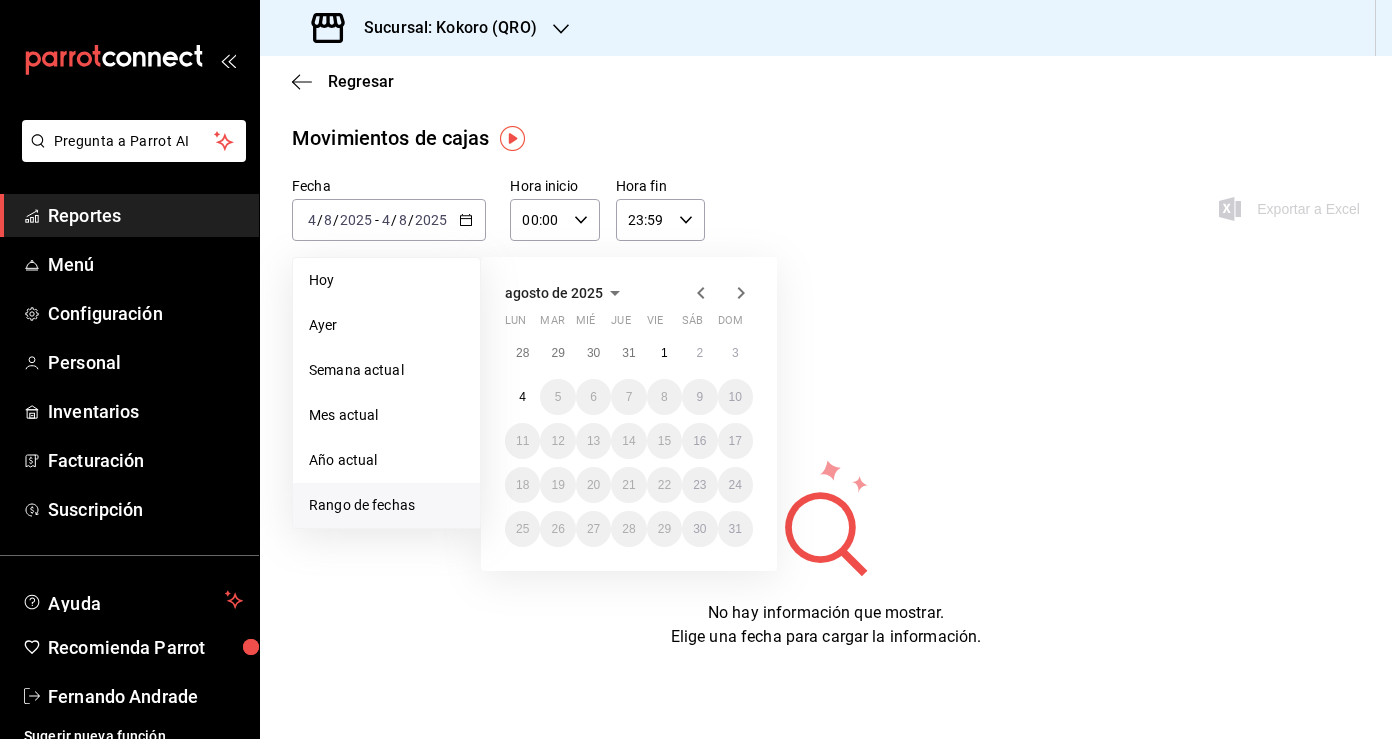 click 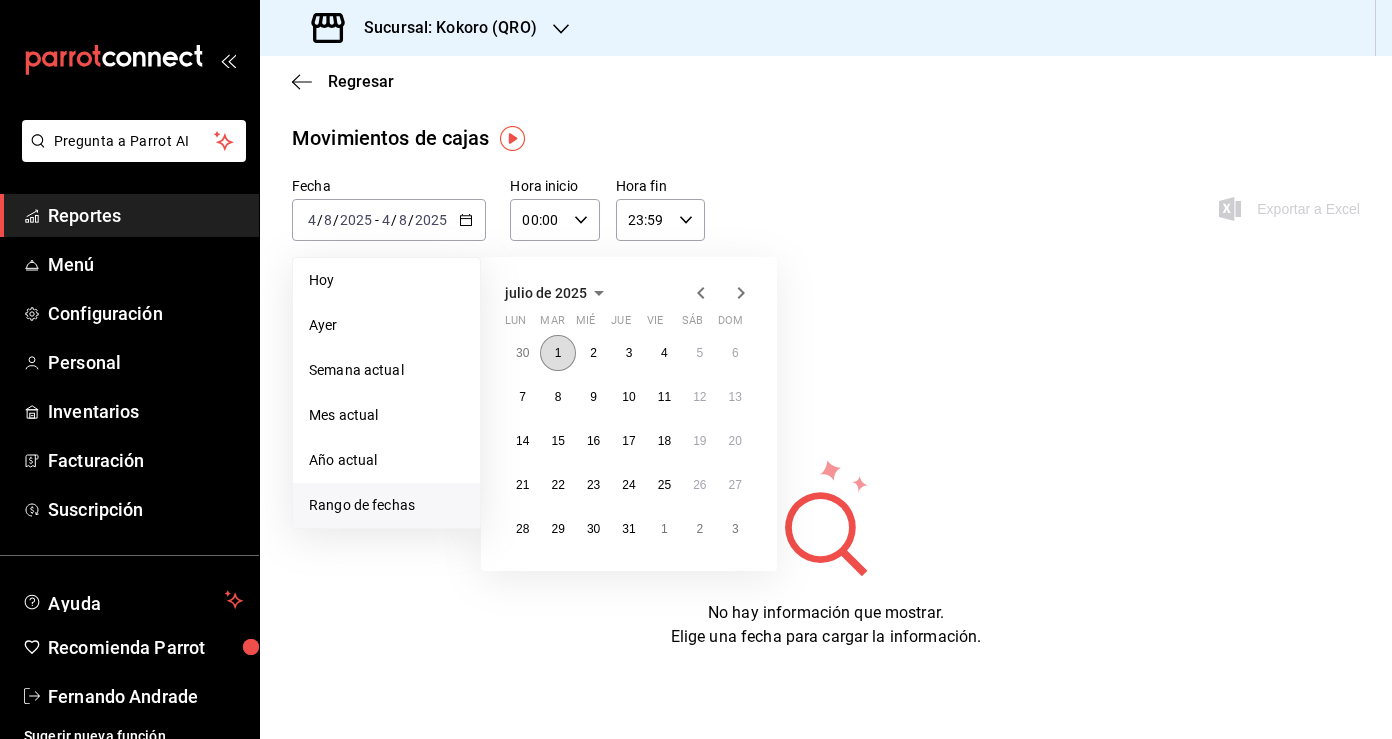 click on "1" at bounding box center [557, 353] 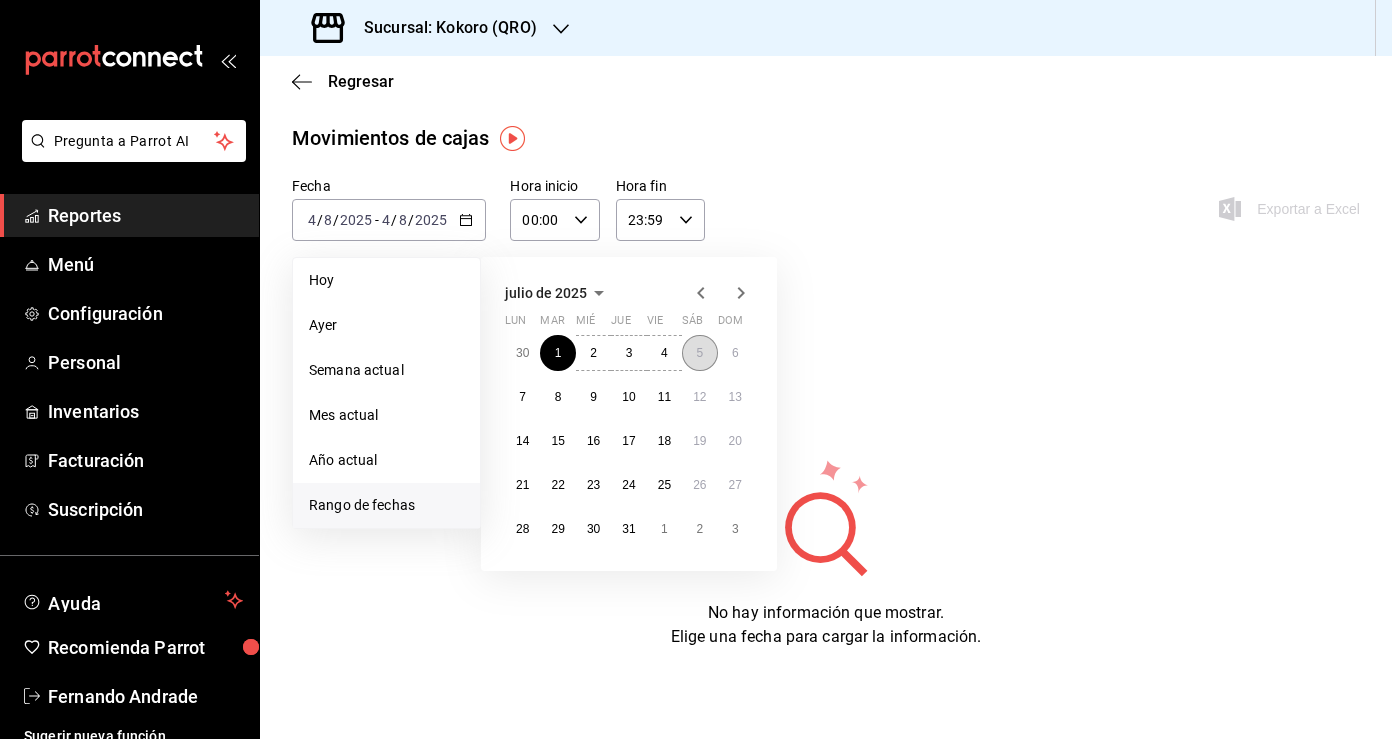 click on "5" at bounding box center [699, 353] 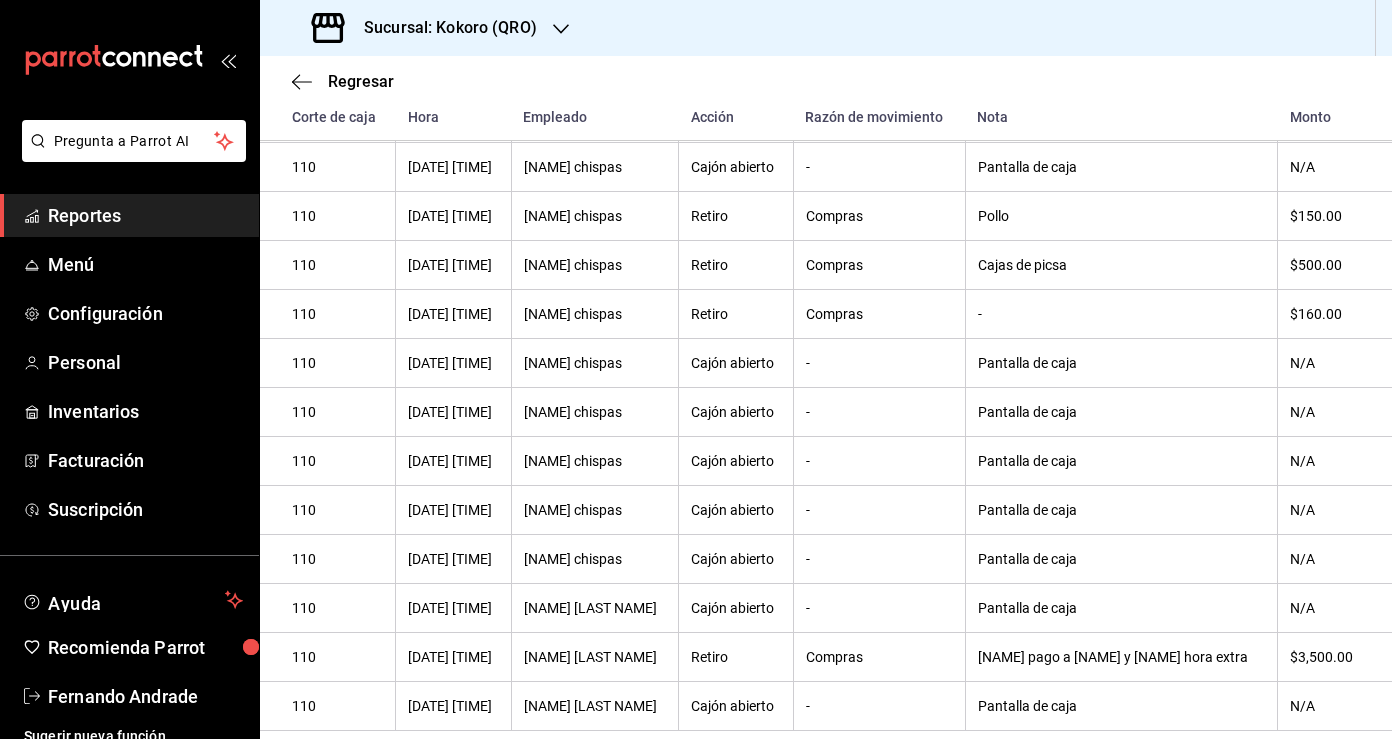 scroll, scrollTop: 0, scrollLeft: 0, axis: both 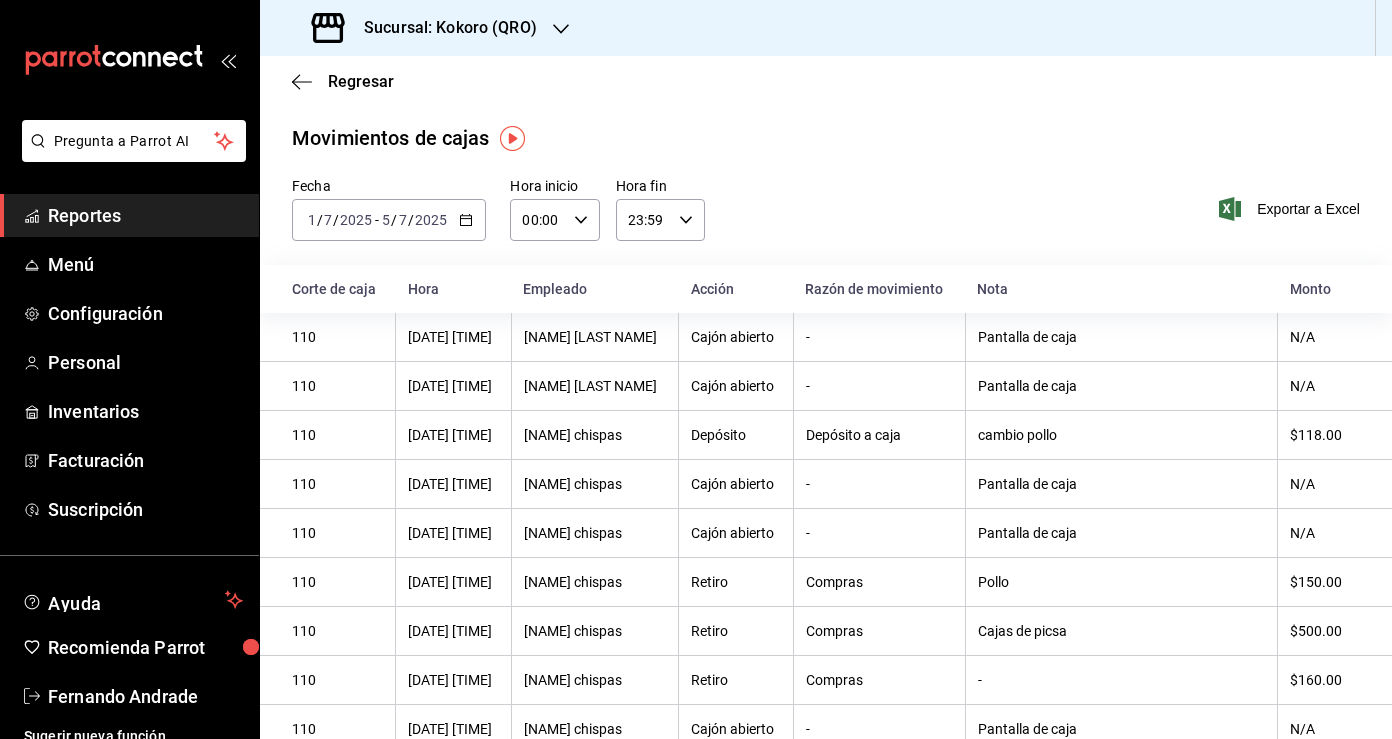 click 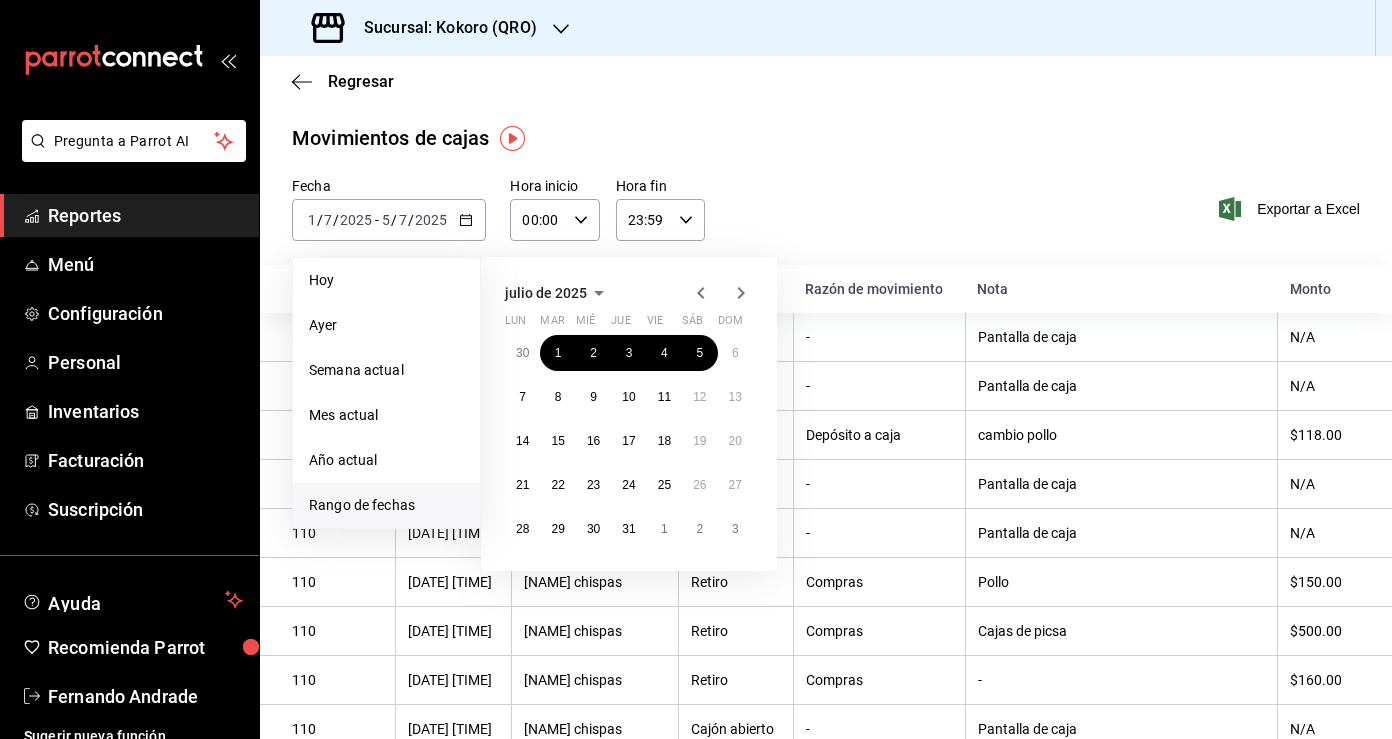 click 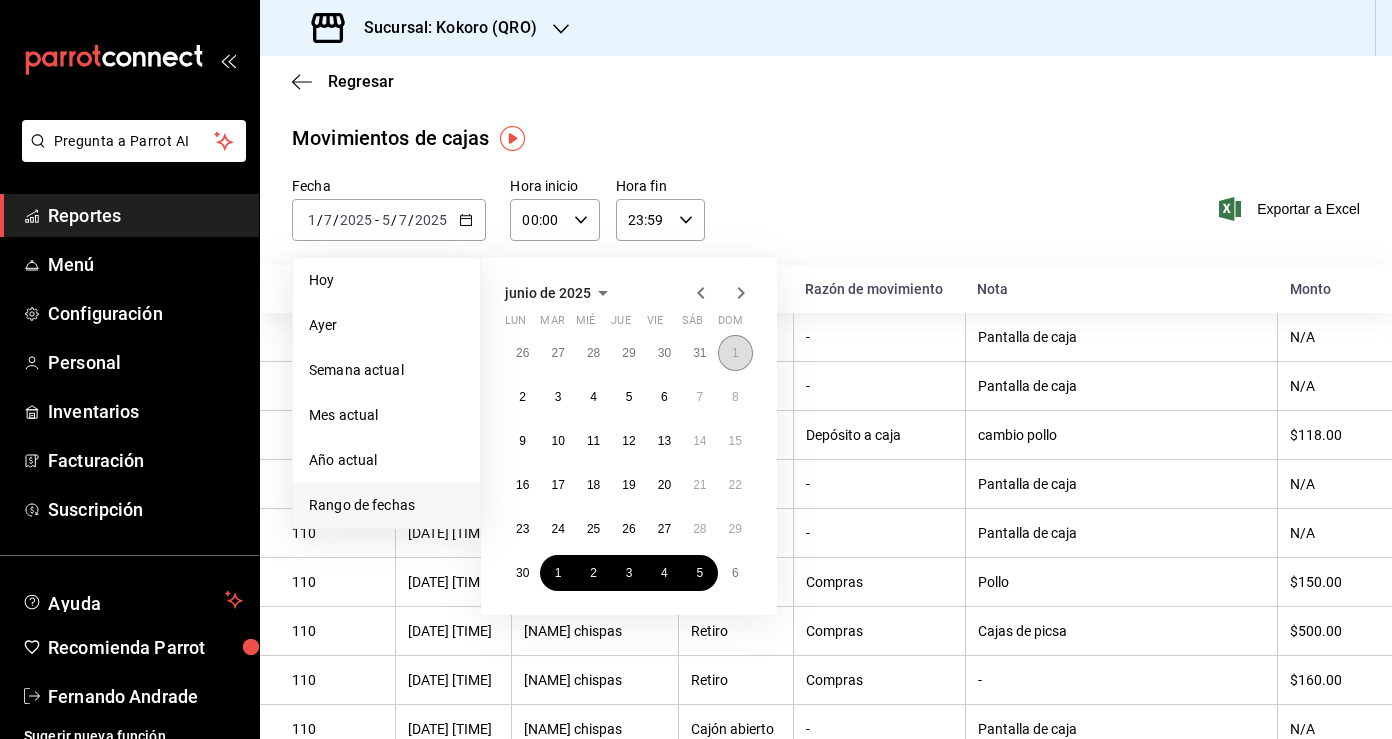 click on "1" at bounding box center (735, 353) 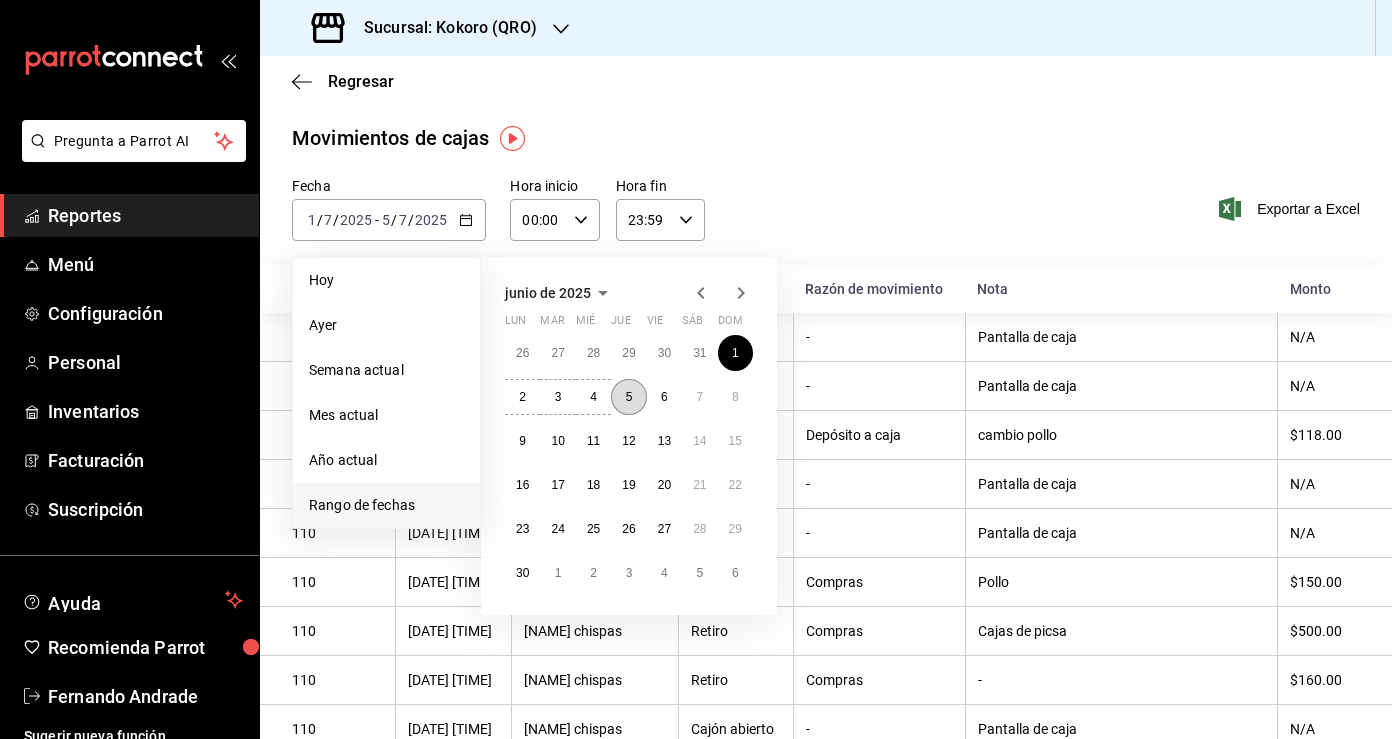 click on "5" at bounding box center (628, 397) 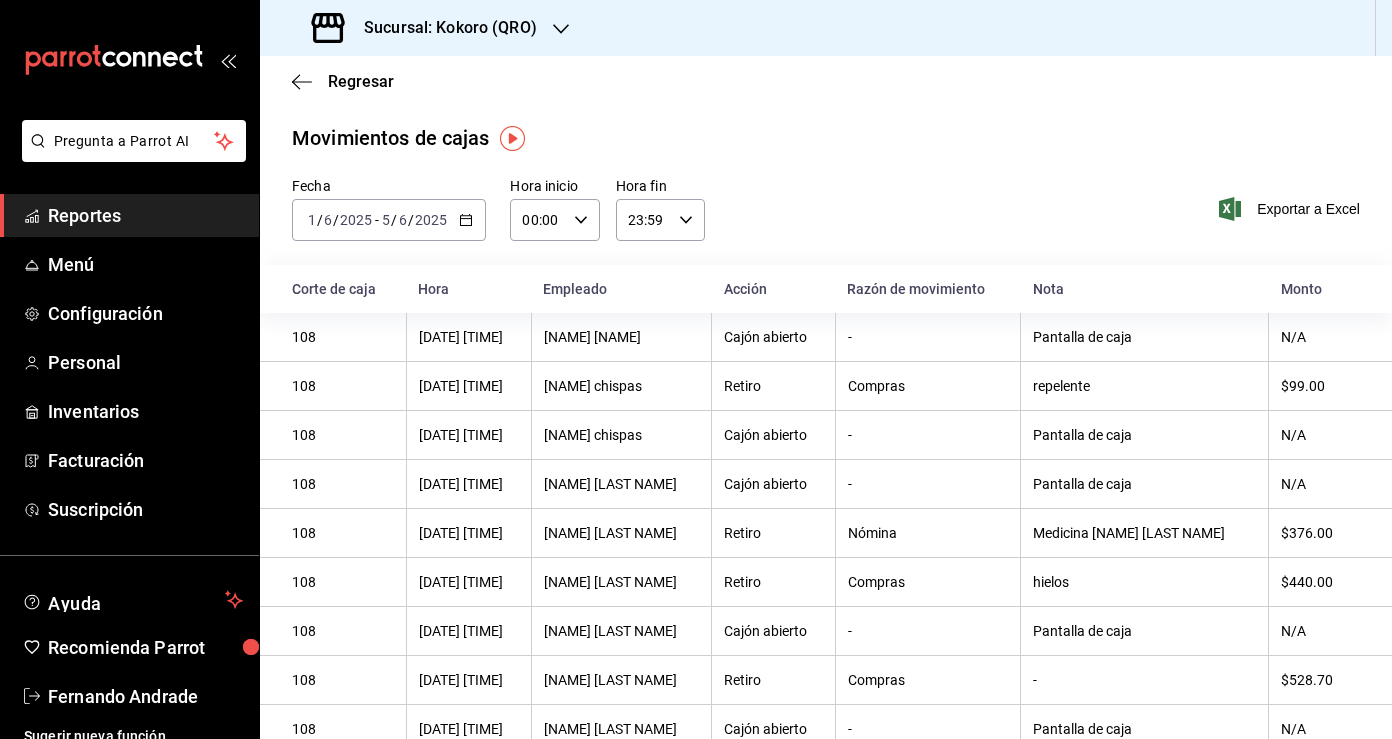 click on "Sucursal: Kokoro (QRO)" at bounding box center (442, 28) 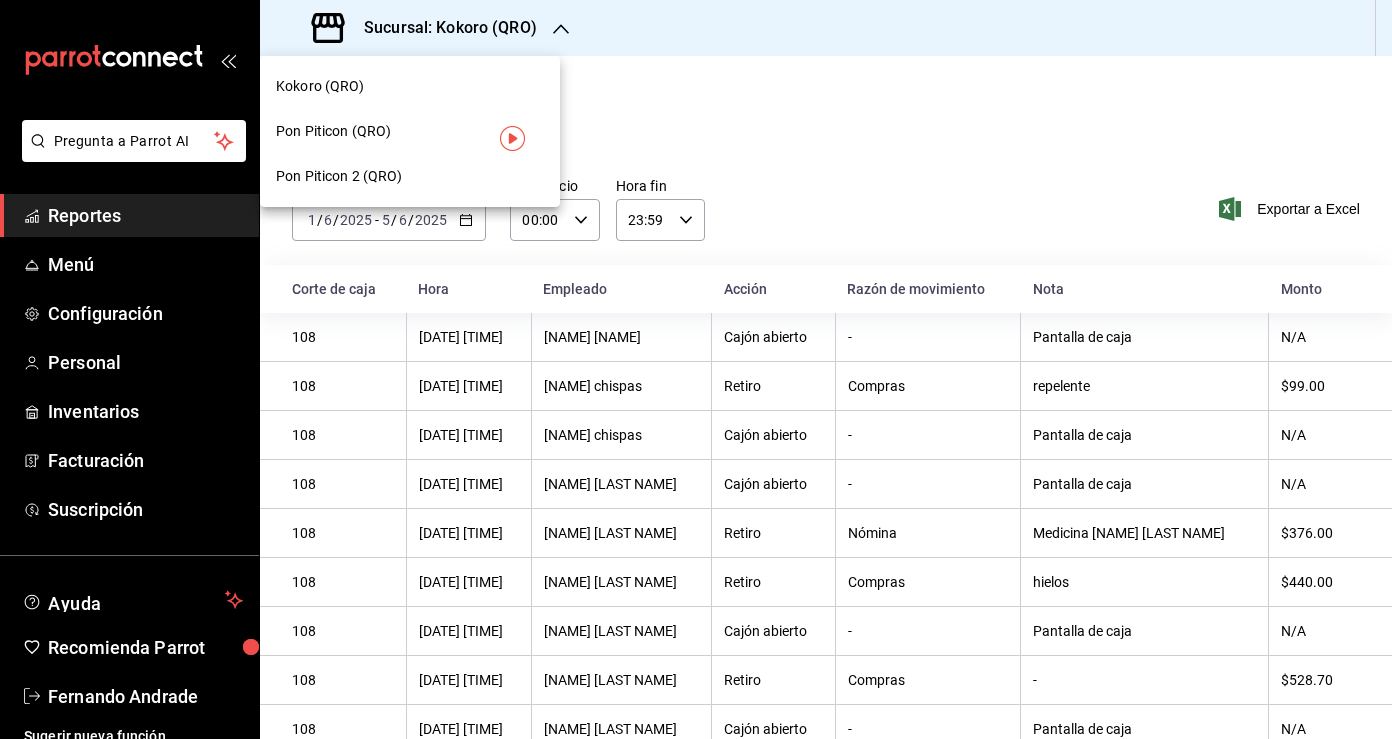 click on "Pon Piticon 2 (QRO)" at bounding box center (410, 176) 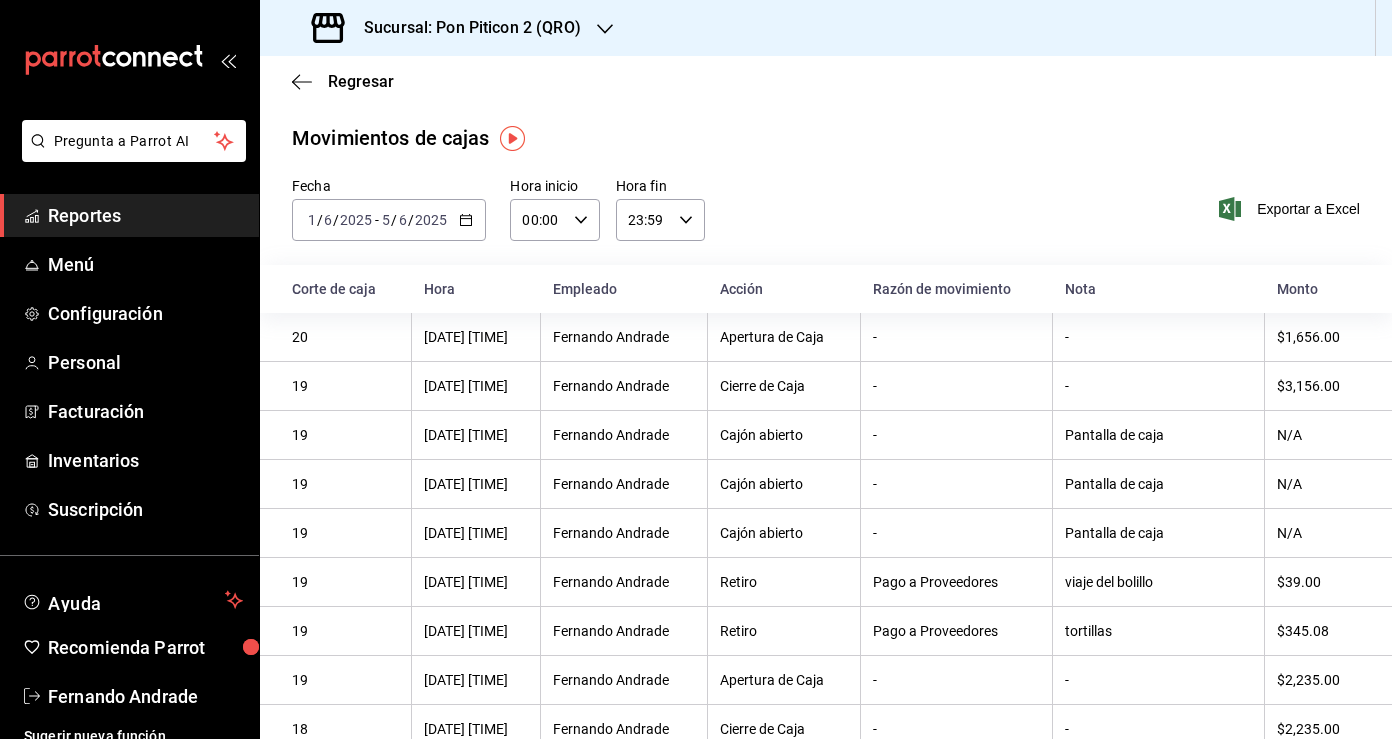click on "2025-06-01 1 / 6 / 2025 - 2025-06-05 5 / 6 / 2025" at bounding box center [389, 220] 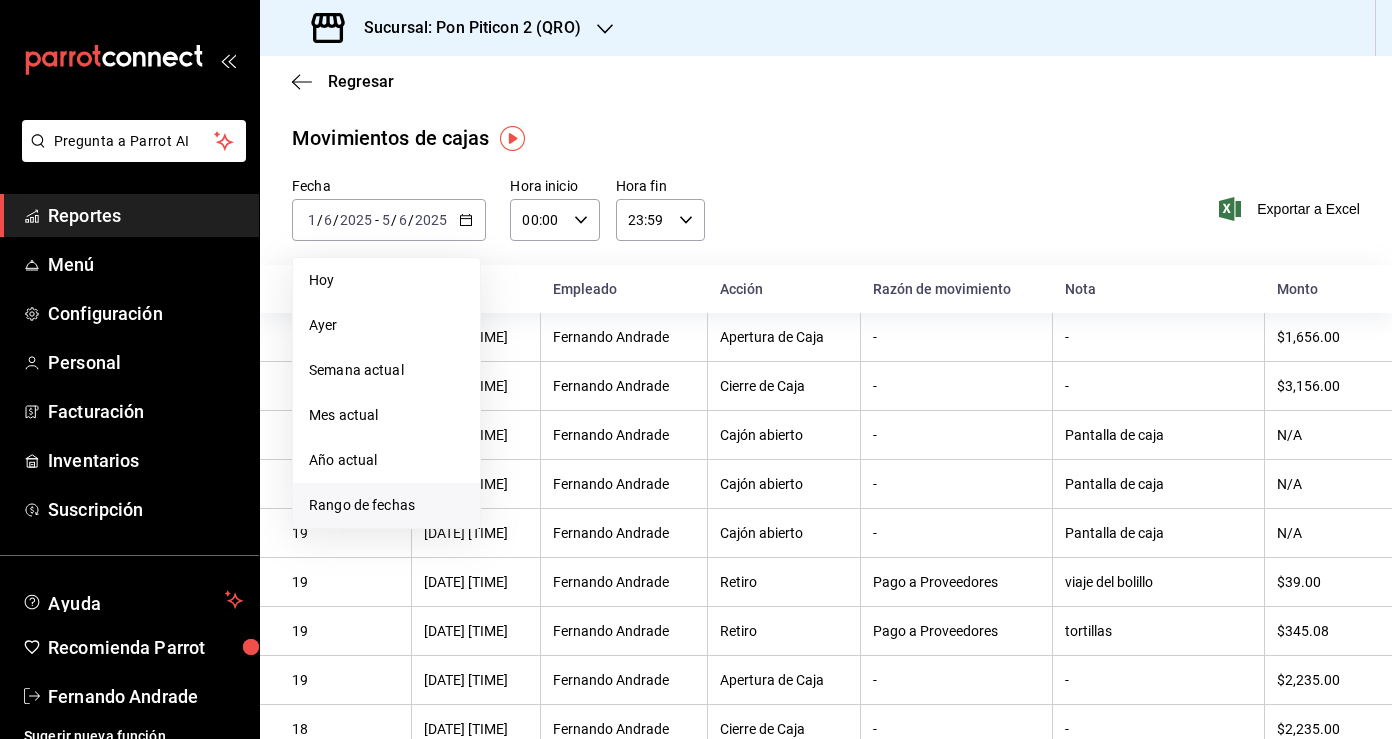 click on "Rango de fechas" at bounding box center (386, 505) 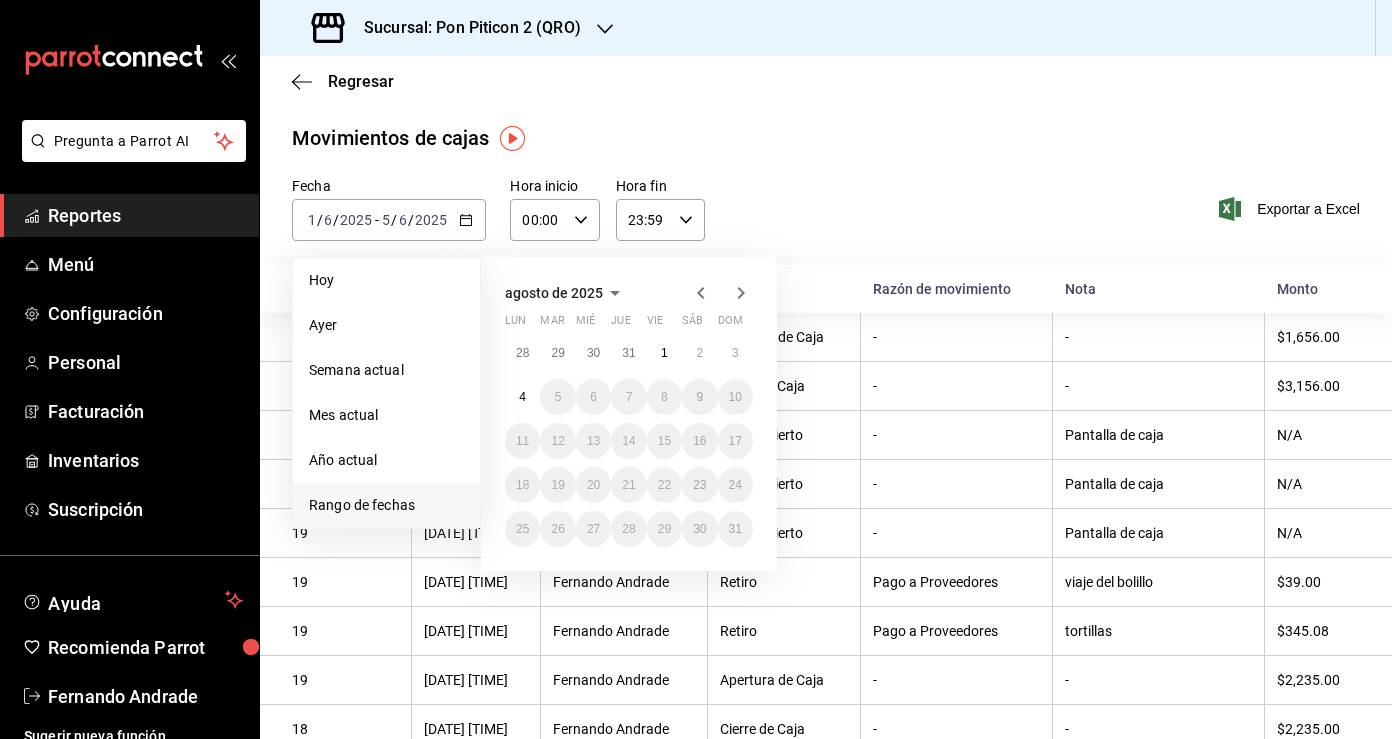 click 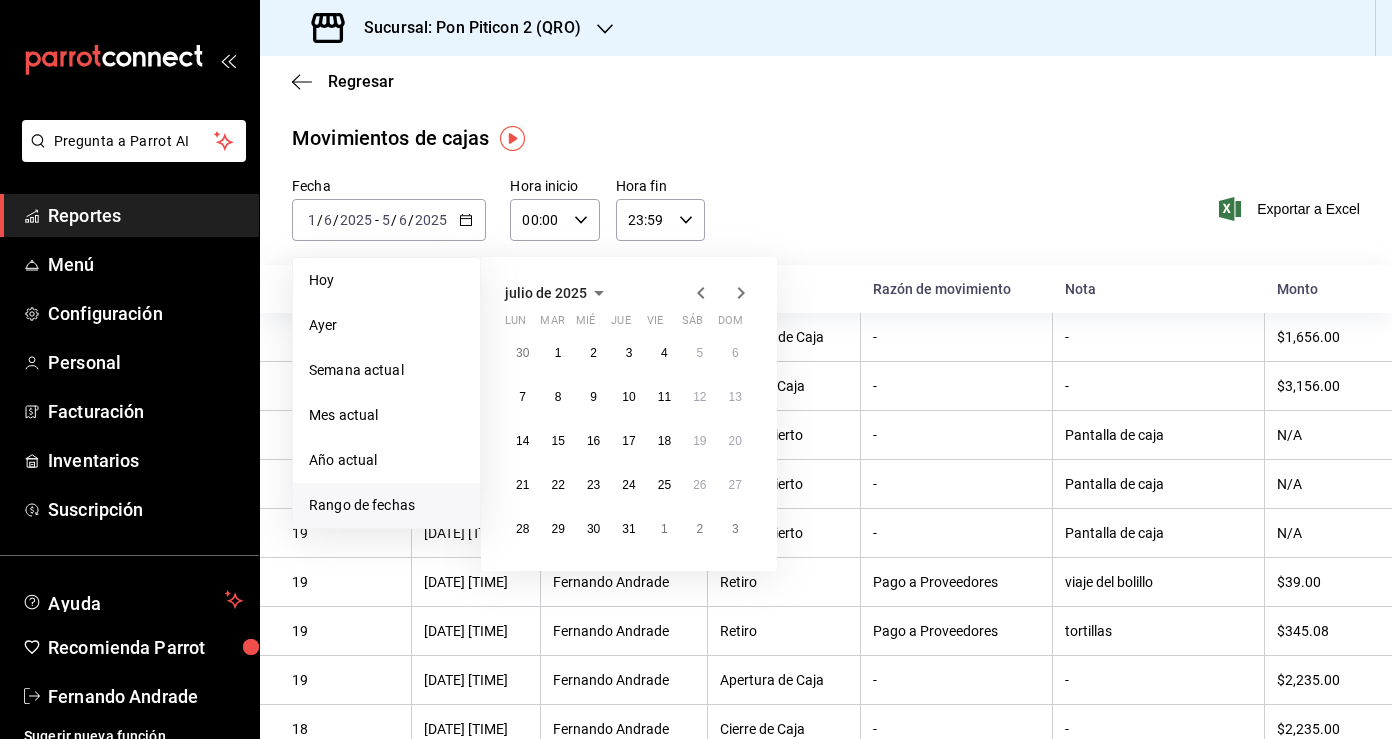 click 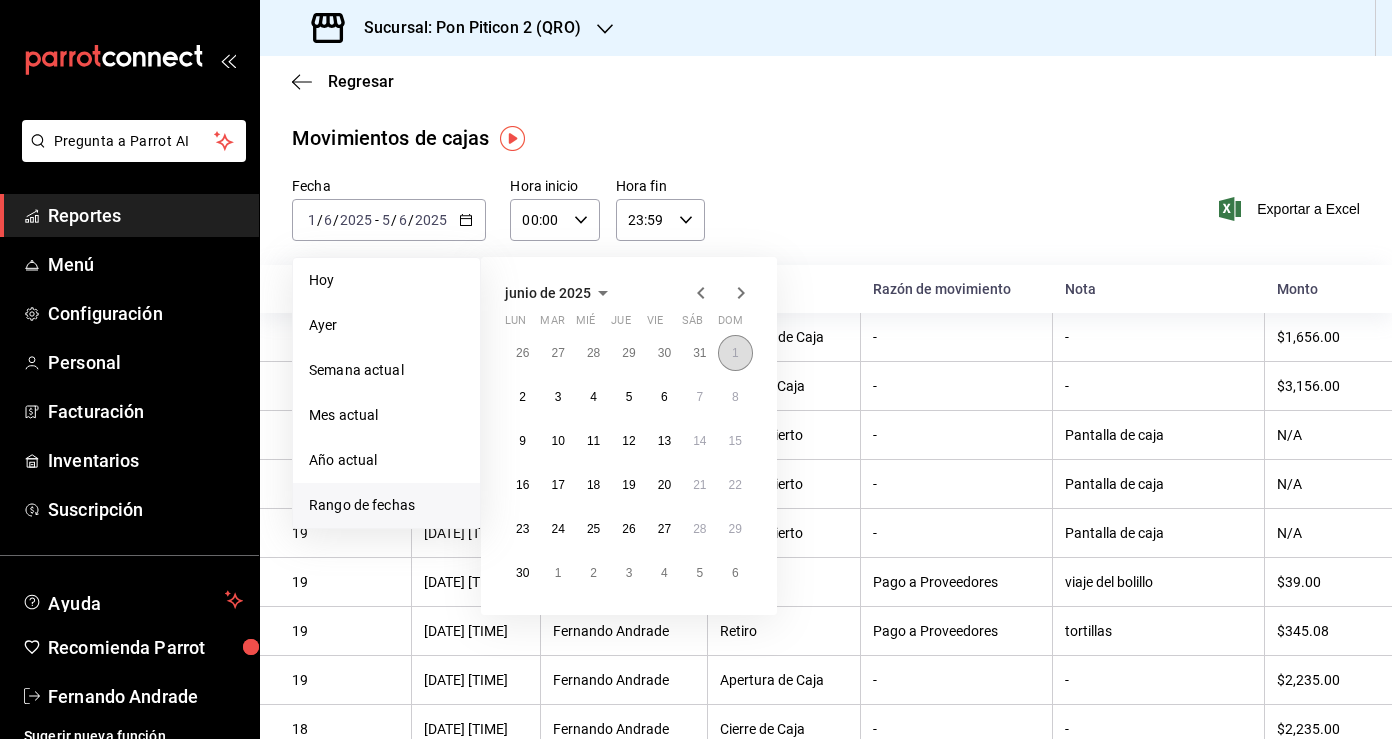 click on "1" at bounding box center (735, 353) 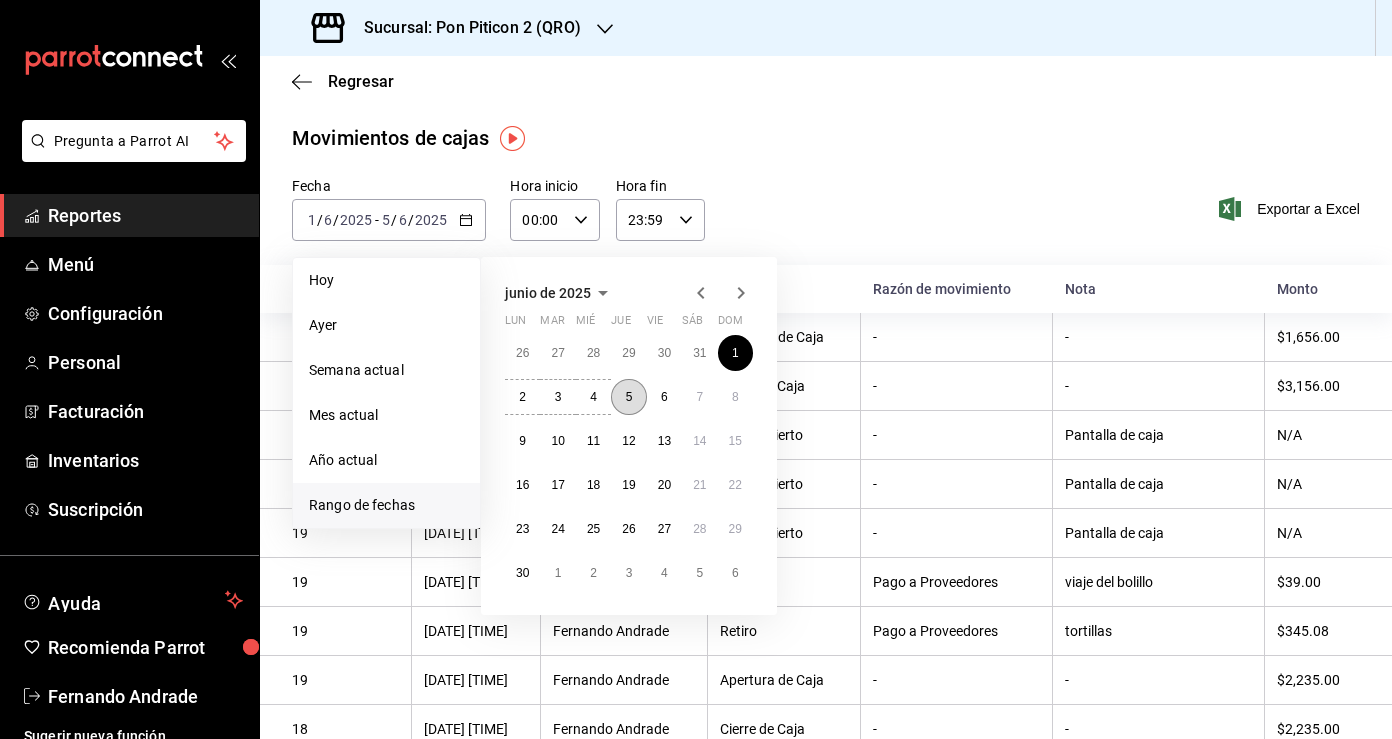 click on "5" at bounding box center (628, 397) 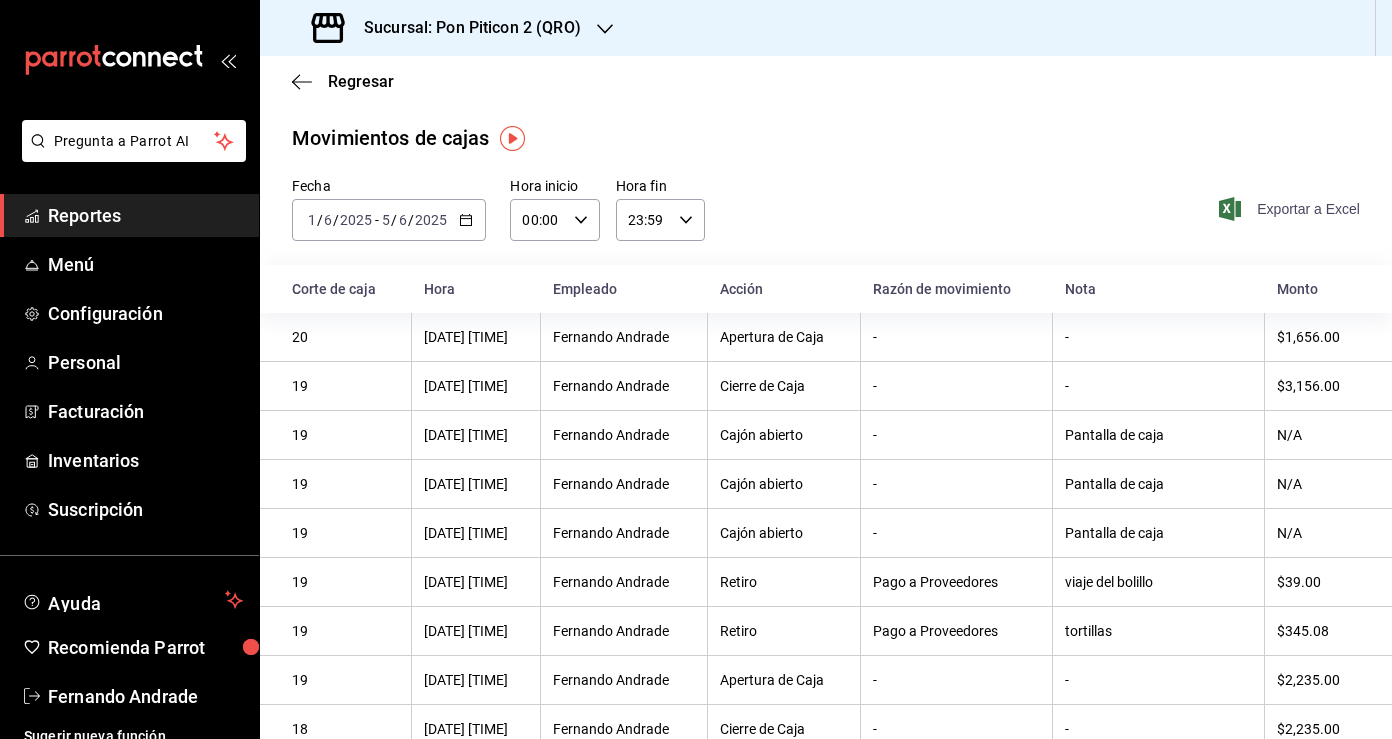 click on "Exportar a Excel" at bounding box center (1291, 209) 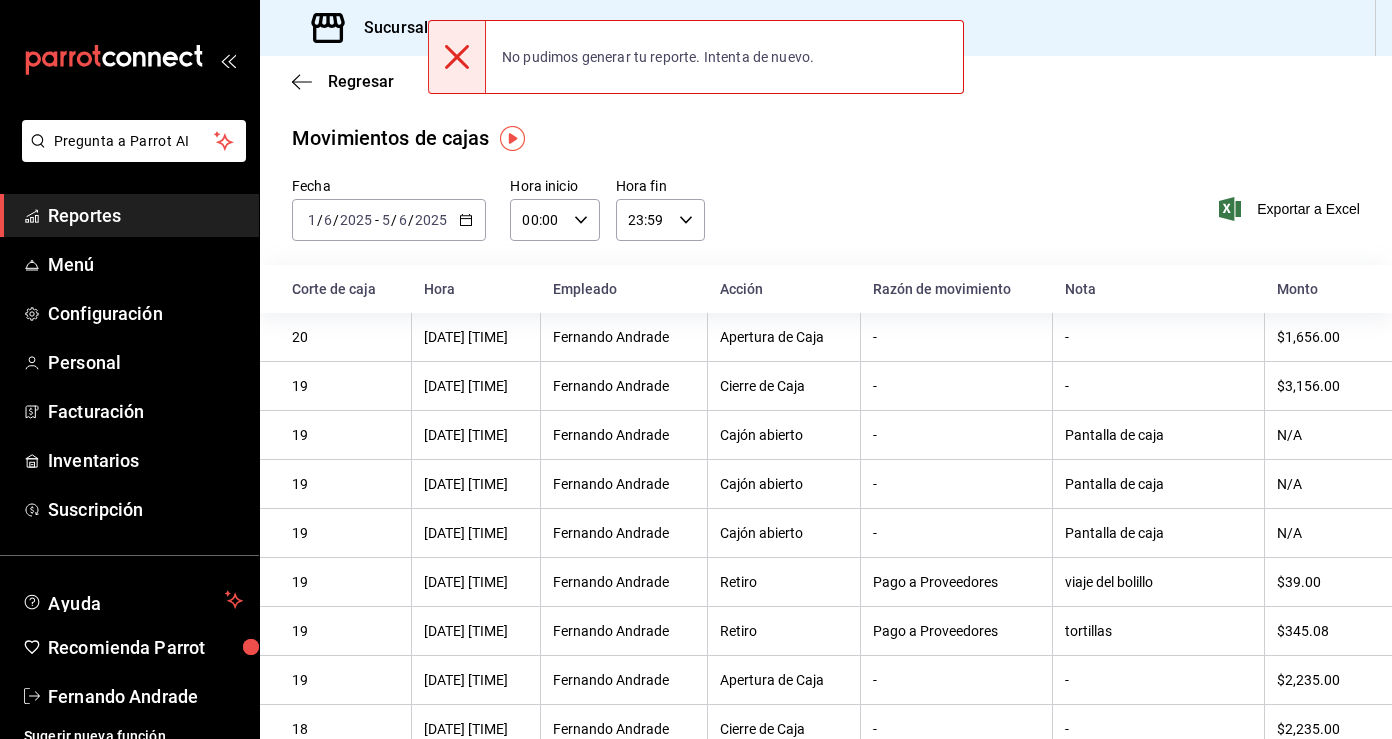 click on "Fecha 2025-06-01 1 / 6 / 2025 - 2025-06-05 5 / 6 / 2025 Hora inicio 00:00 Hora inicio Hora fin 23:59 Hora fin Exportar a Excel" at bounding box center (826, 221) 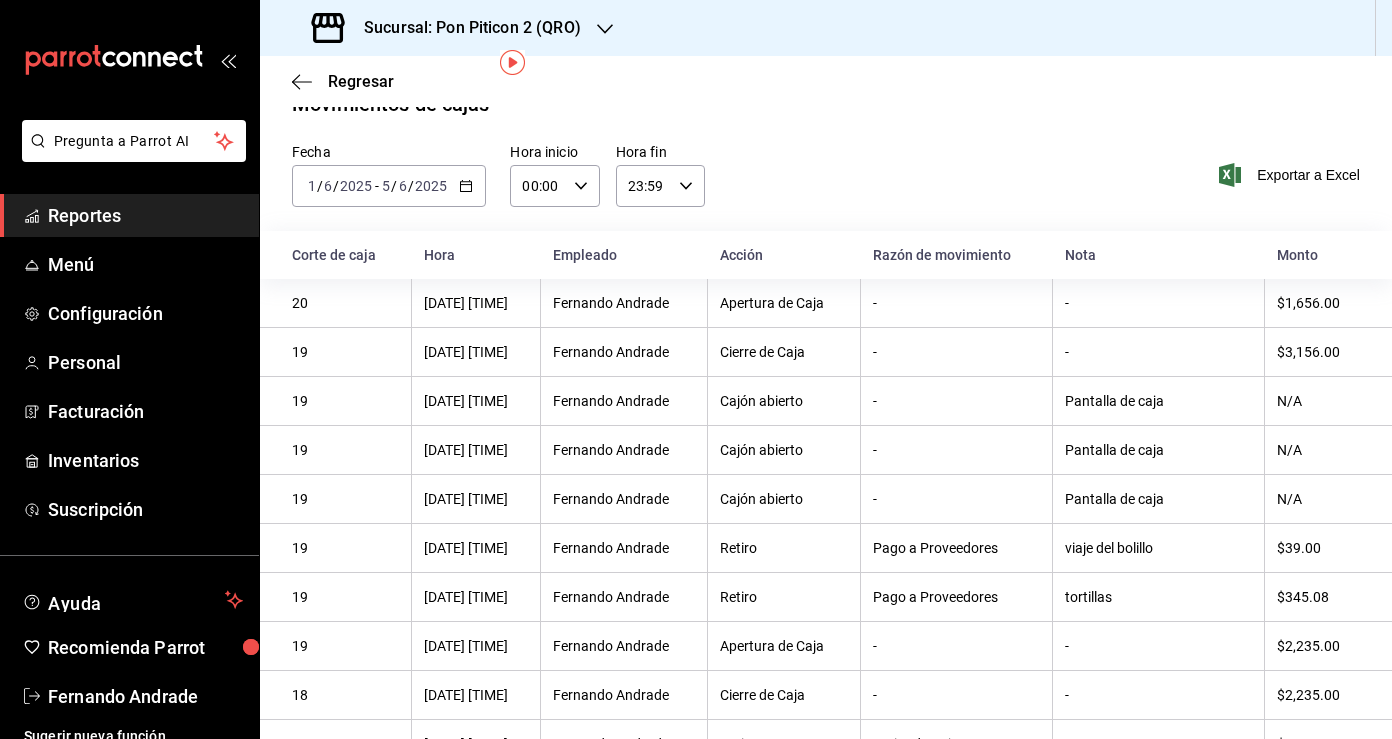 scroll, scrollTop: 0, scrollLeft: 0, axis: both 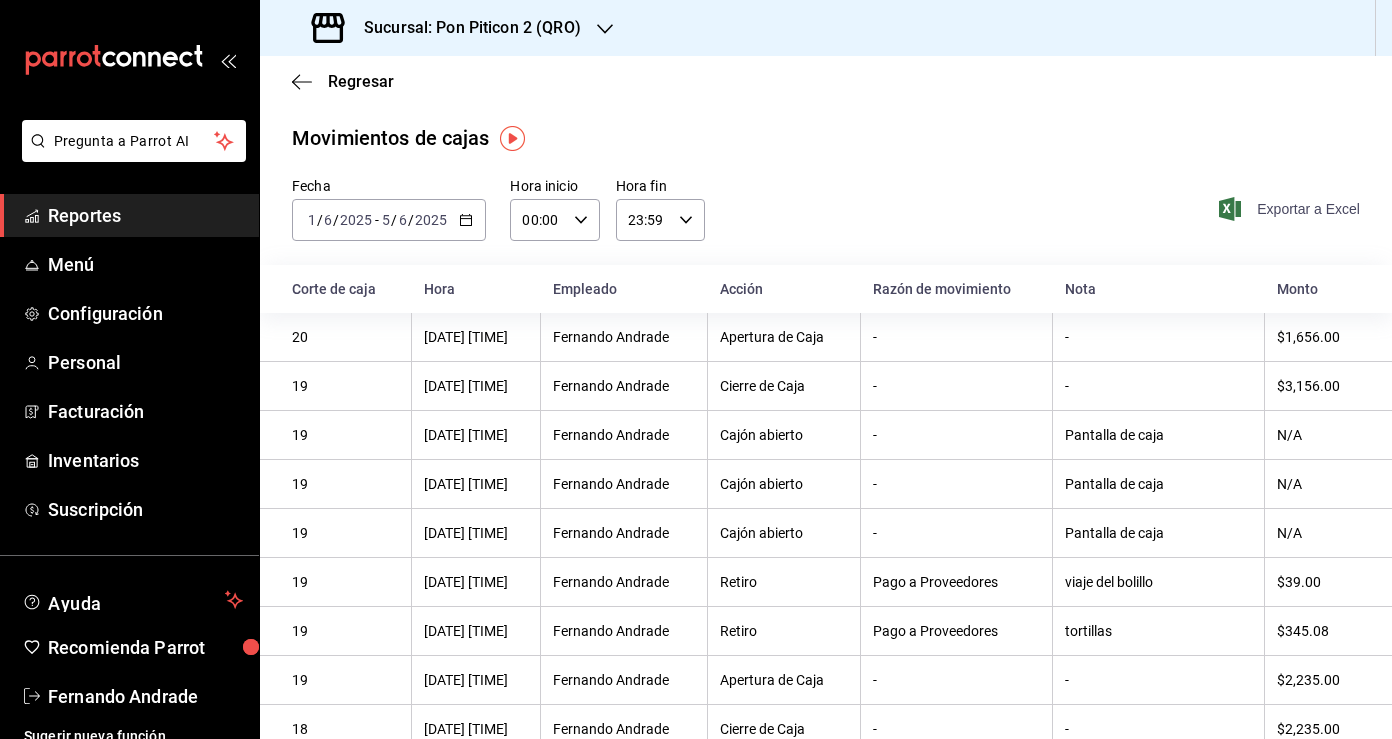 click on "Exportar a Excel" at bounding box center [1291, 209] 